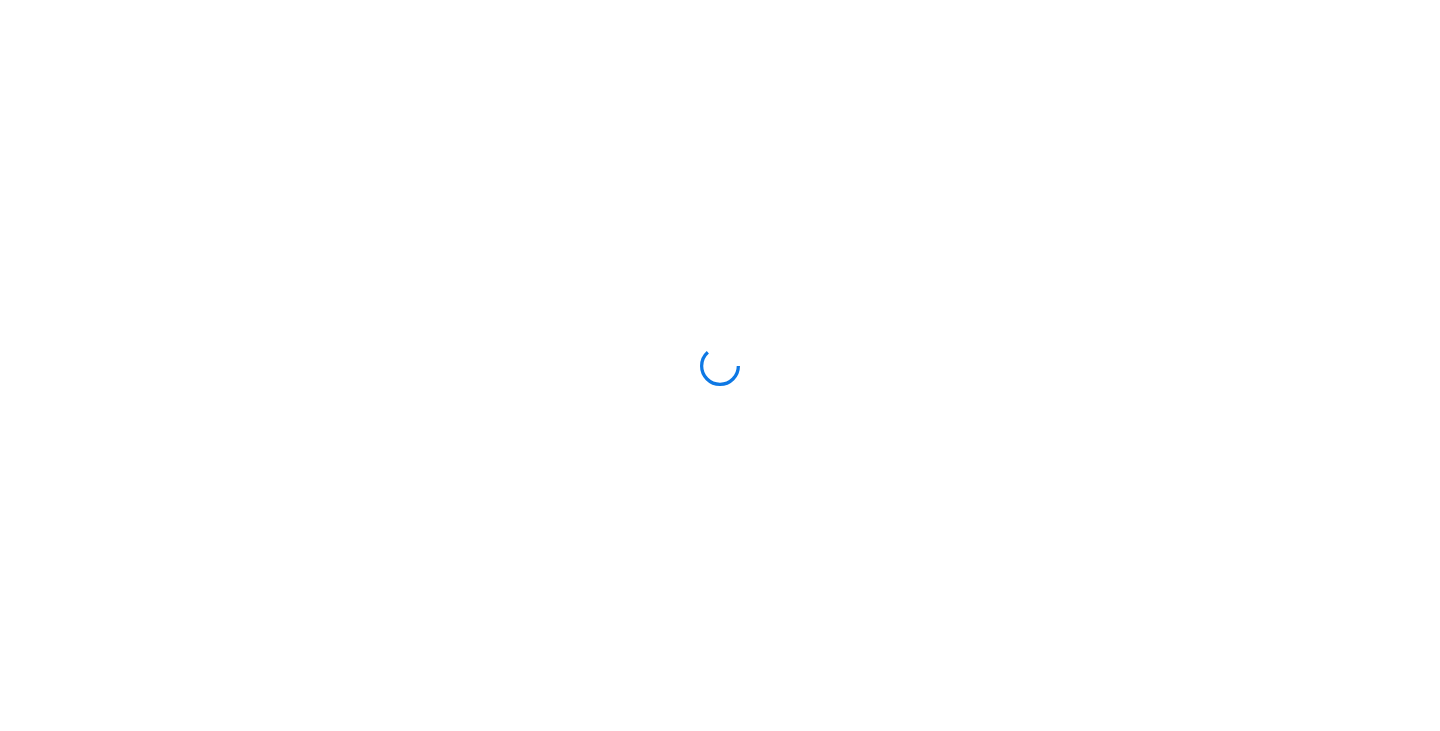 scroll, scrollTop: 0, scrollLeft: 0, axis: both 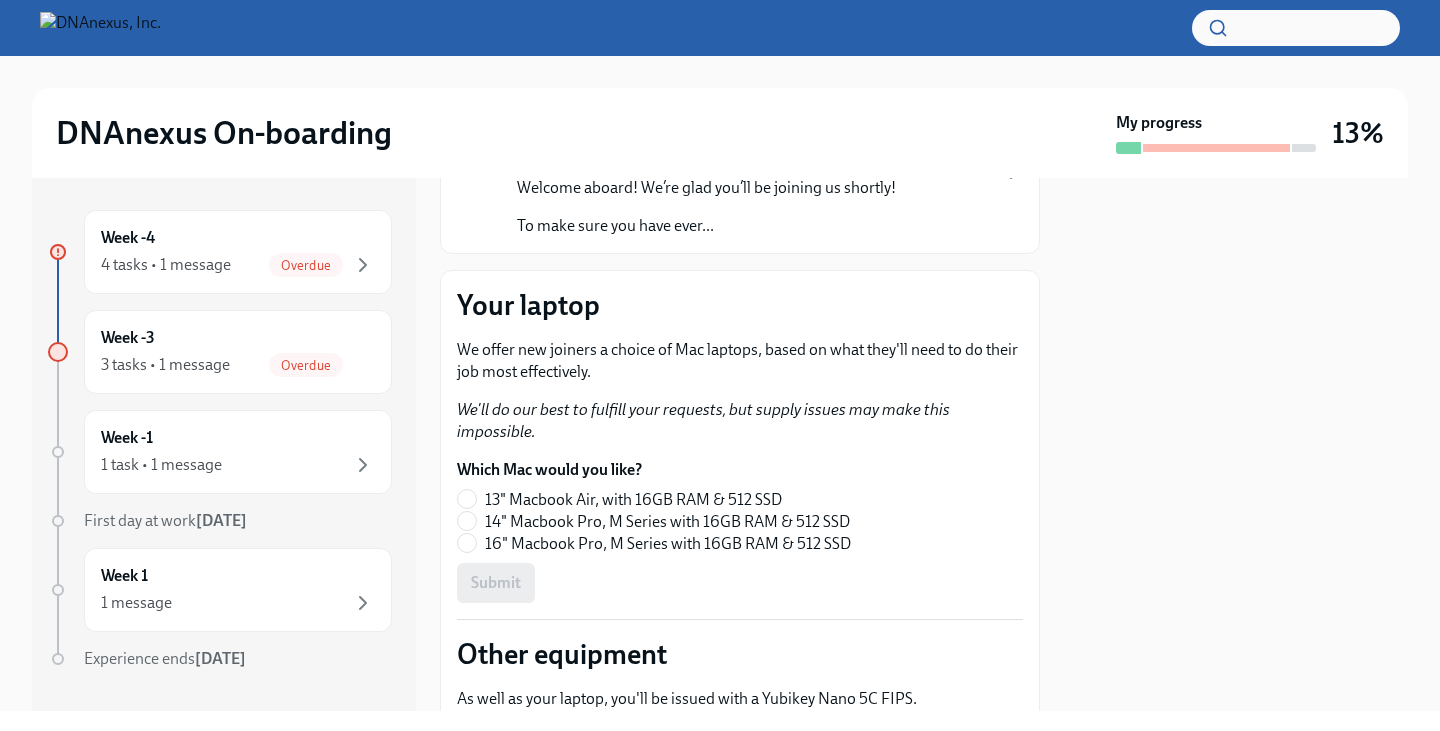 click on "14" Macbook Pro, M Series with 16GB RAM & 512 SSD" at bounding box center (667, 522) 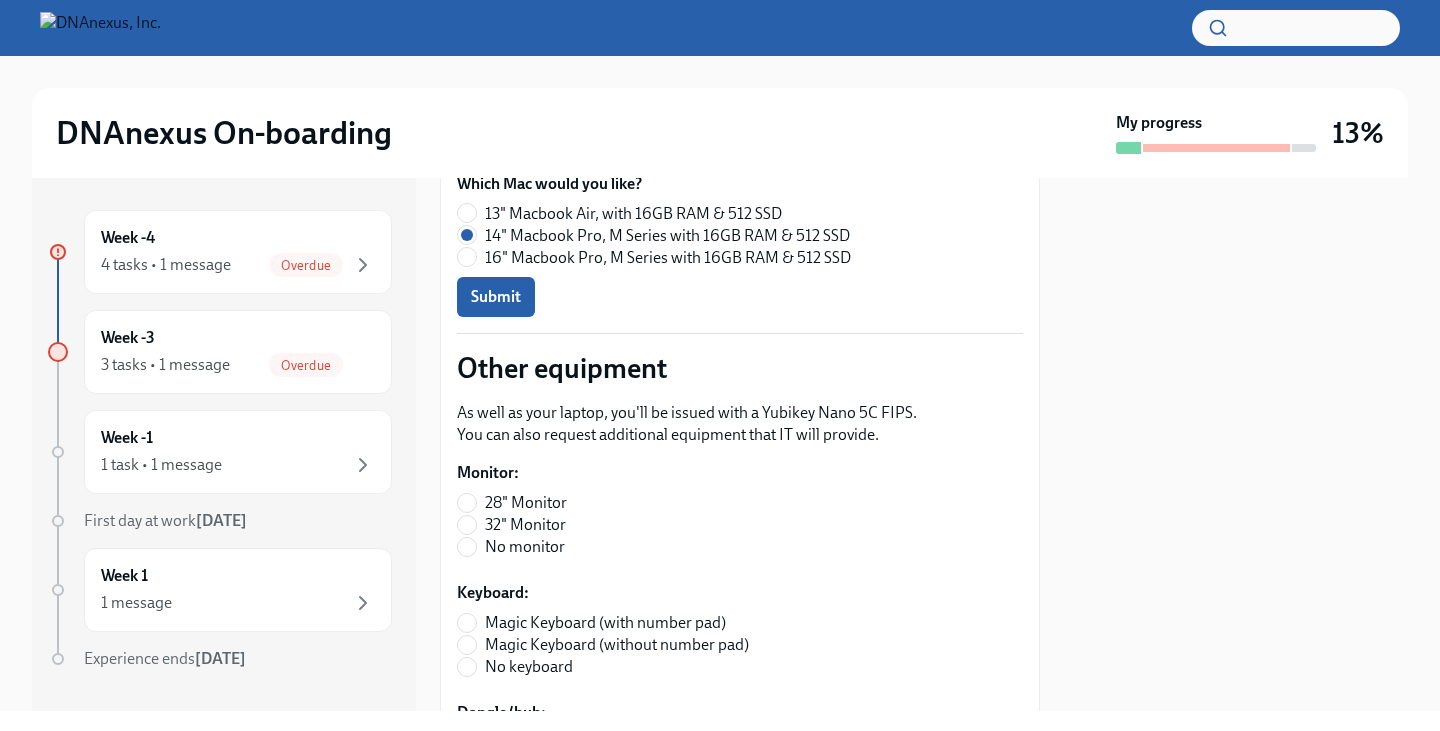 scroll, scrollTop: 500, scrollLeft: 0, axis: vertical 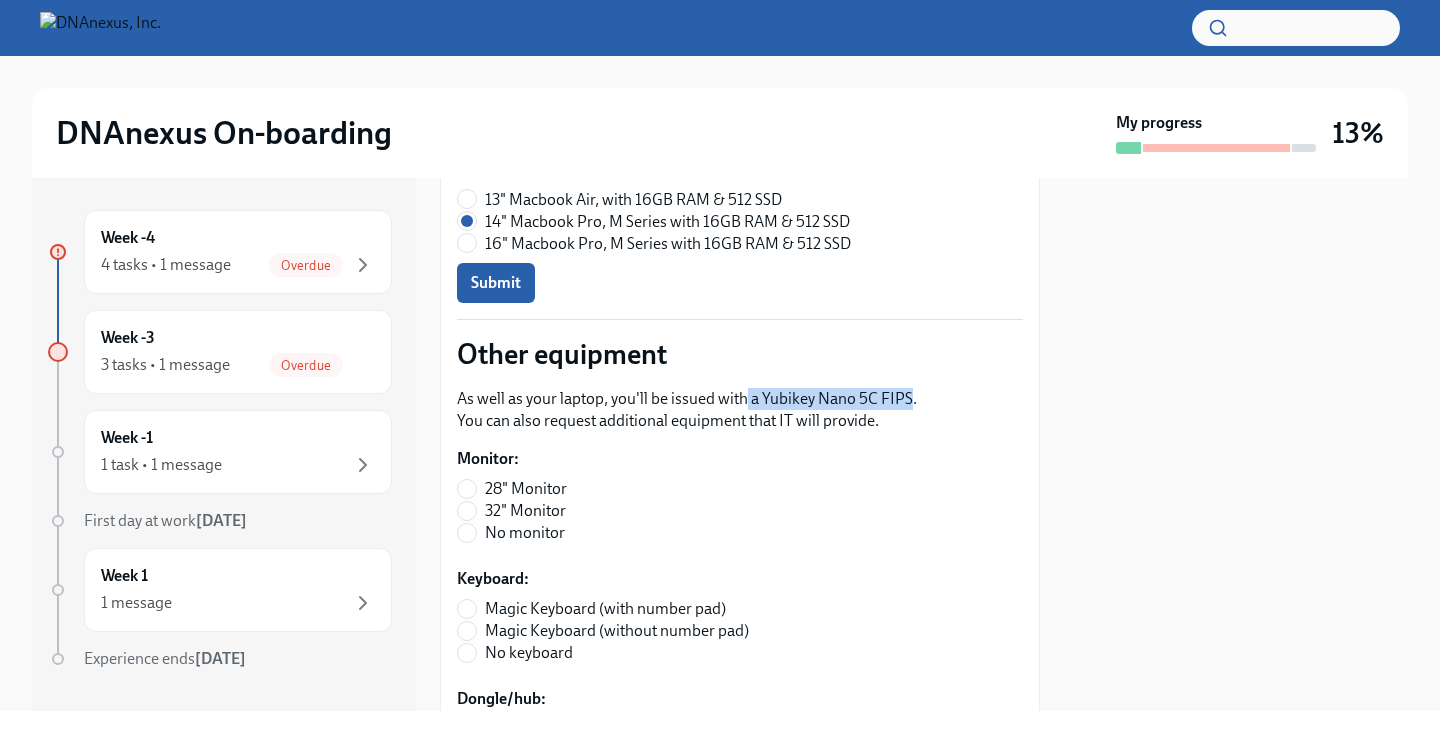 drag, startPoint x: 745, startPoint y: 395, endPoint x: 910, endPoint y: 383, distance: 165.43579 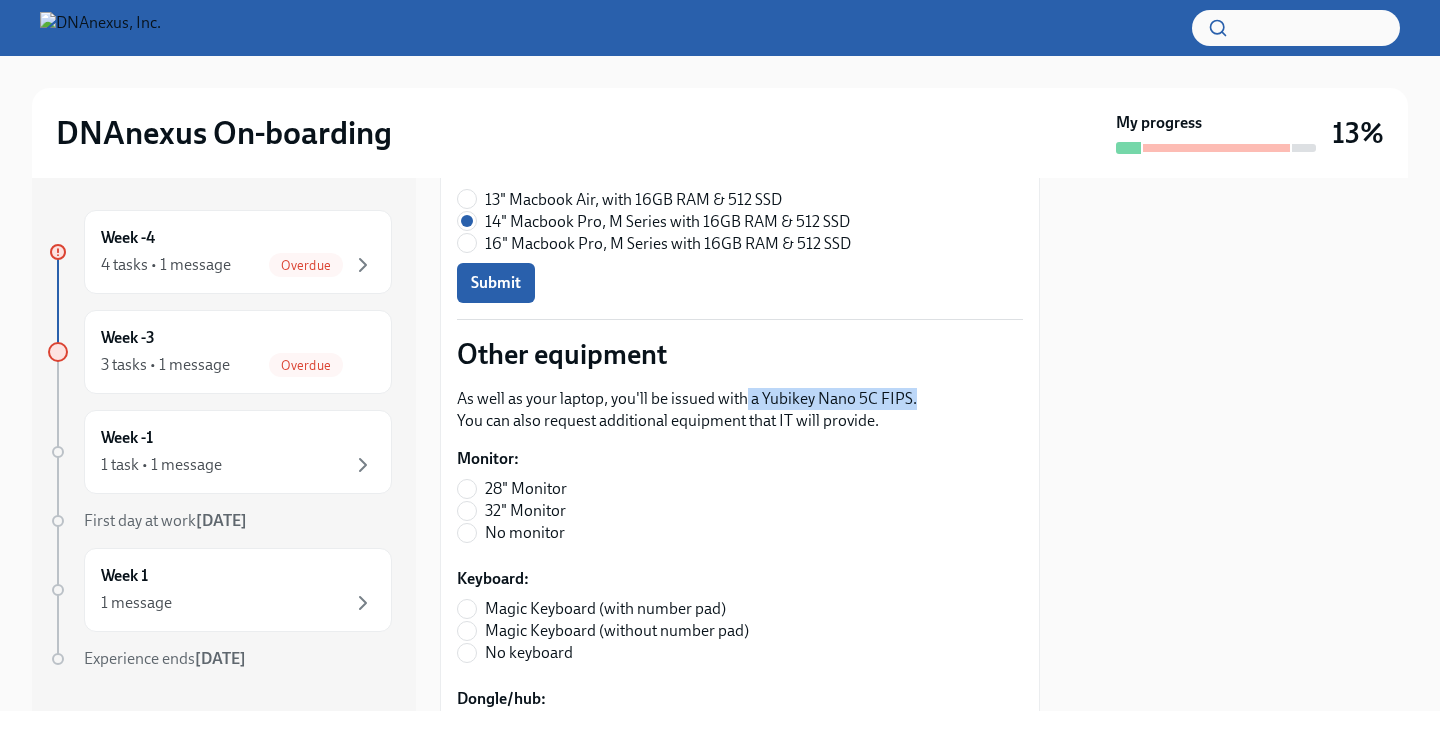 copy on "a Yubikey Nano 5C FIPS." 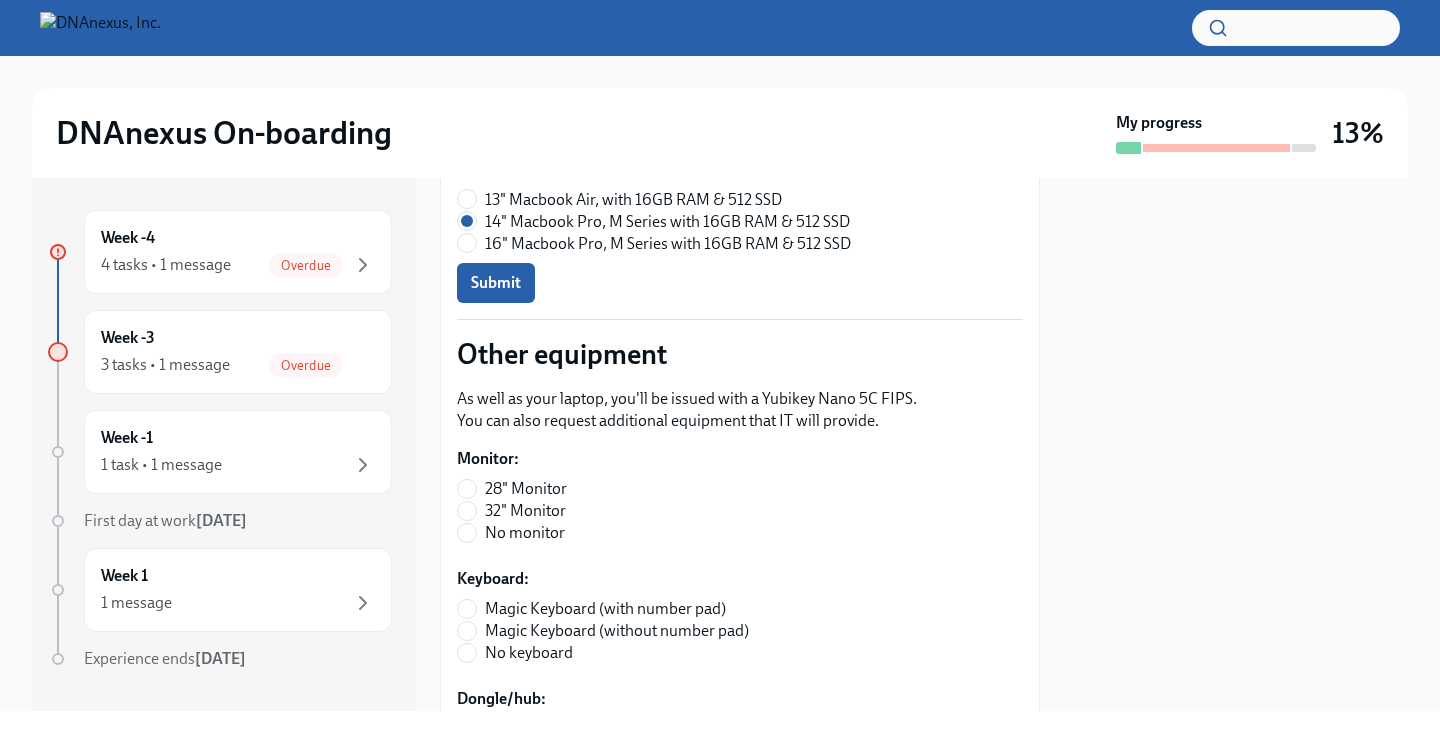 click on "Submit" at bounding box center (740, 283) 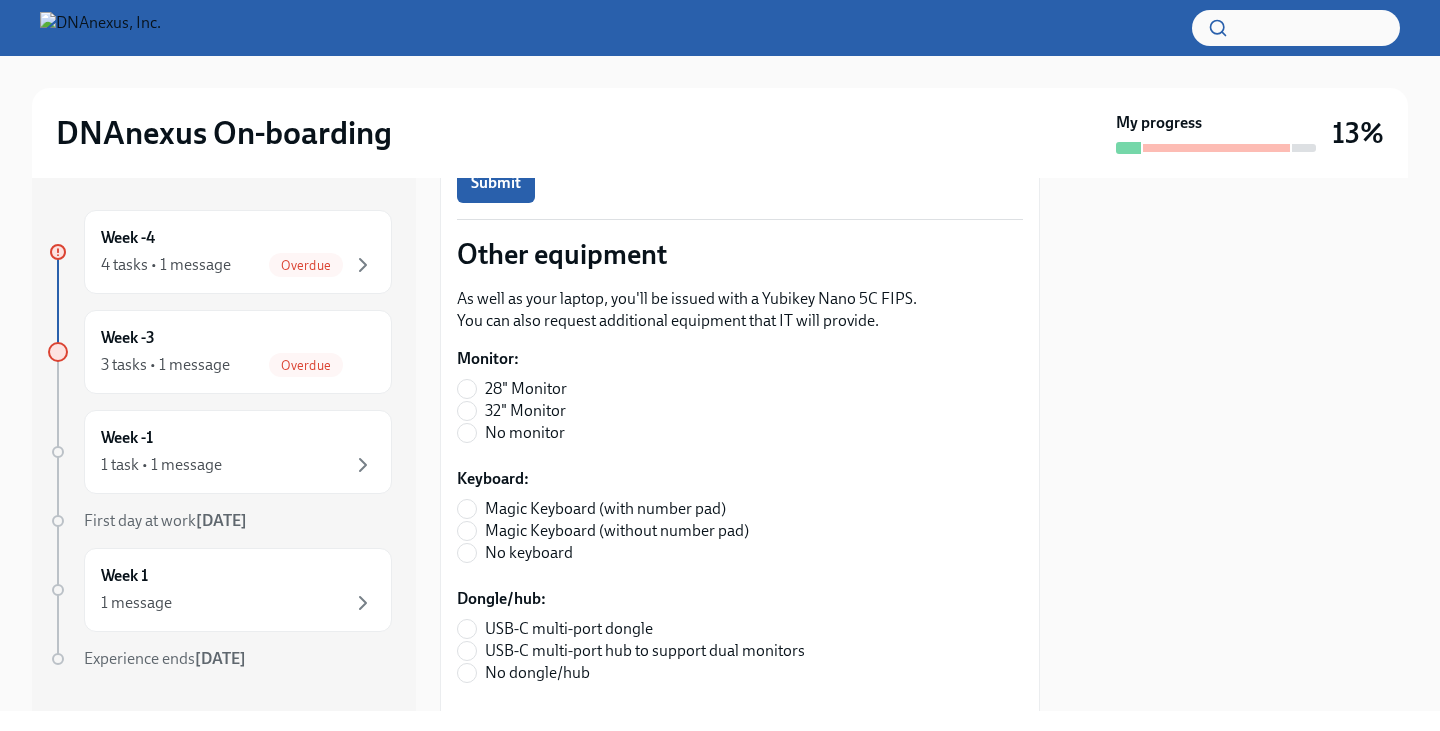 scroll, scrollTop: 700, scrollLeft: 0, axis: vertical 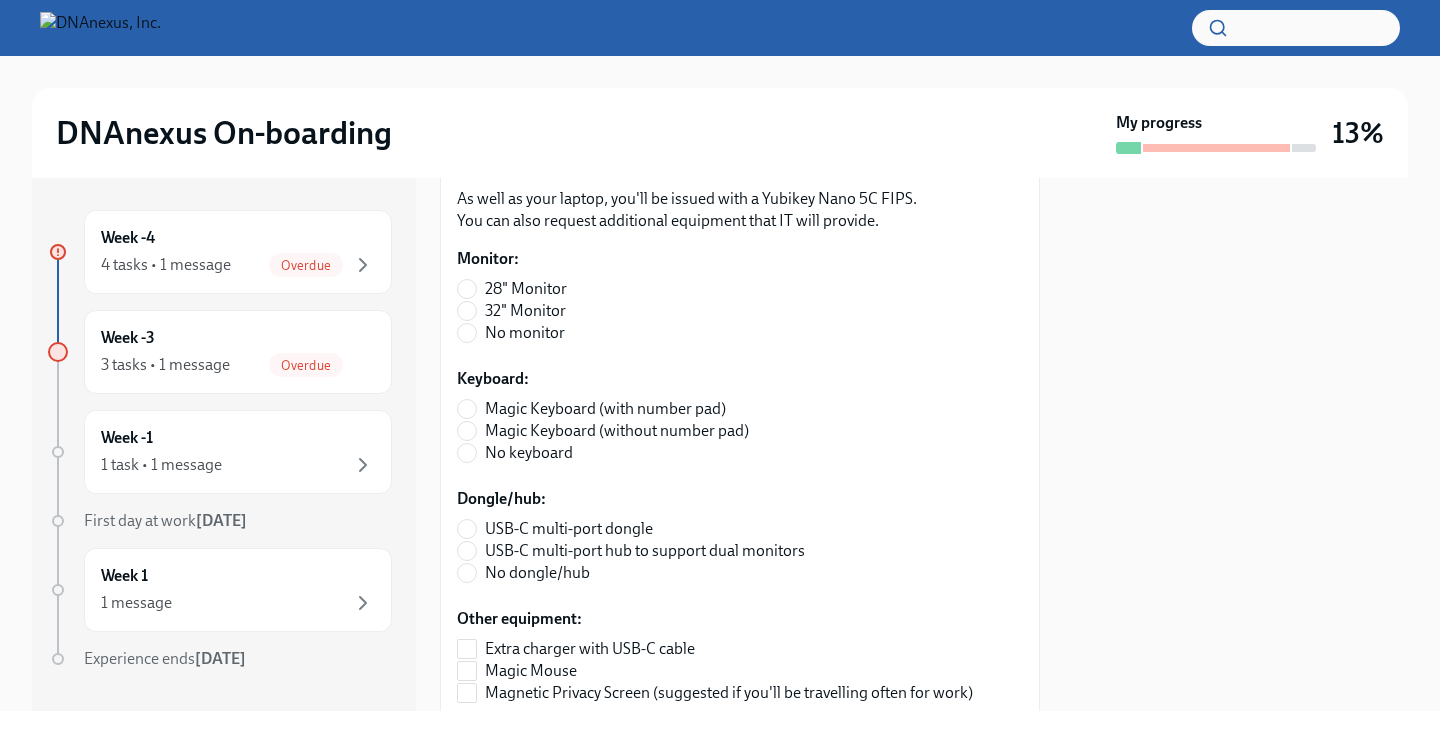 click on "No monitor" at bounding box center (525, 333) 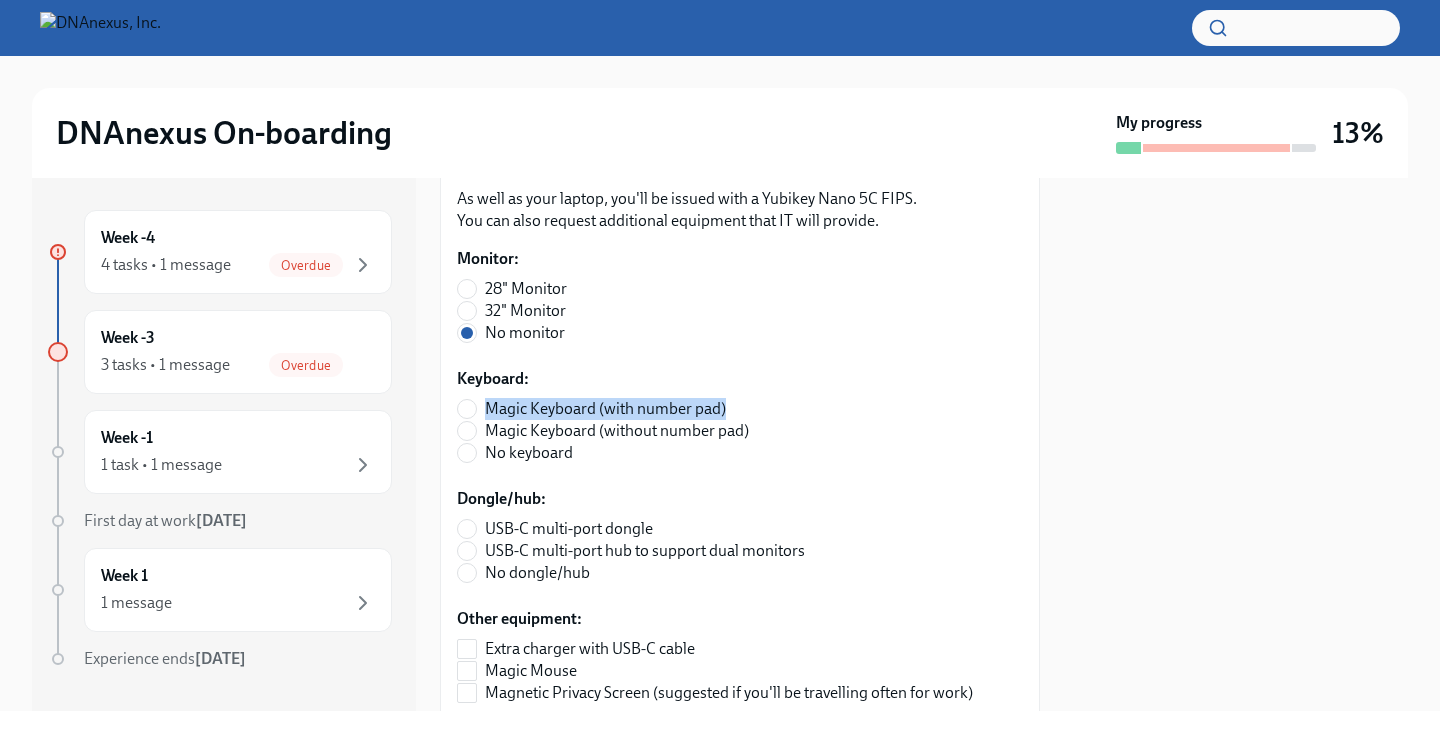 drag, startPoint x: 482, startPoint y: 405, endPoint x: 734, endPoint y: 405, distance: 252 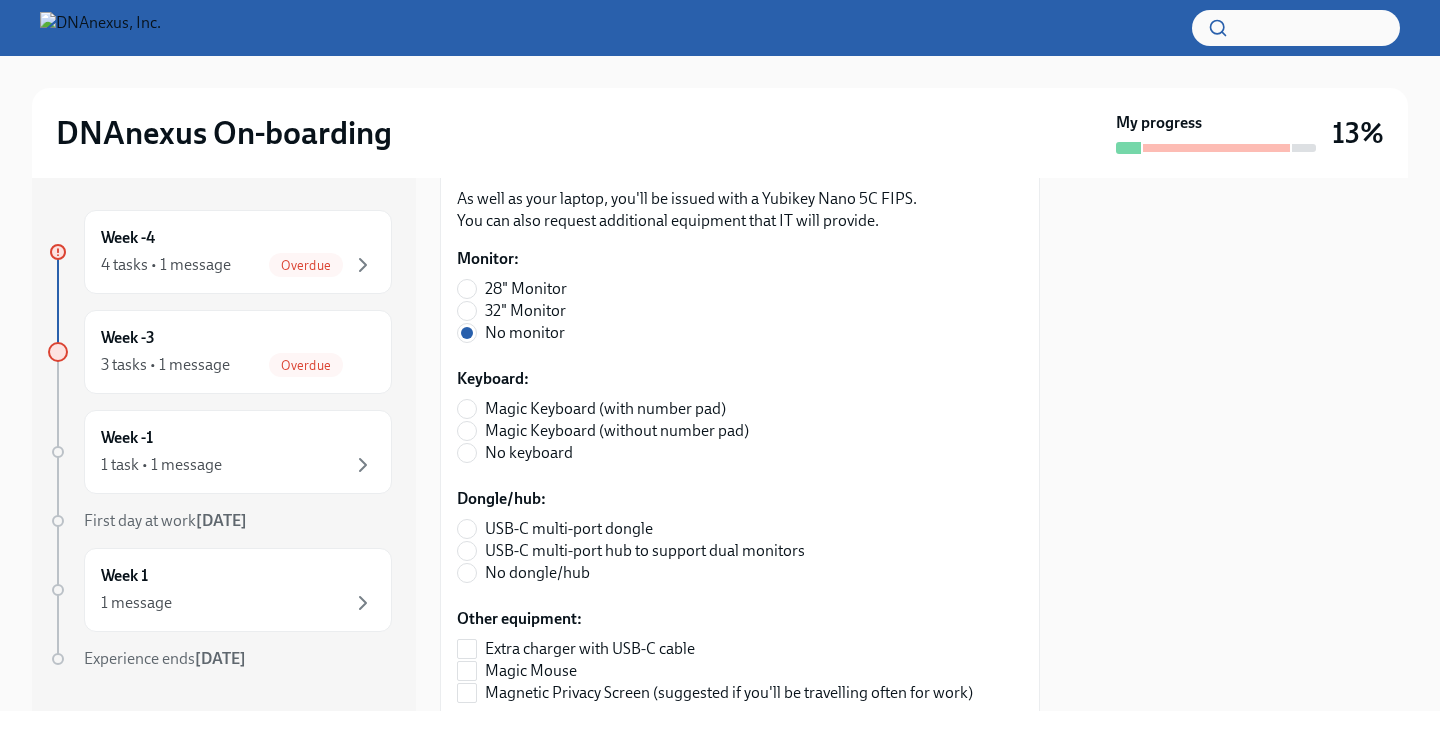 click on "No keyboard" at bounding box center (529, 453) 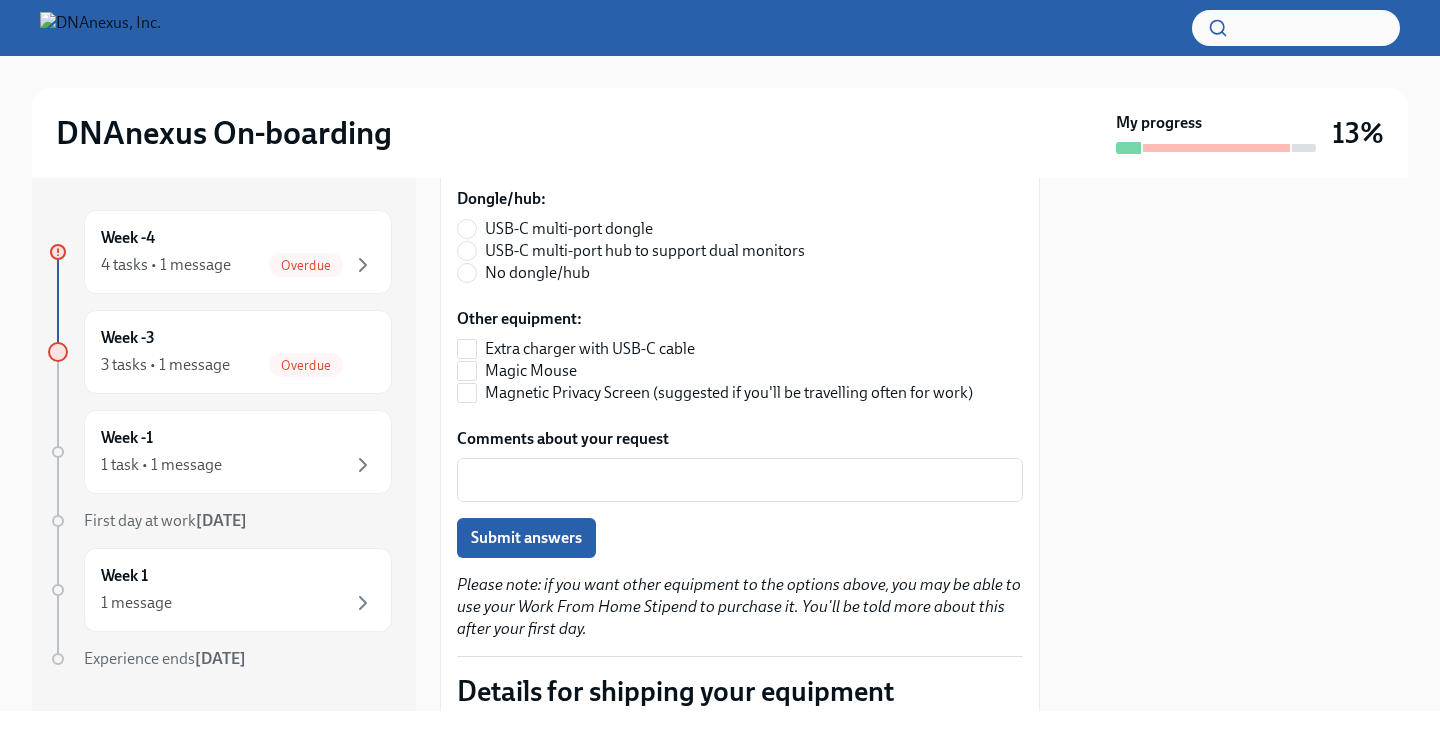 scroll, scrollTop: 900, scrollLeft: 0, axis: vertical 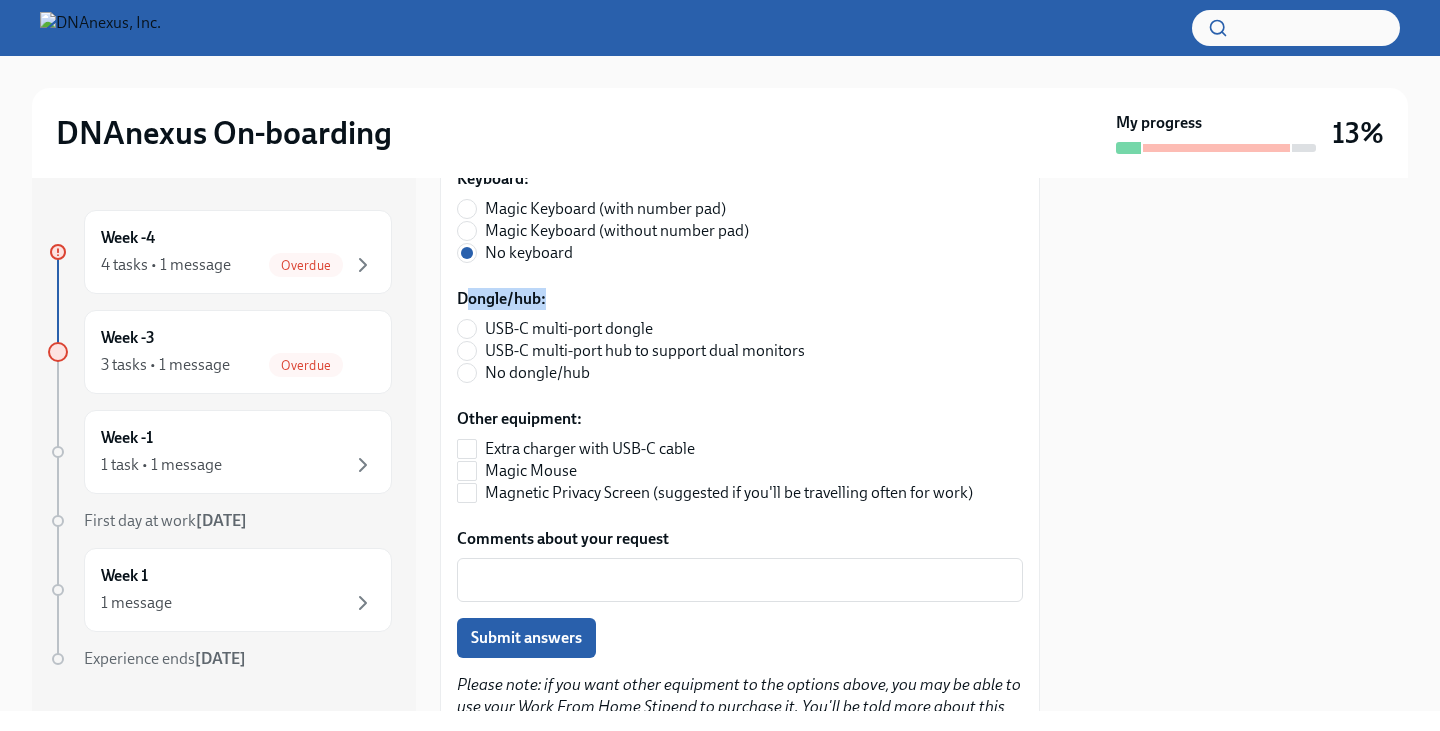 drag, startPoint x: 553, startPoint y: 297, endPoint x: 464, endPoint y: 303, distance: 89.20202 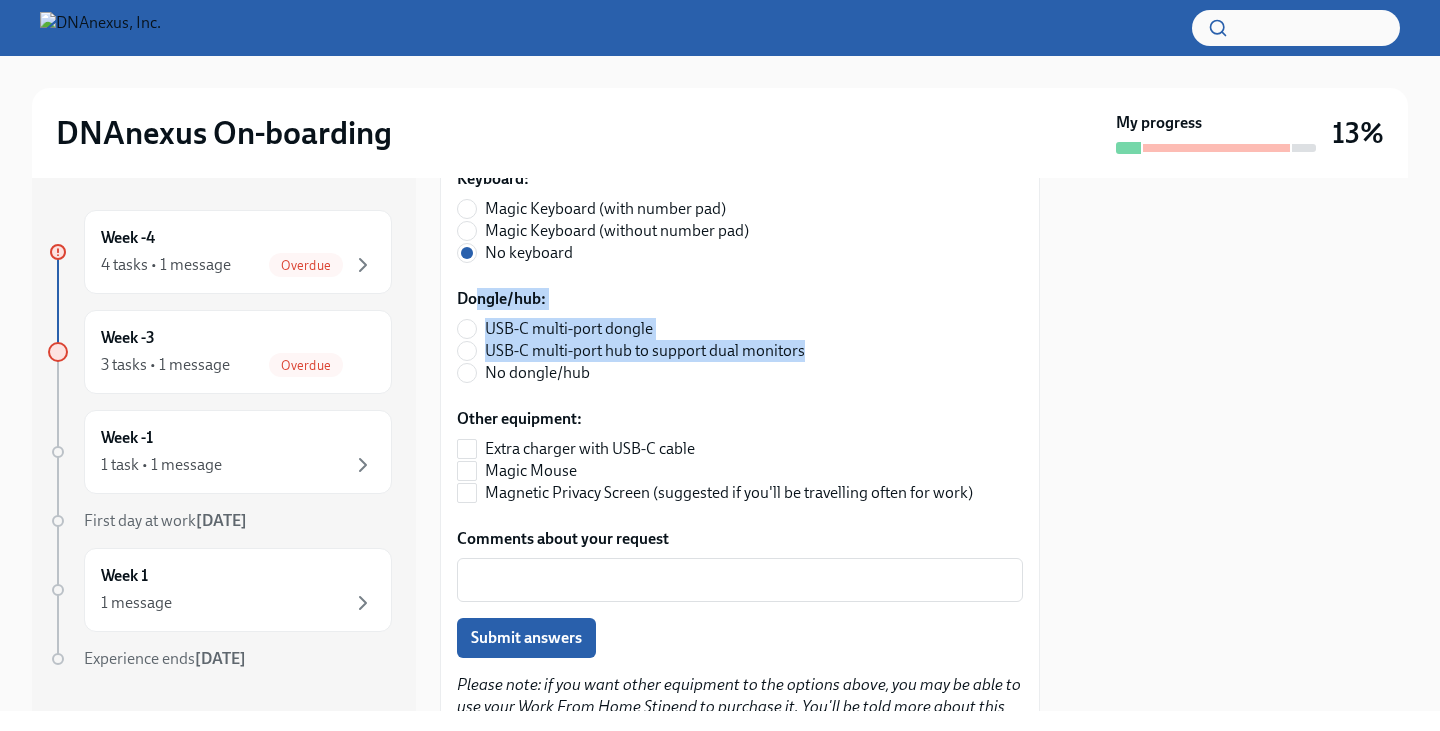 drag, startPoint x: 816, startPoint y: 361, endPoint x: 500, endPoint y: 302, distance: 321.46072 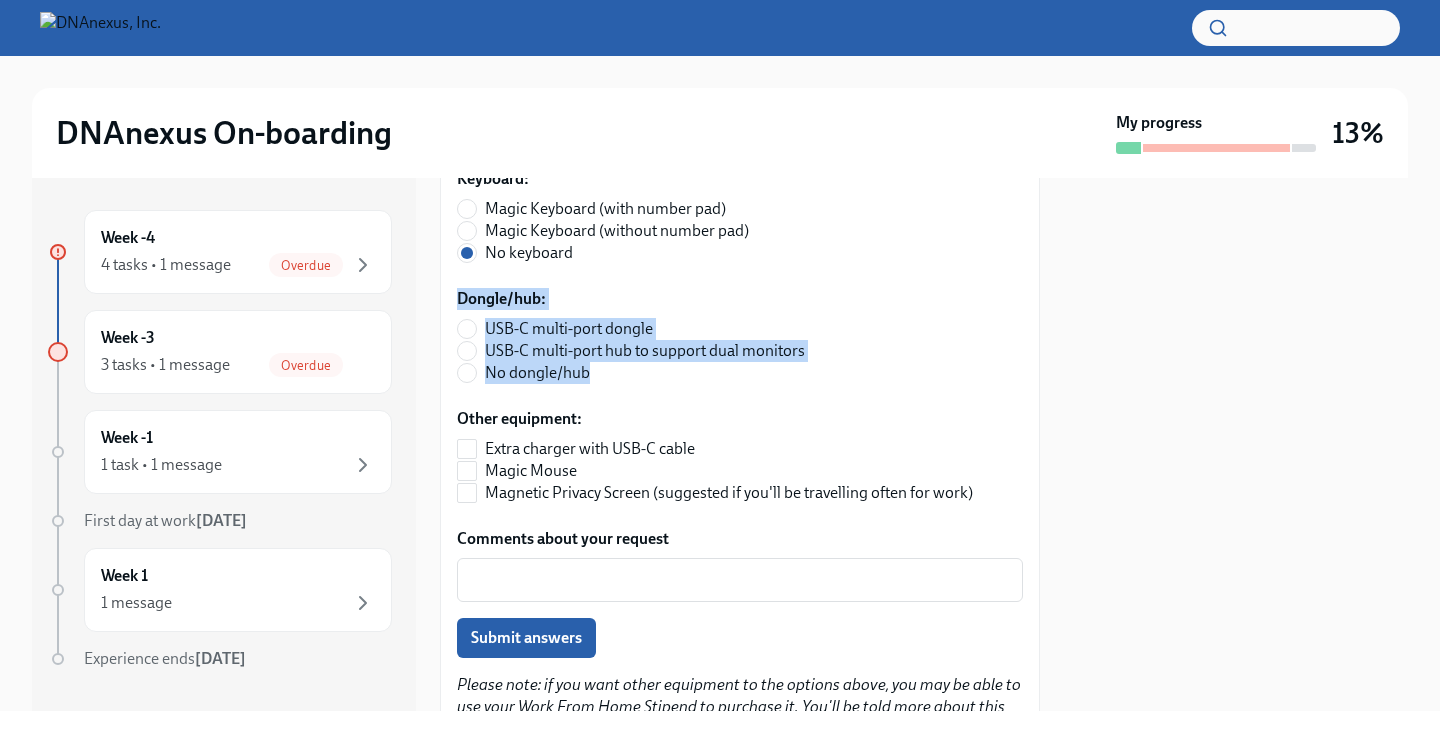 drag, startPoint x: 606, startPoint y: 375, endPoint x: 452, endPoint y: 297, distance: 172.62677 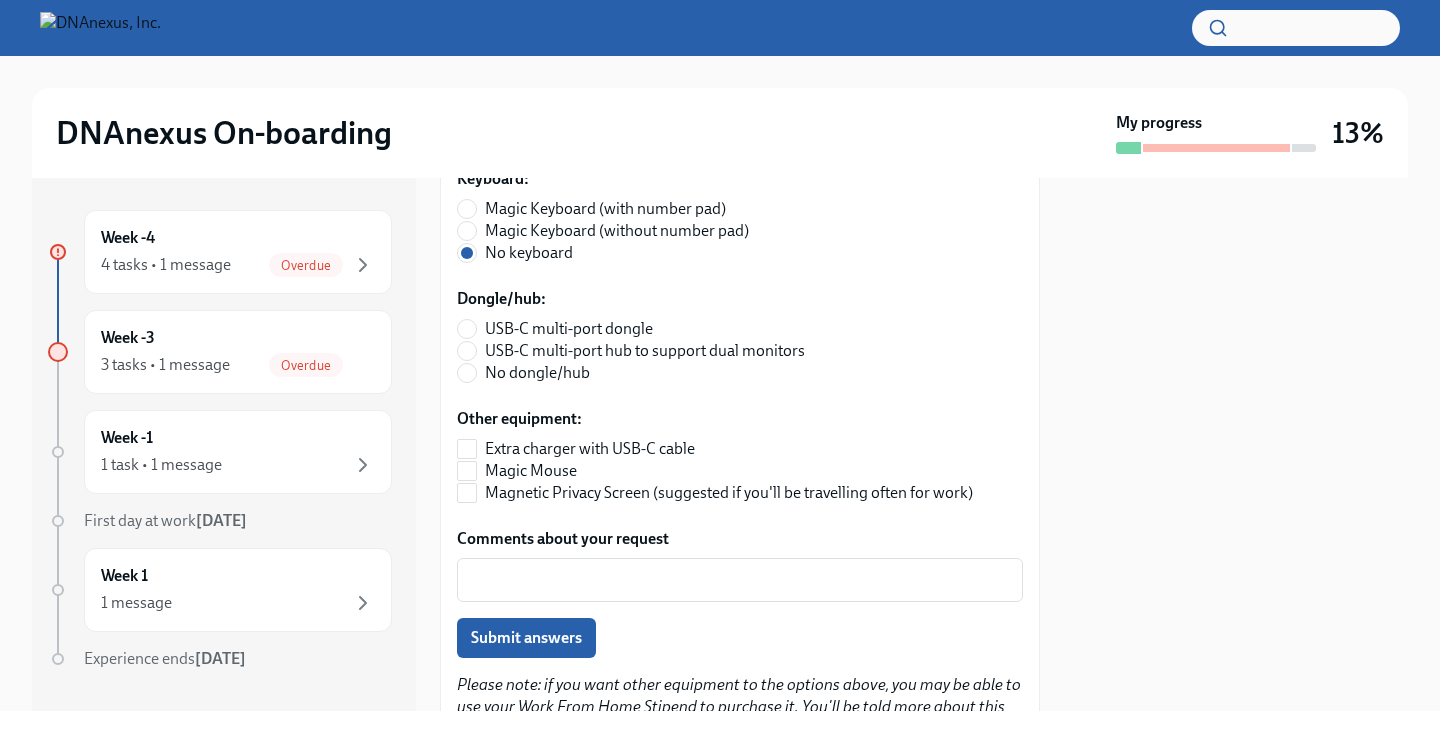 click on "No keyboard" at bounding box center (603, 253) 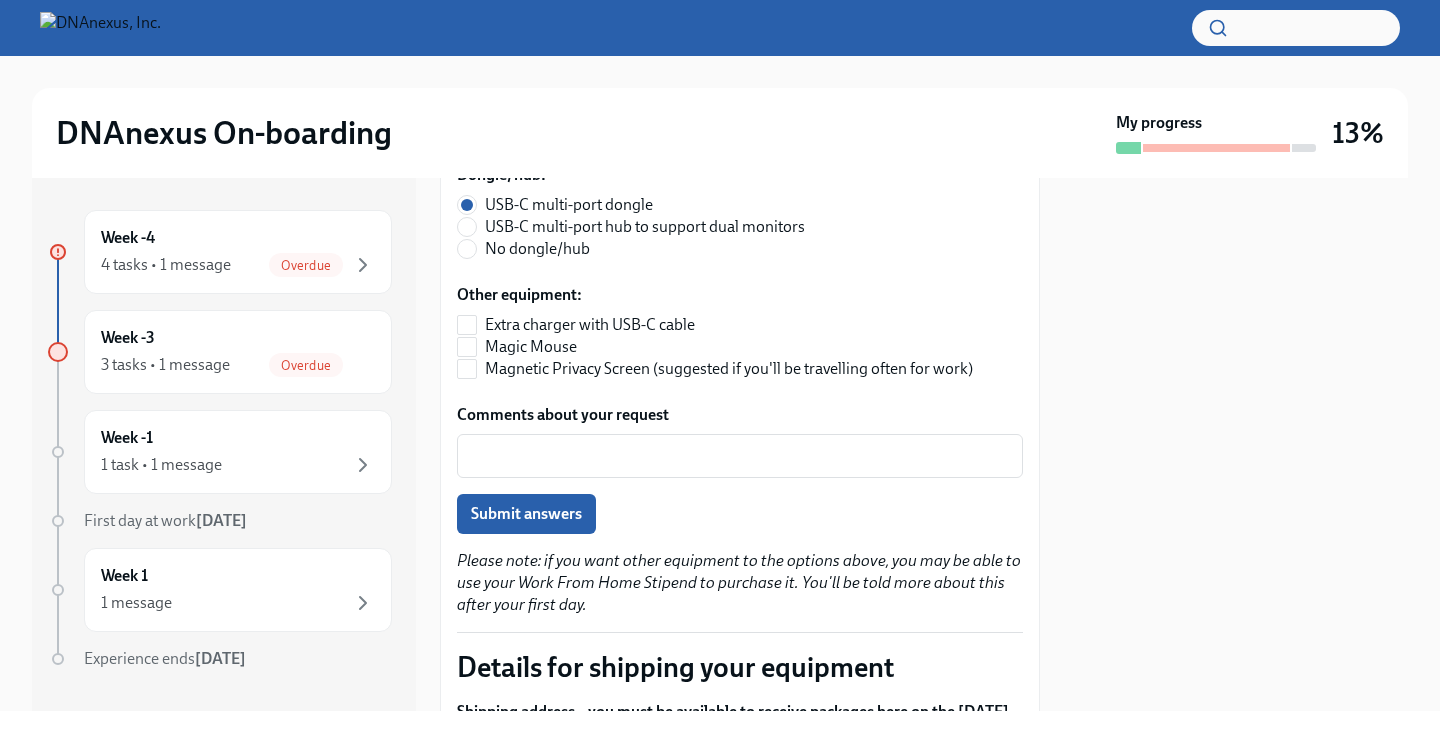 scroll, scrollTop: 1000, scrollLeft: 0, axis: vertical 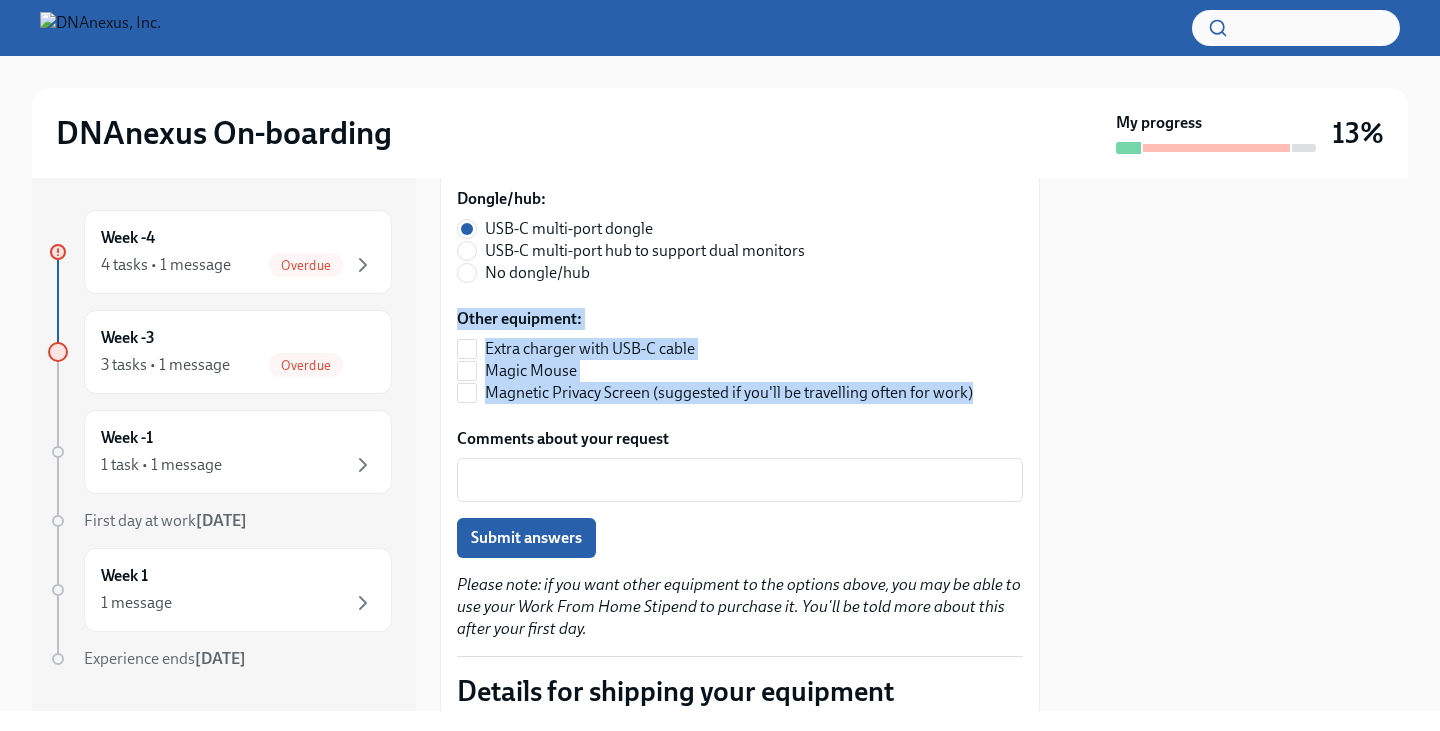 drag, startPoint x: 872, startPoint y: 388, endPoint x: 451, endPoint y: 313, distance: 427.62836 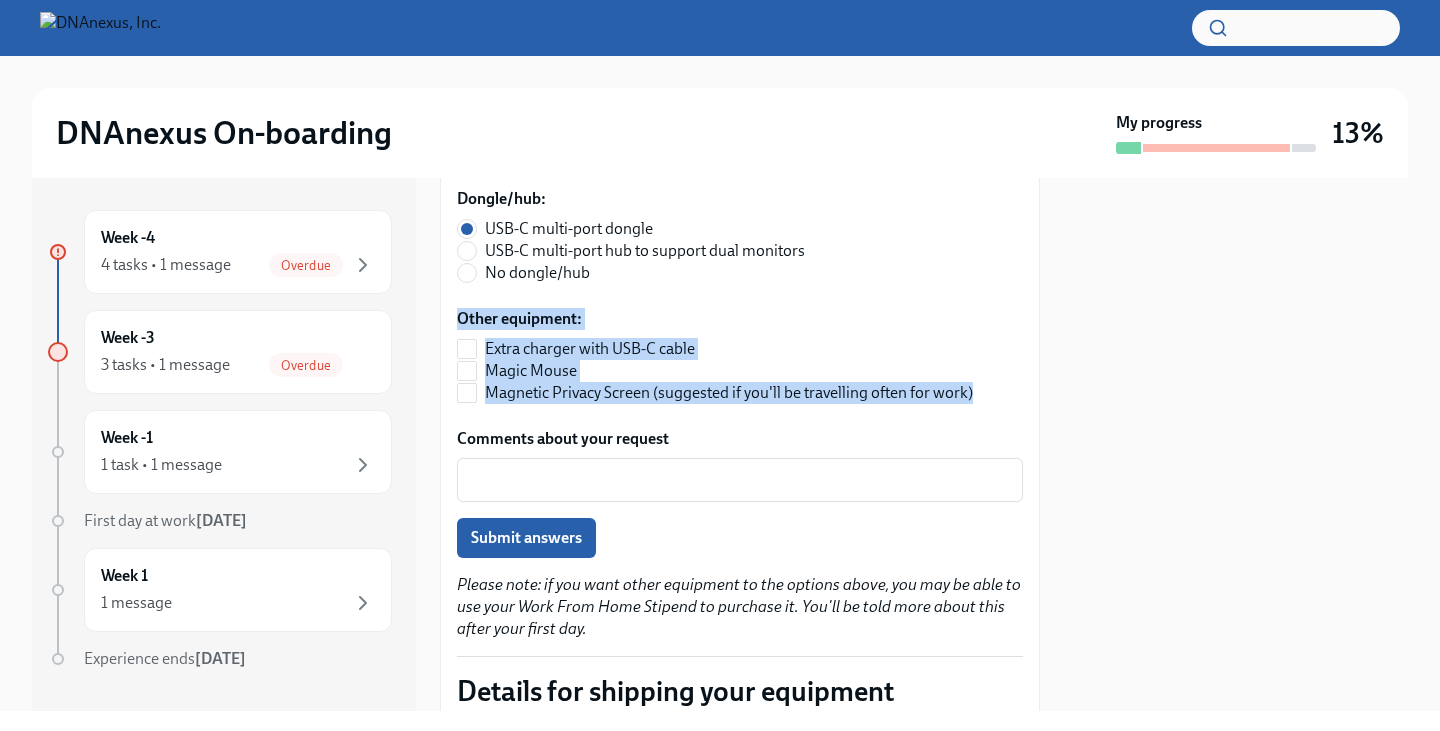 copy on "Other equipment: Extra charger with USB-C cable Magic Mouse Magnetic Privacy Screen (suggested if you'll be travelling often for work)" 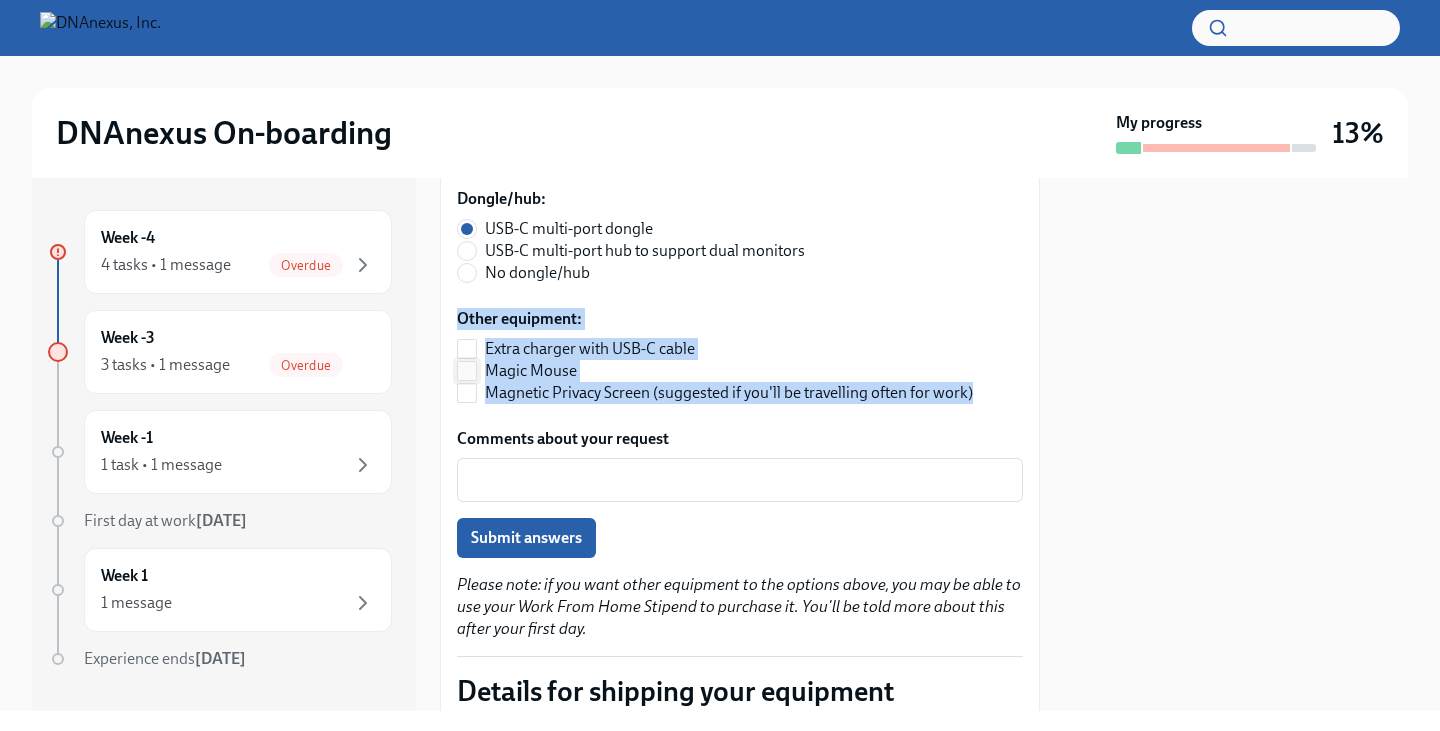 click on "Magic Mouse" at bounding box center (715, 371) 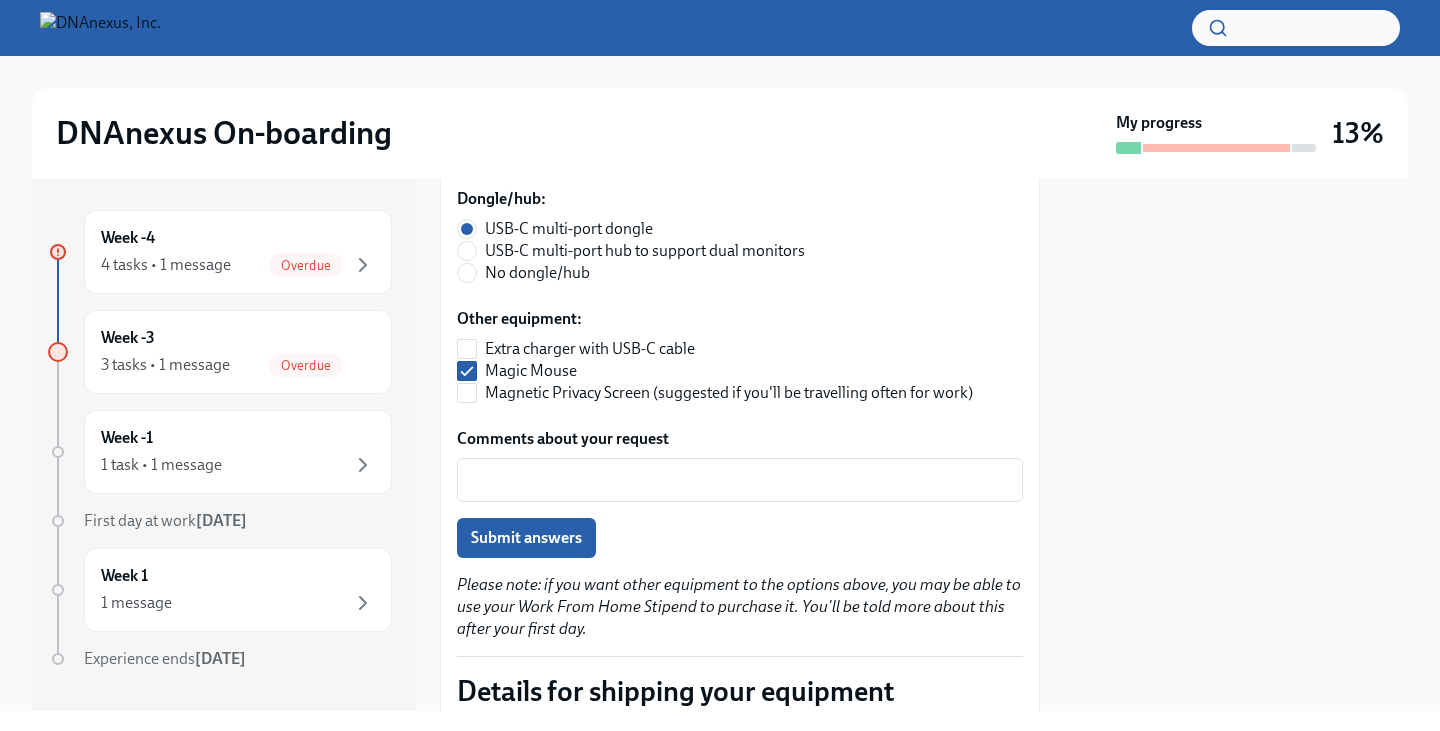 click on "Monitor: 28" Monitor 32" Monitor No monitor Keyboard: Magic Keyboard (with number pad) Magic Keyboard (without number pad) No keyboard Dongle/hub: USB-C multi-port dongle USB-C multi-port hub to support dual monitors No dongle/hub Other equipment: Extra charger with USB-C cable Magic Mouse Magnetic Privacy Screen (suggested if you'll be travelling often for work) Comments about your request x ​ Submit answers" at bounding box center (740, 253) 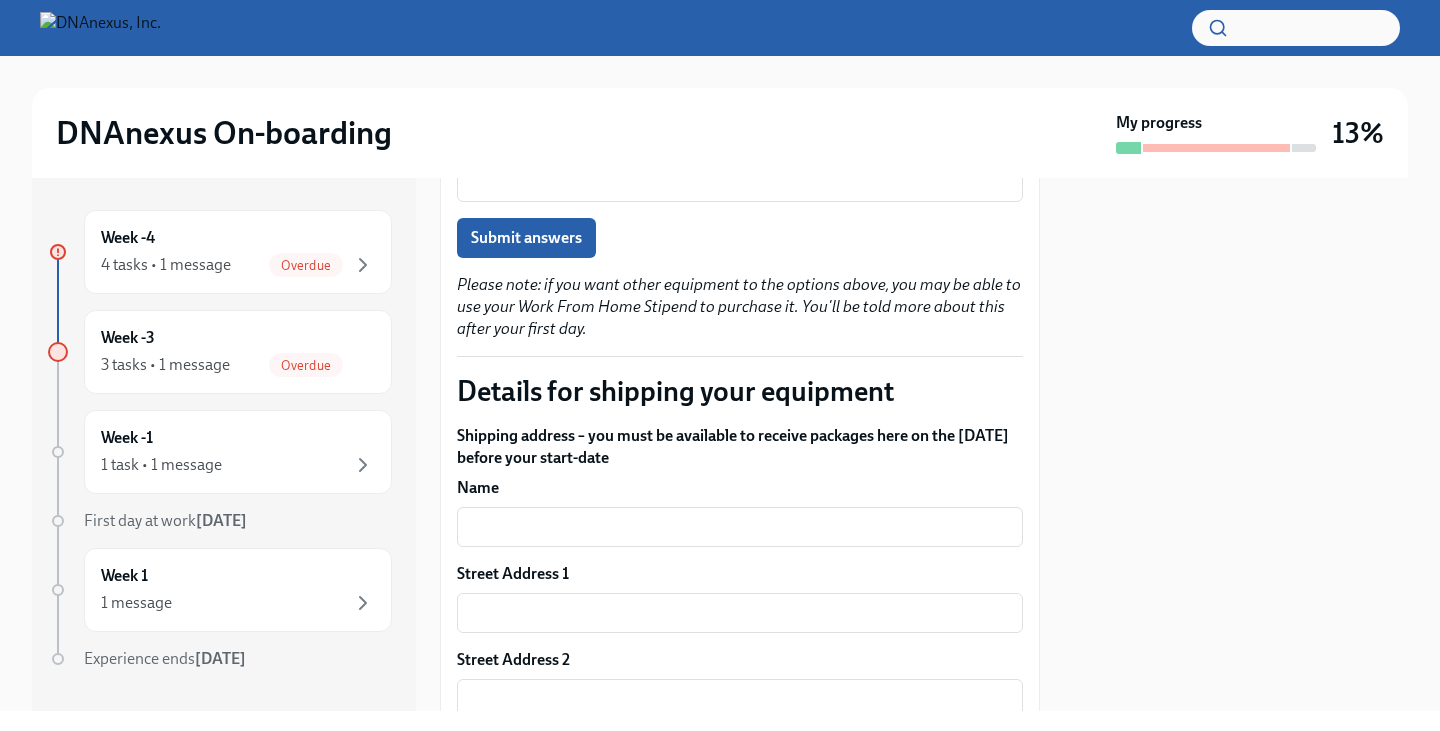 scroll, scrollTop: 1500, scrollLeft: 0, axis: vertical 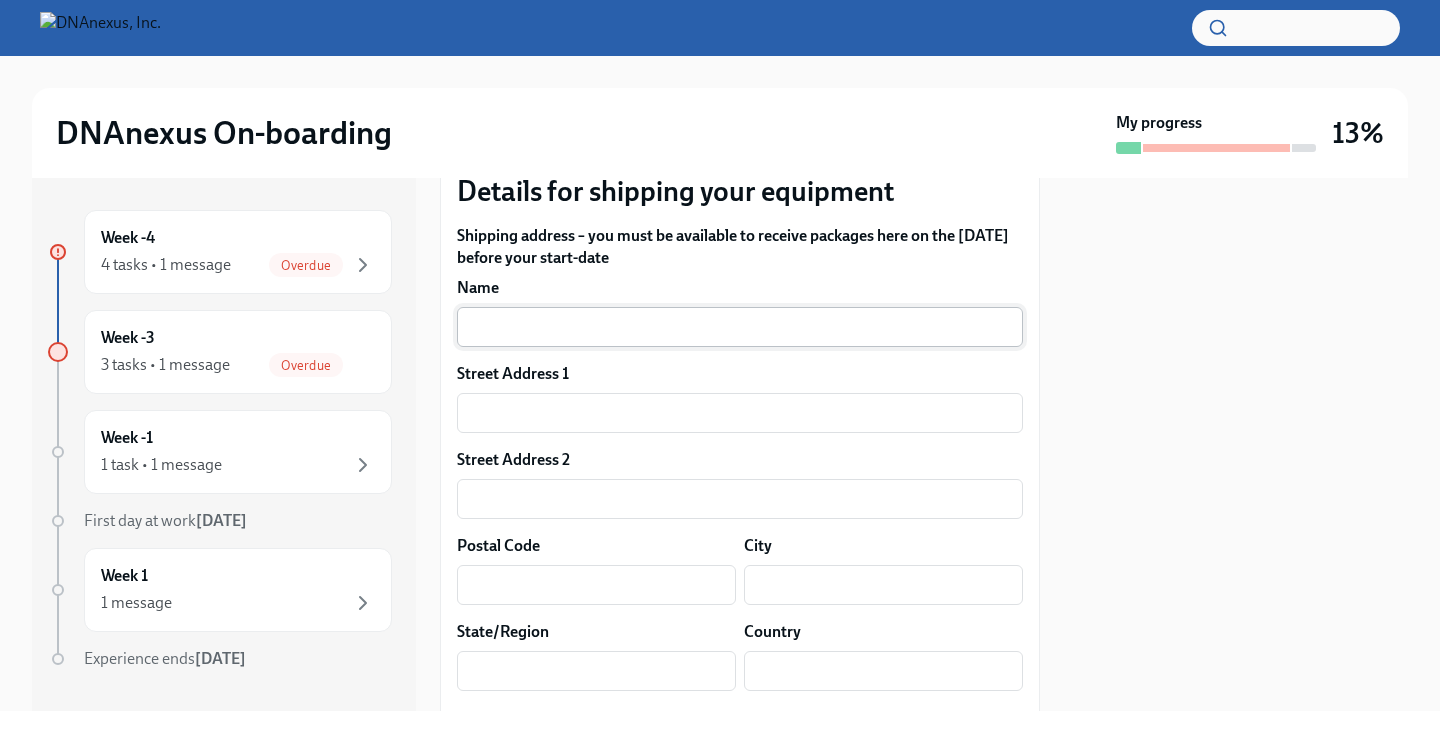click at bounding box center (740, 327) 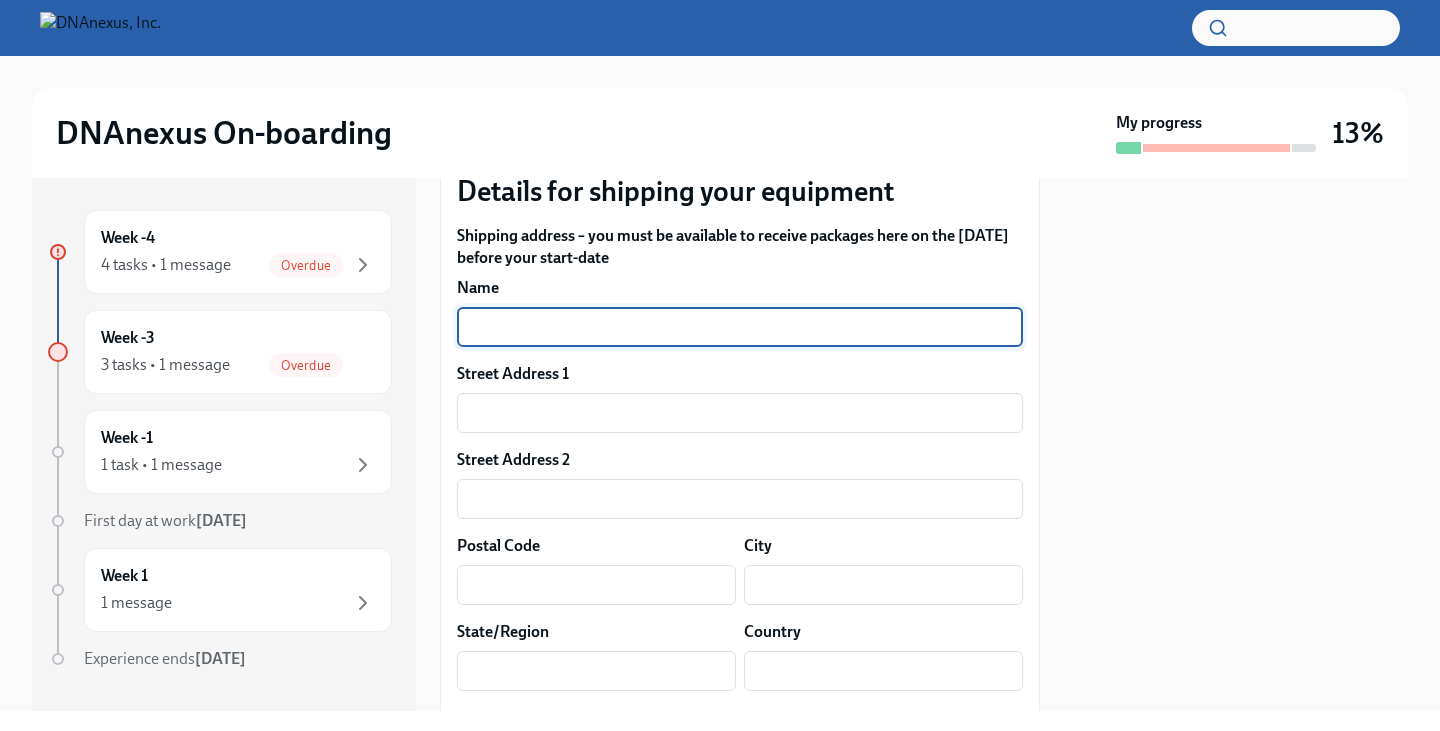 type on "[PERSON_NAME]" 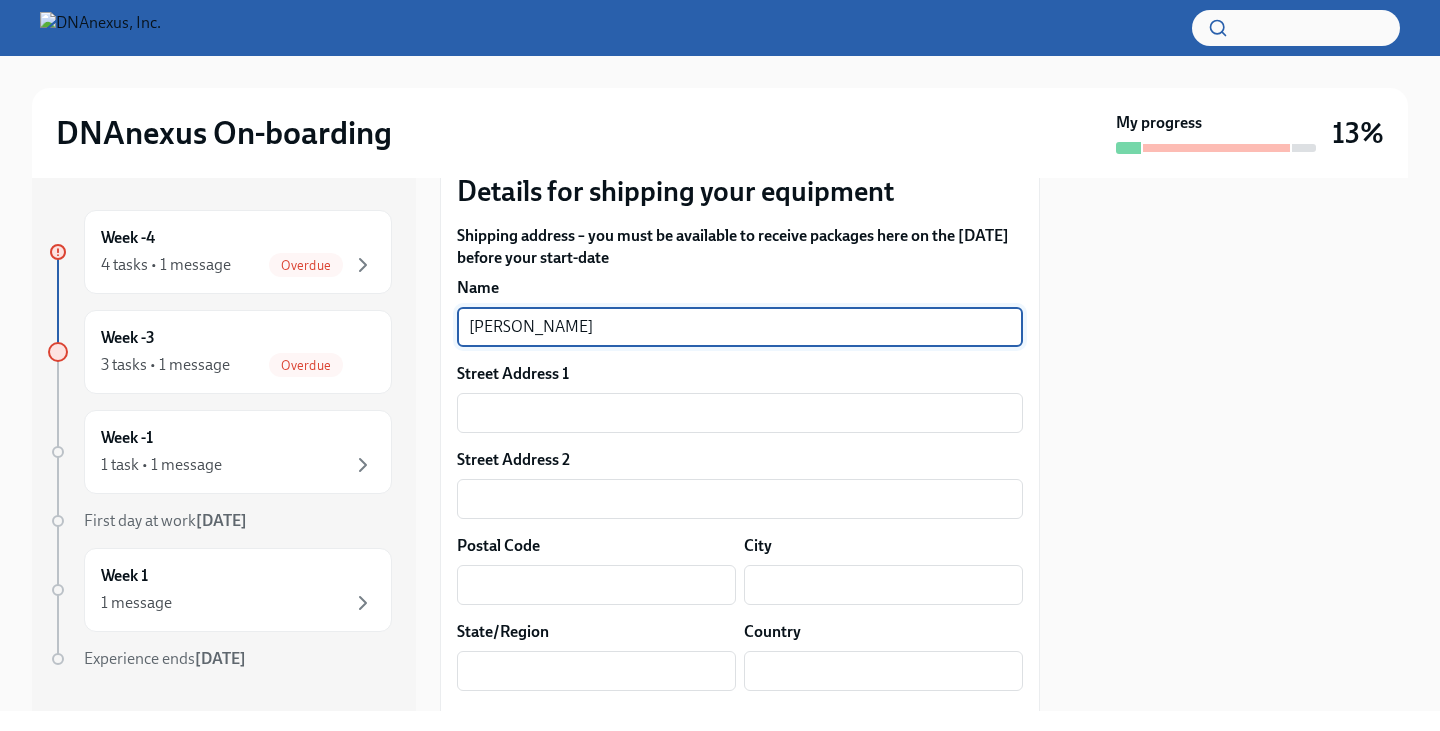 type on "19938 19TH AVE" 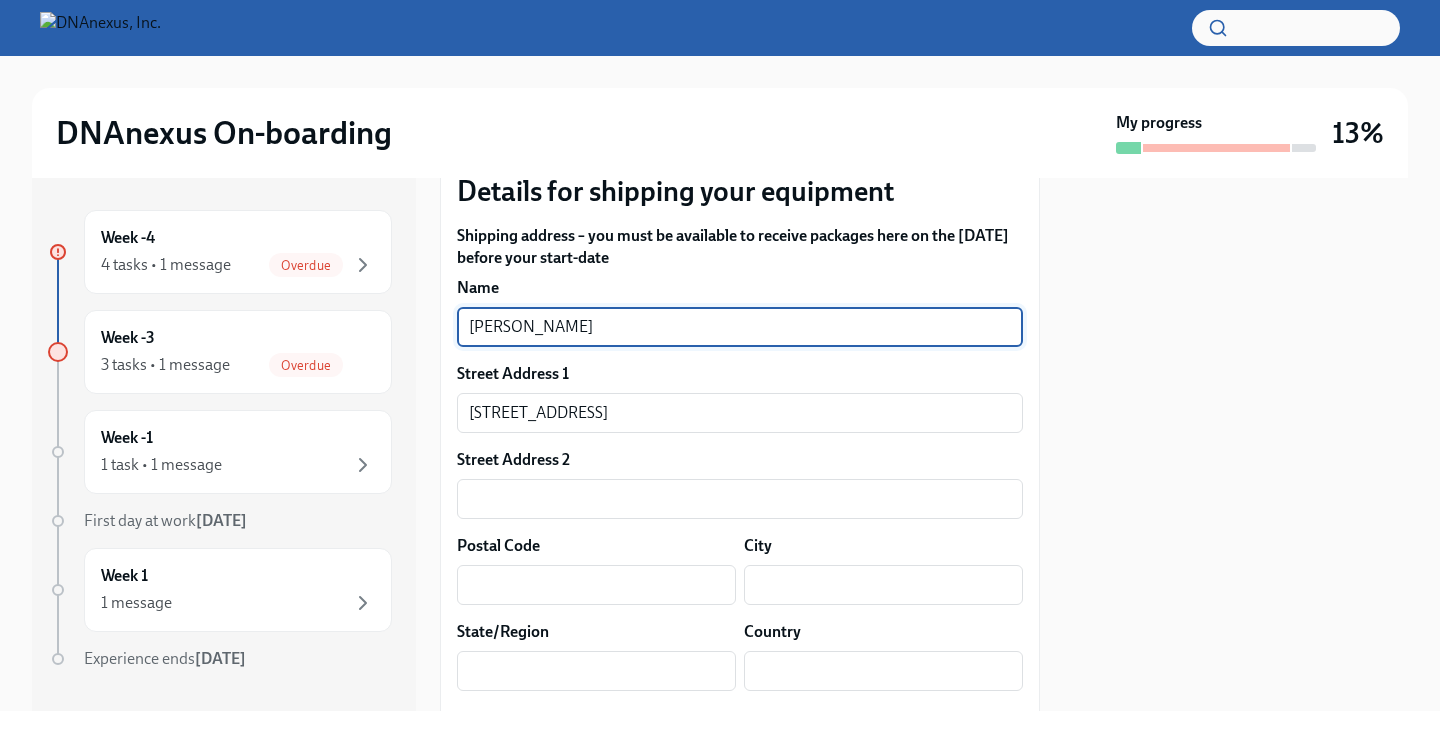 type on "11357-3313" 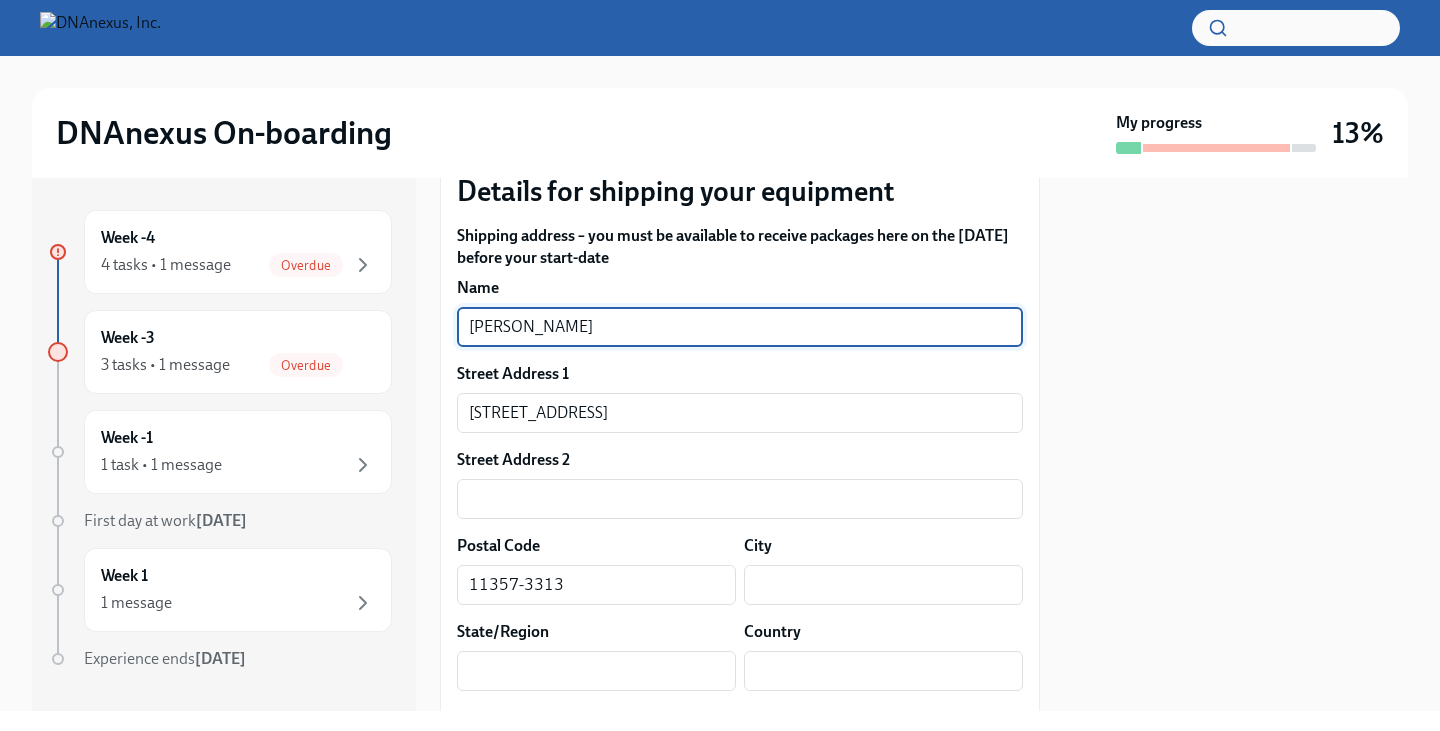 type on "Whitestone" 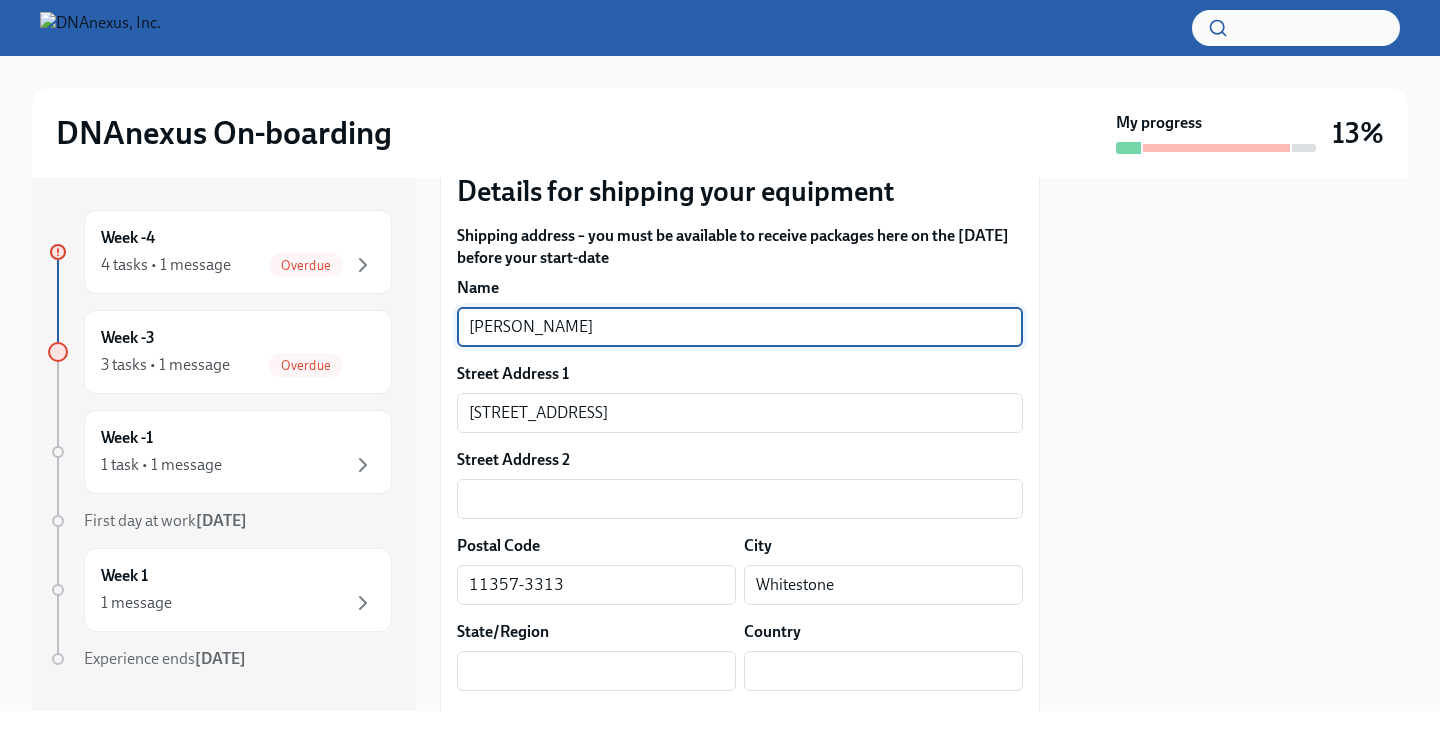type on "NY" 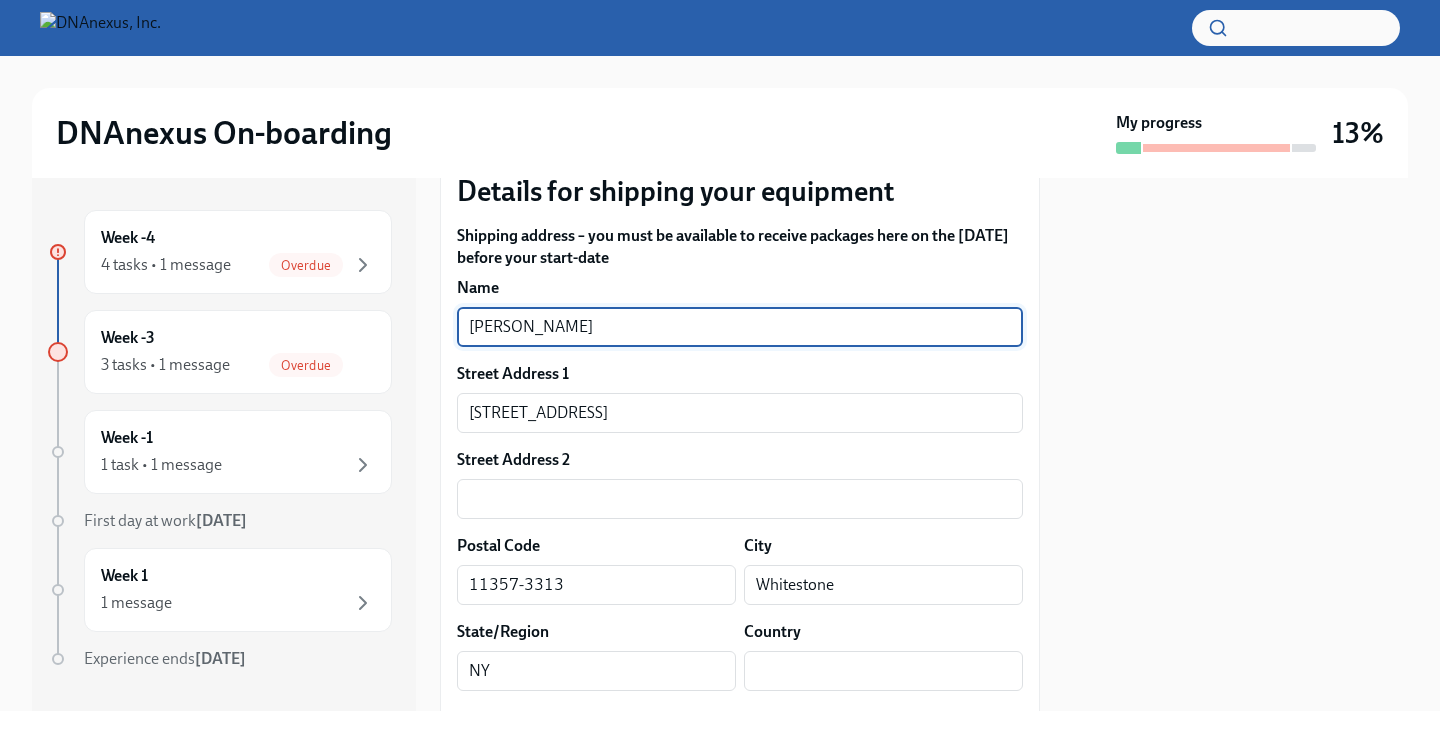 type on "US" 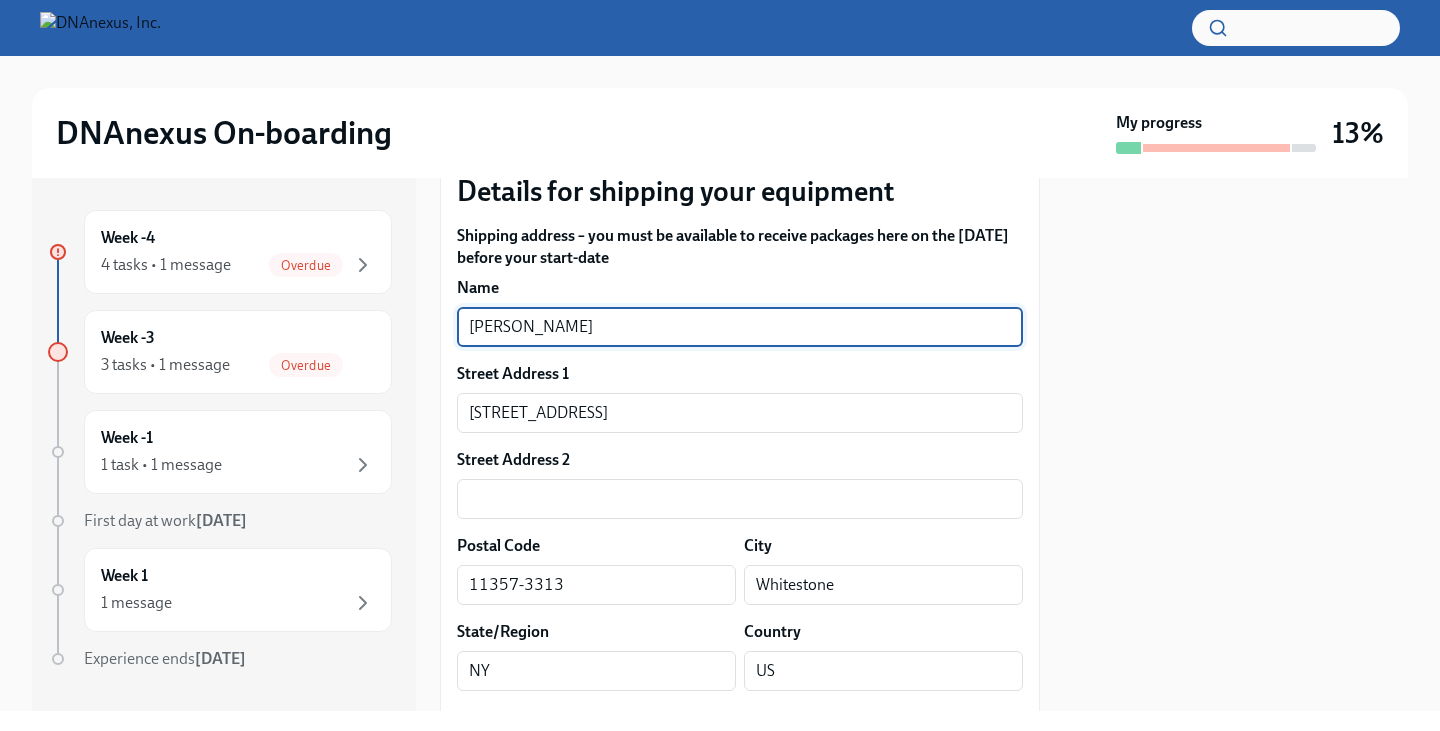 scroll, scrollTop: 1600, scrollLeft: 0, axis: vertical 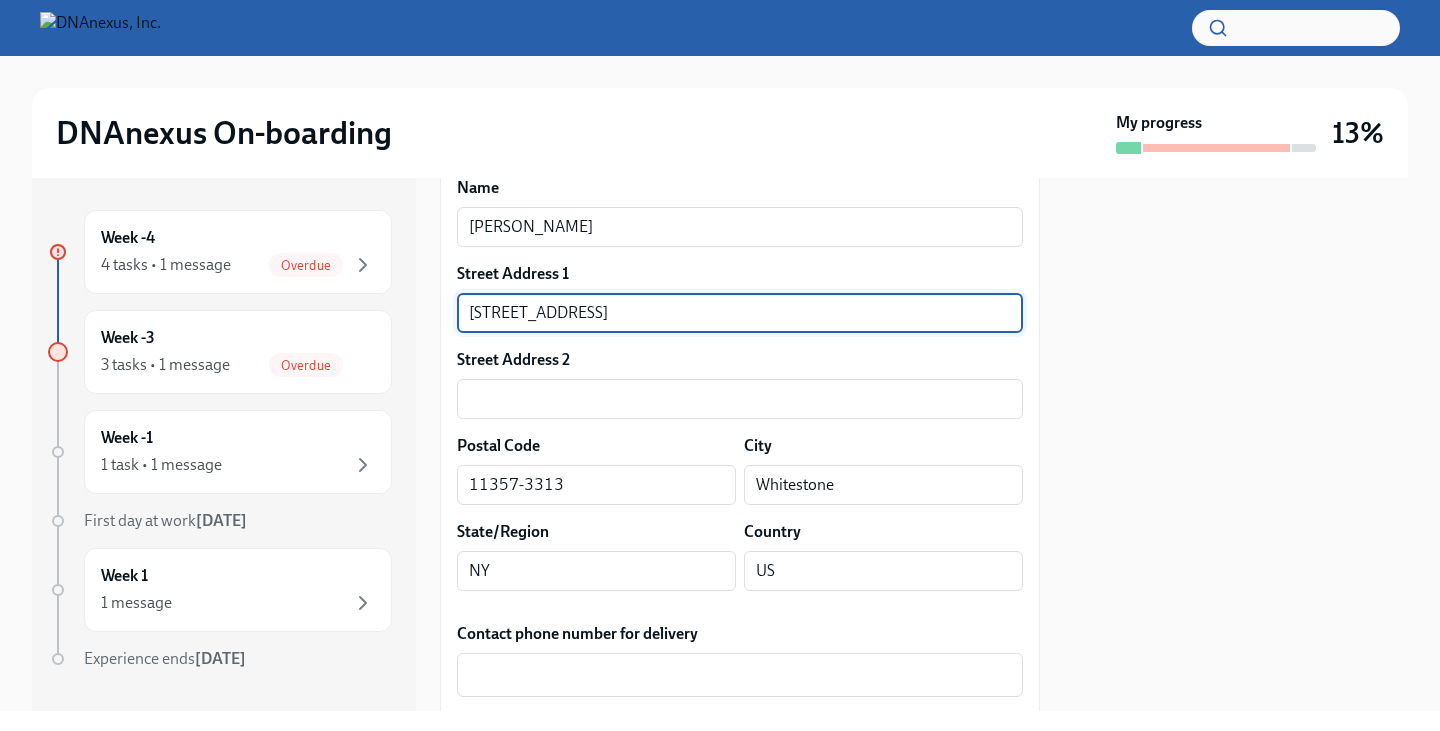 click on "19938 19TH AVE" at bounding box center [740, 313] 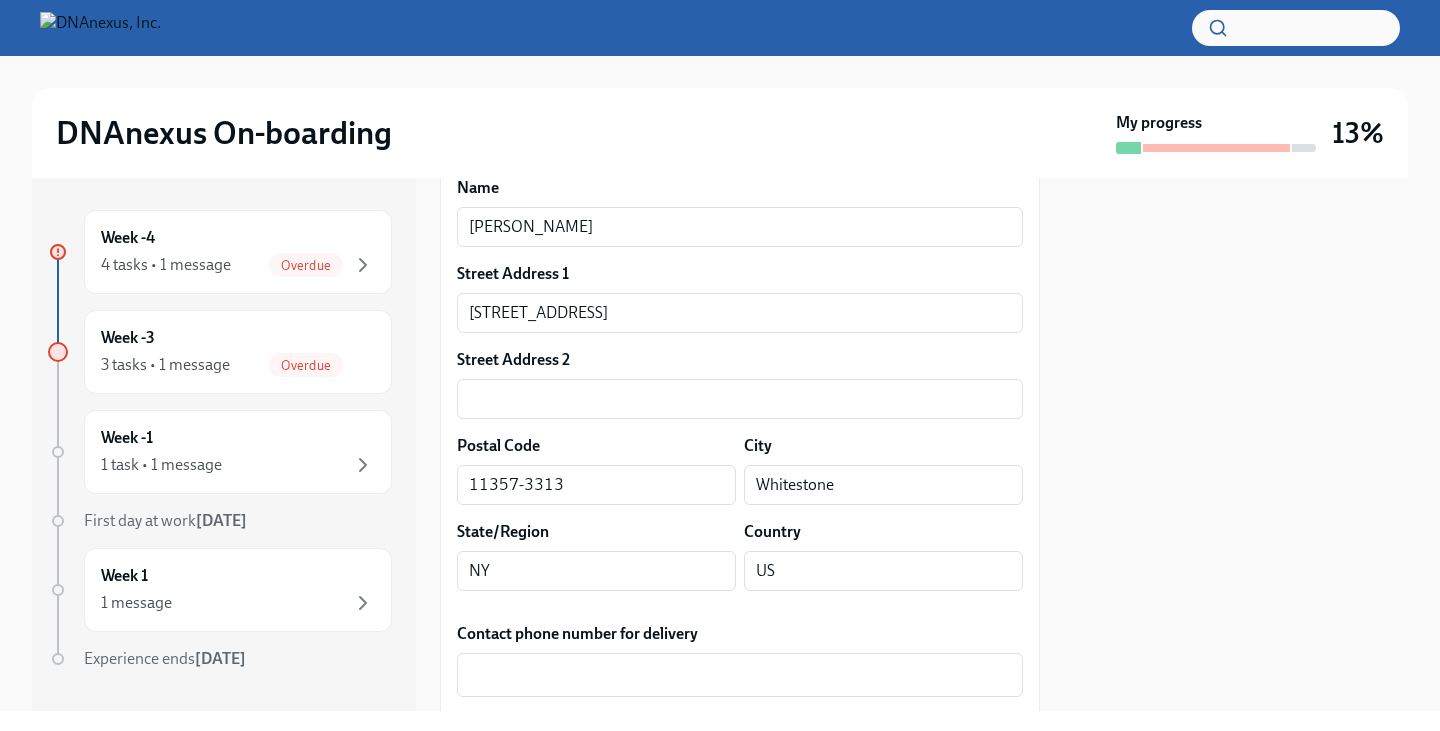 click on "Street Address 2" at bounding box center [740, 360] 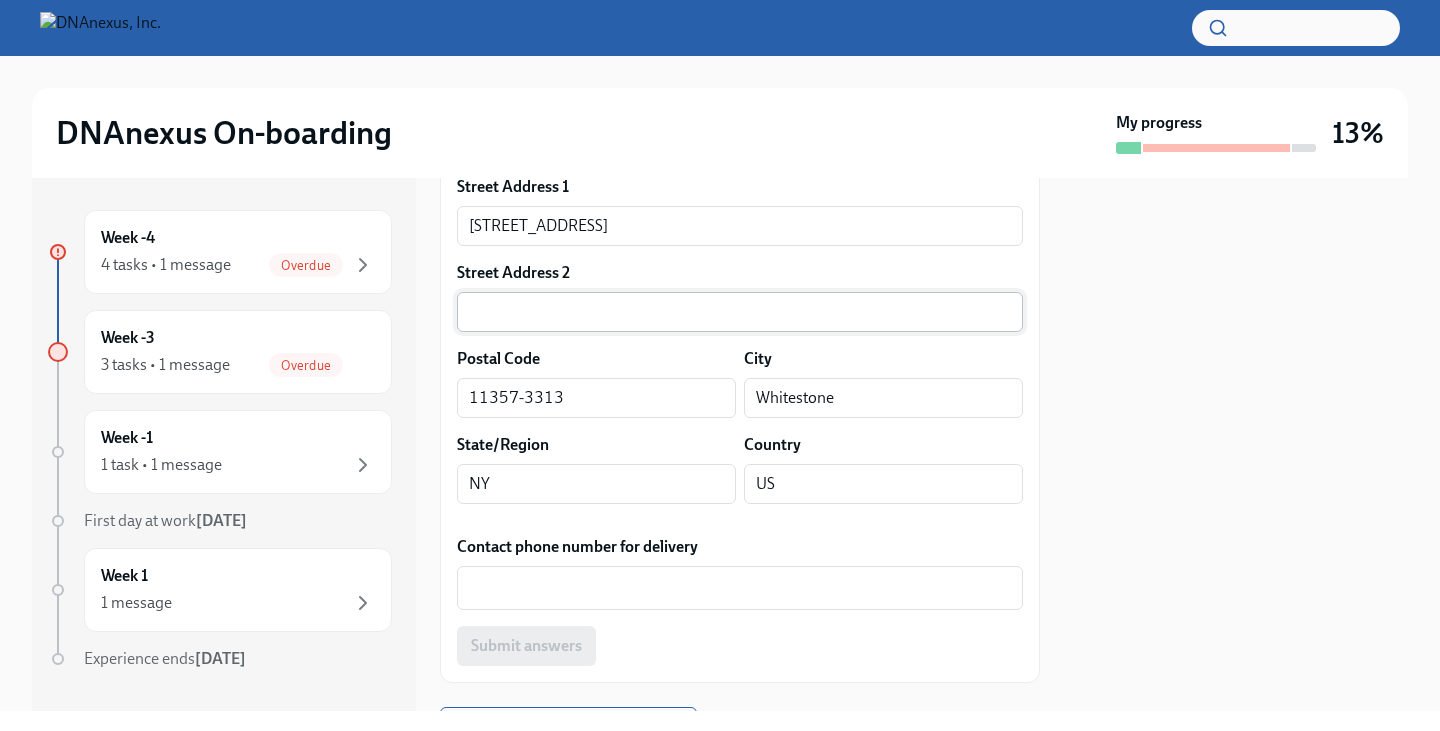 scroll, scrollTop: 1787, scrollLeft: 0, axis: vertical 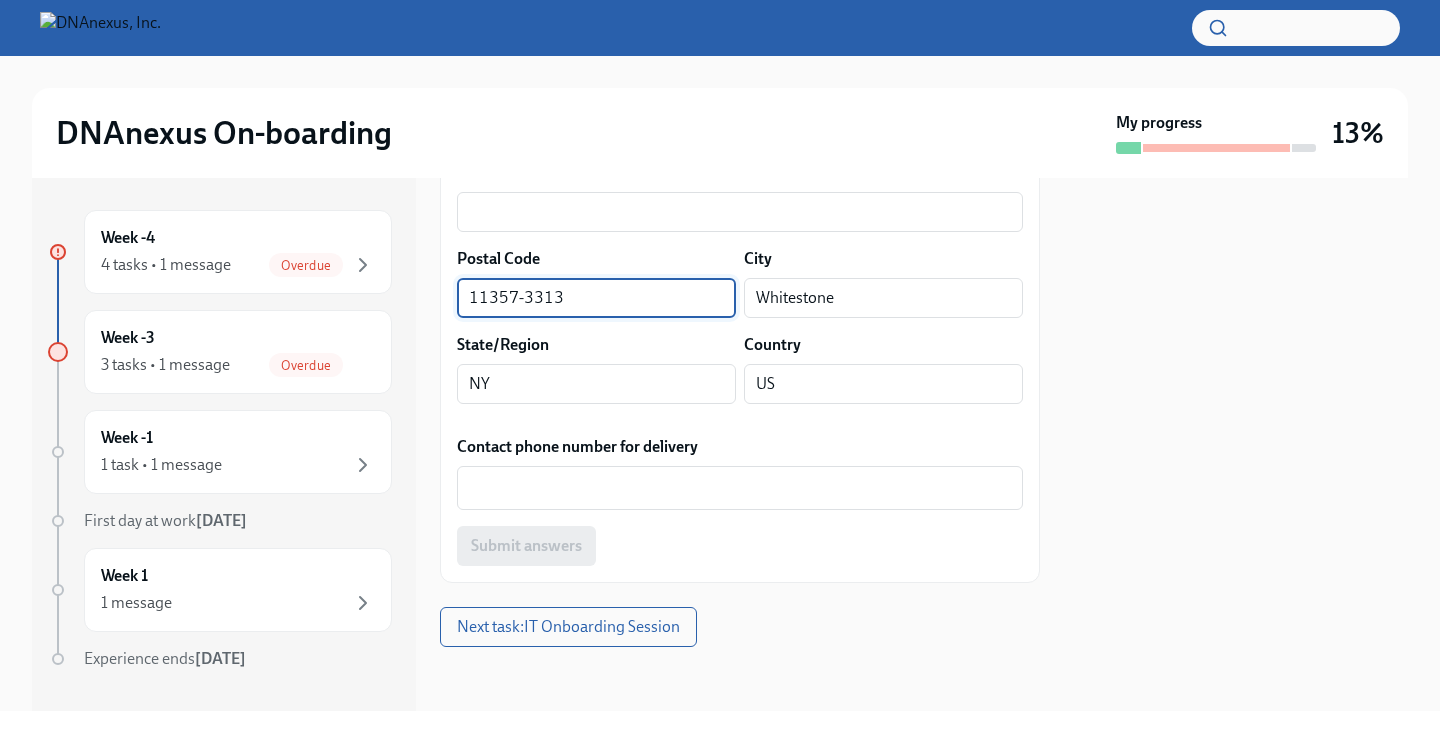 drag, startPoint x: 519, startPoint y: 302, endPoint x: 625, endPoint y: 292, distance: 106.47065 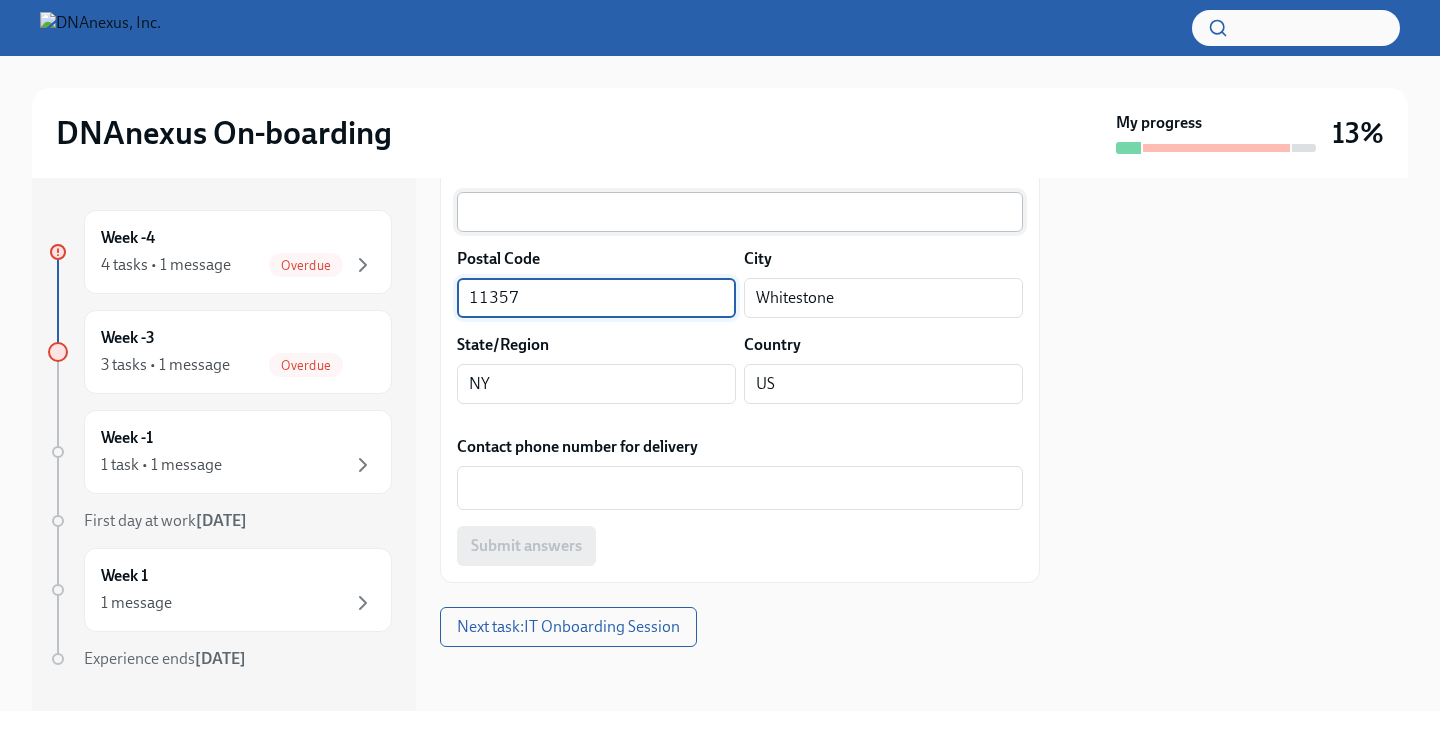 type on "11357" 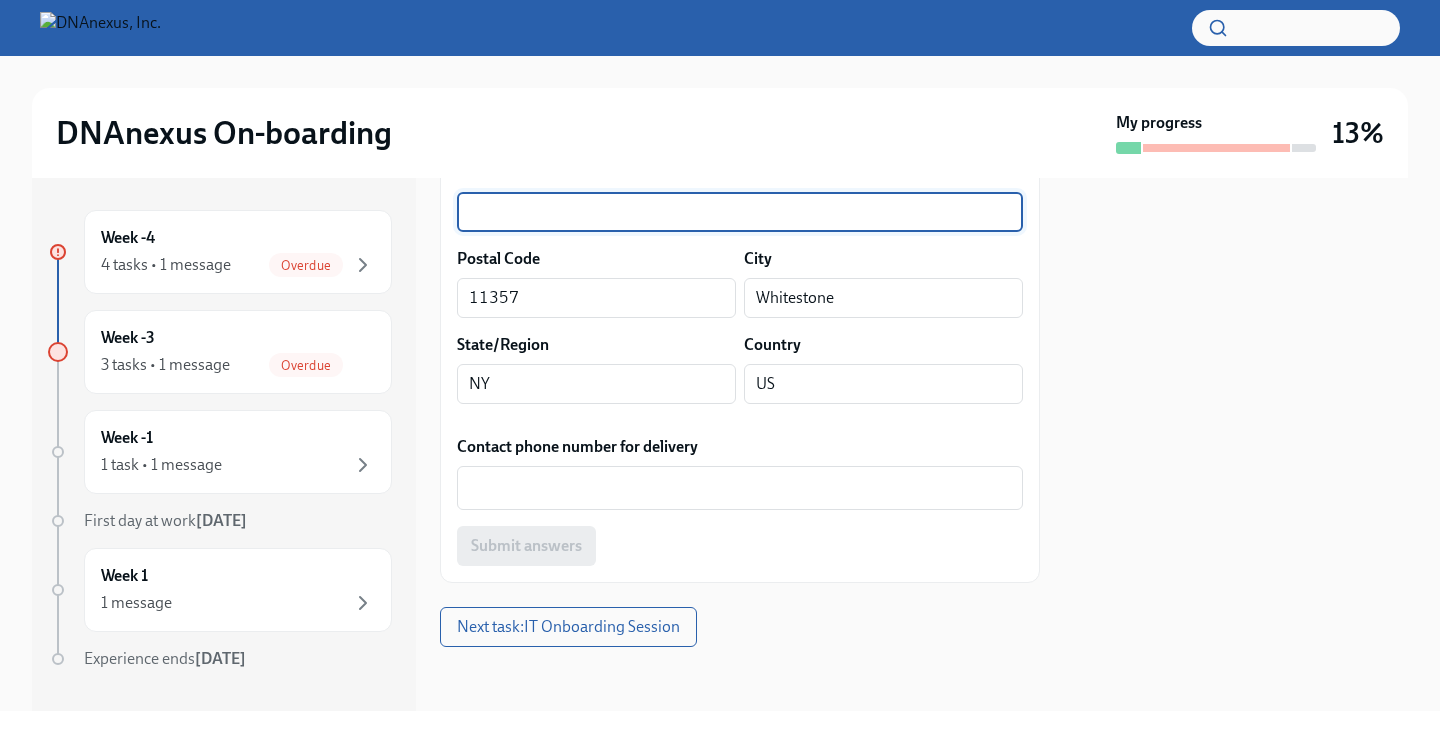 click at bounding box center (1236, 444) 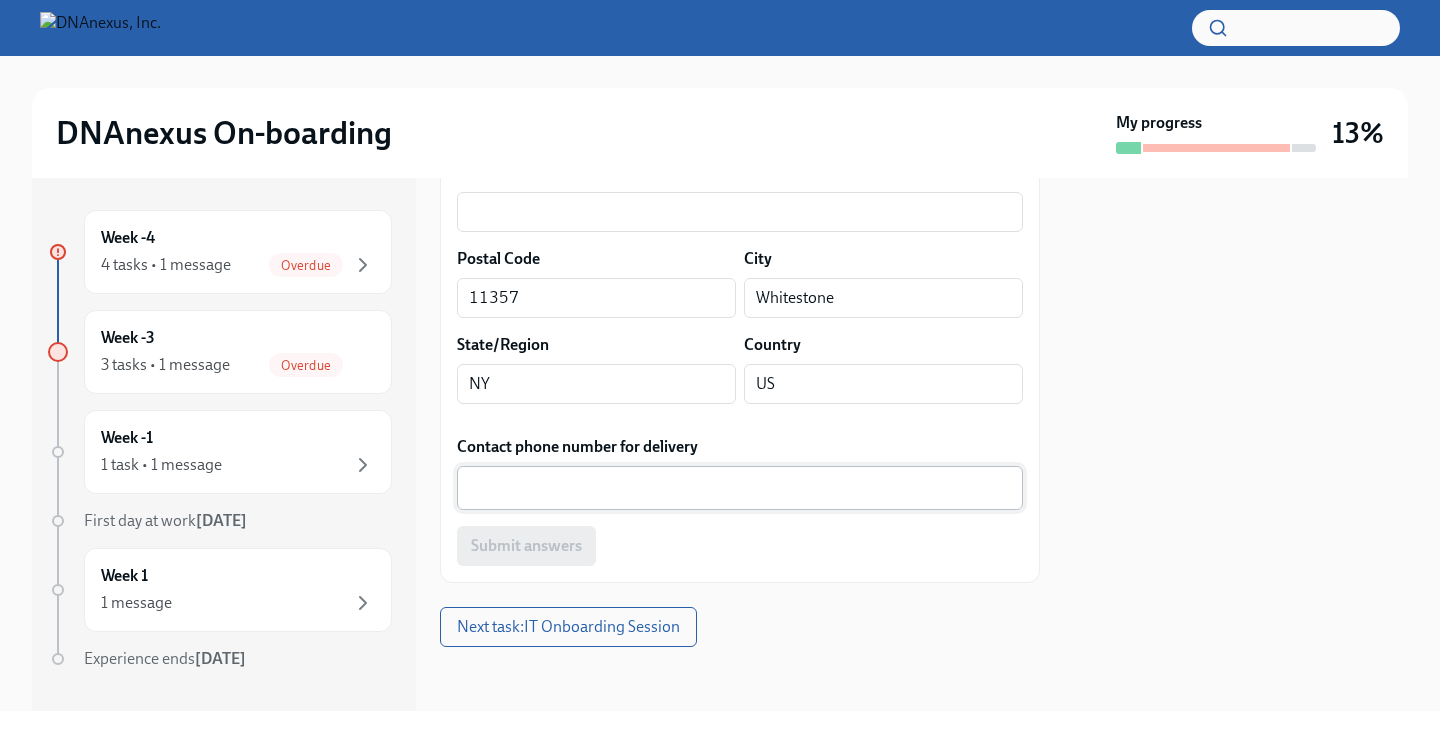 click on "x ​" at bounding box center [740, 488] 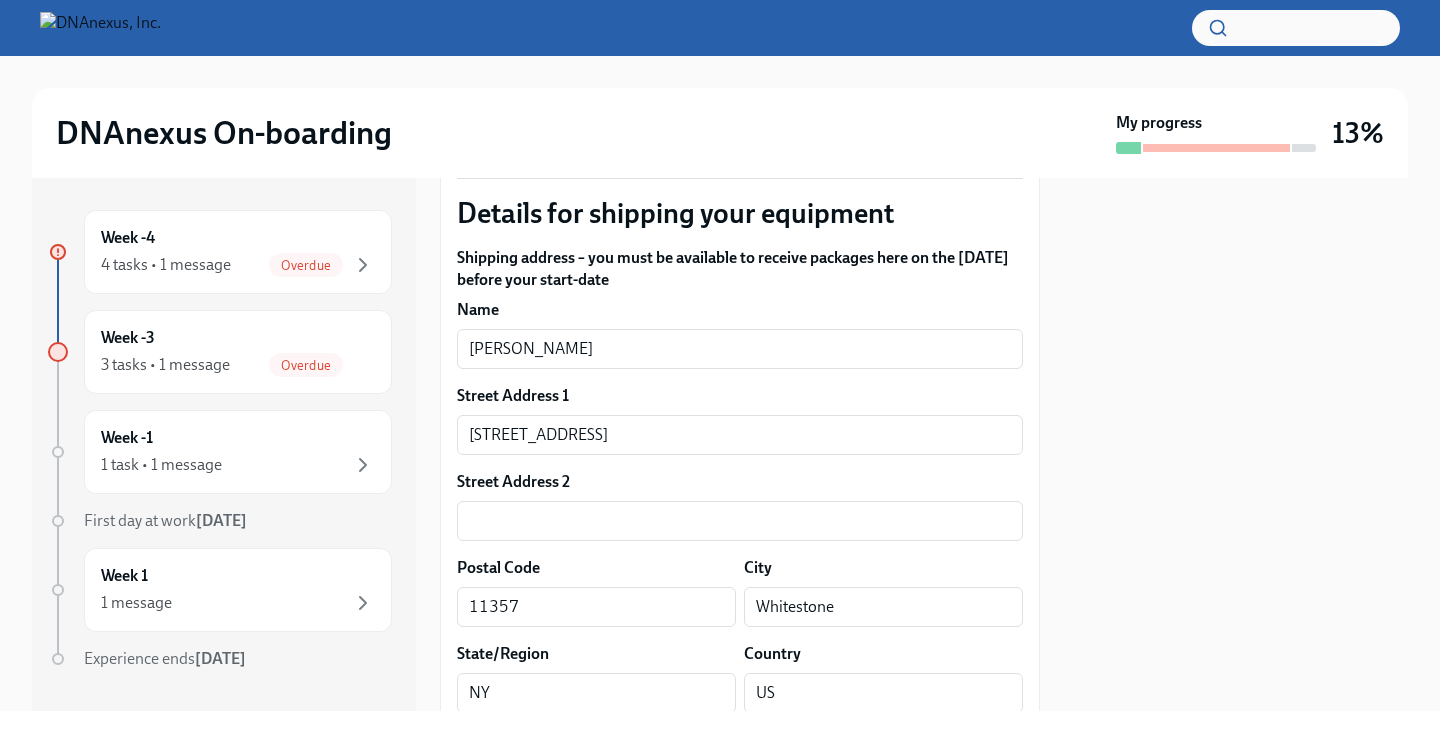 scroll, scrollTop: 1787, scrollLeft: 0, axis: vertical 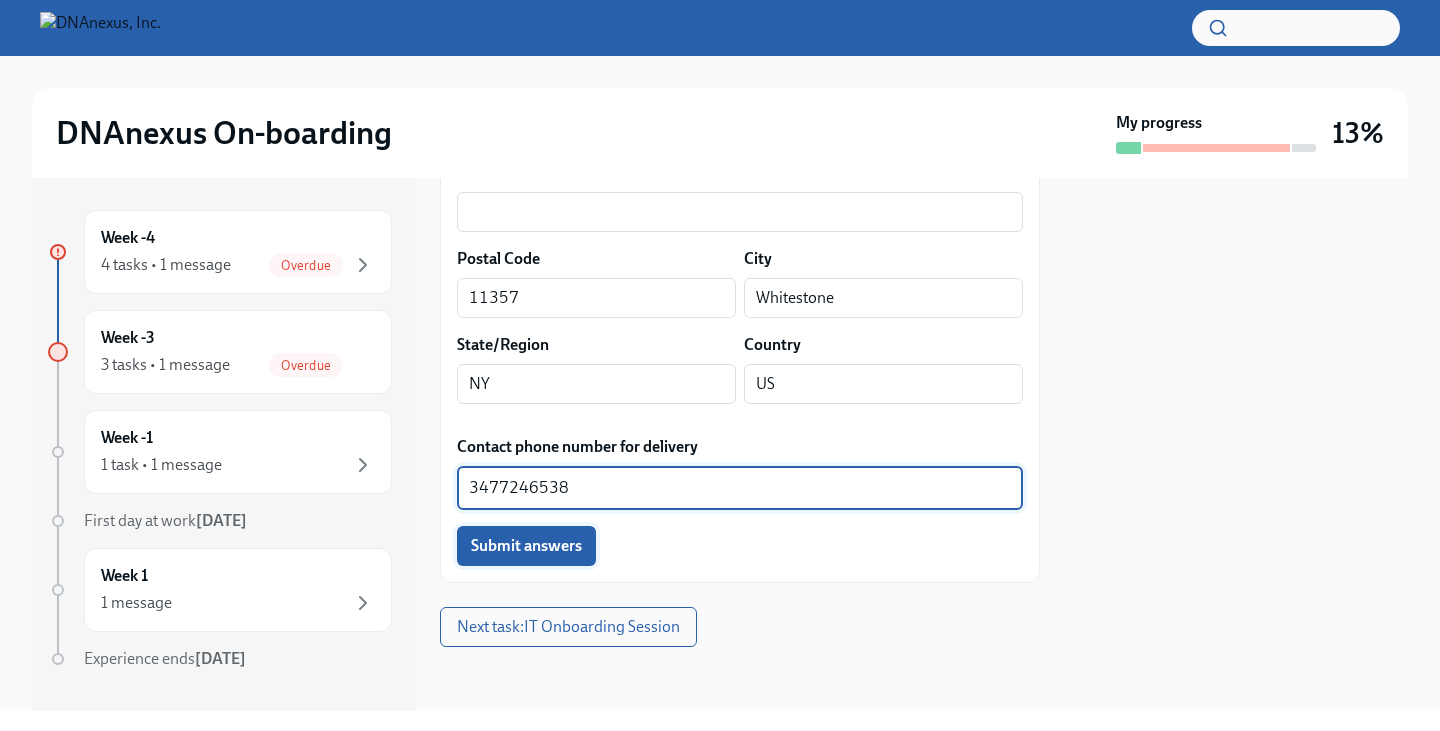 type on "3477246538" 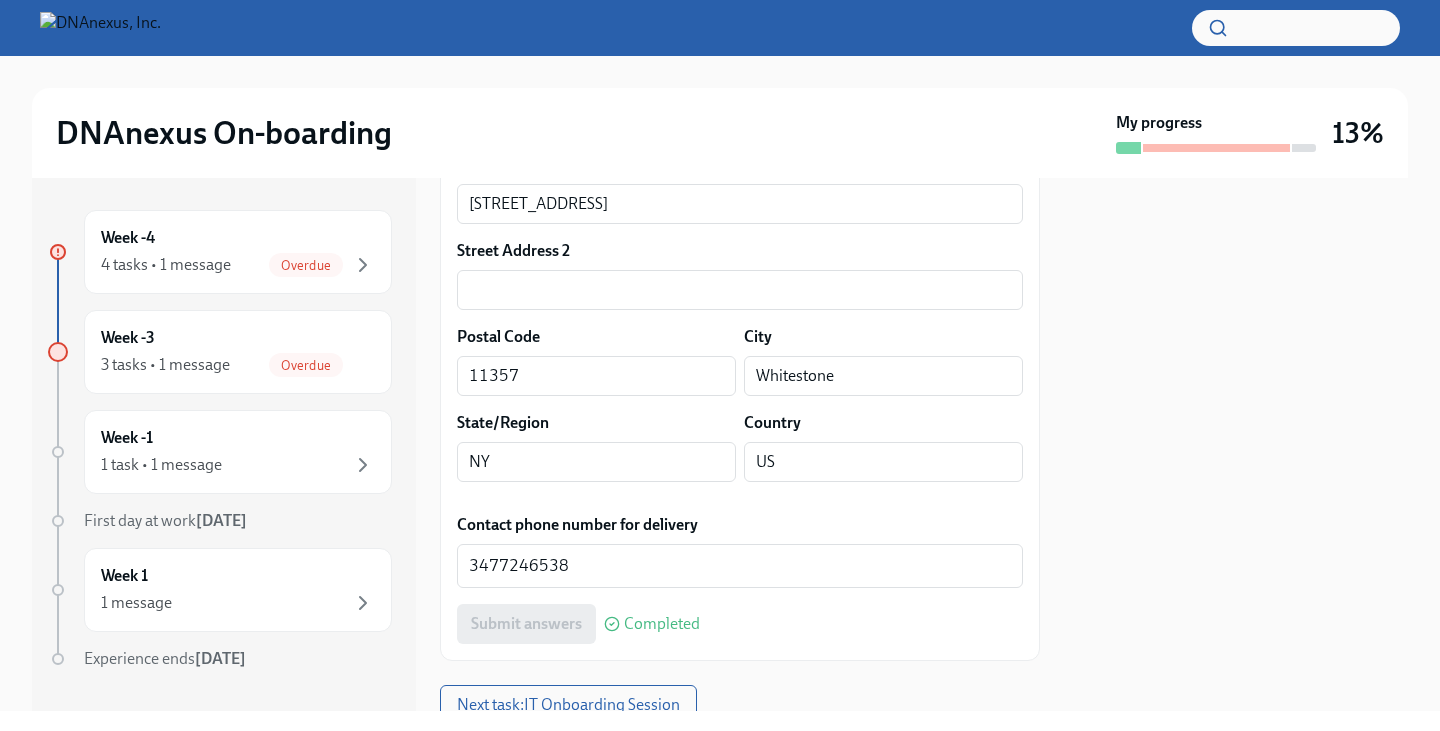 scroll, scrollTop: 1787, scrollLeft: 0, axis: vertical 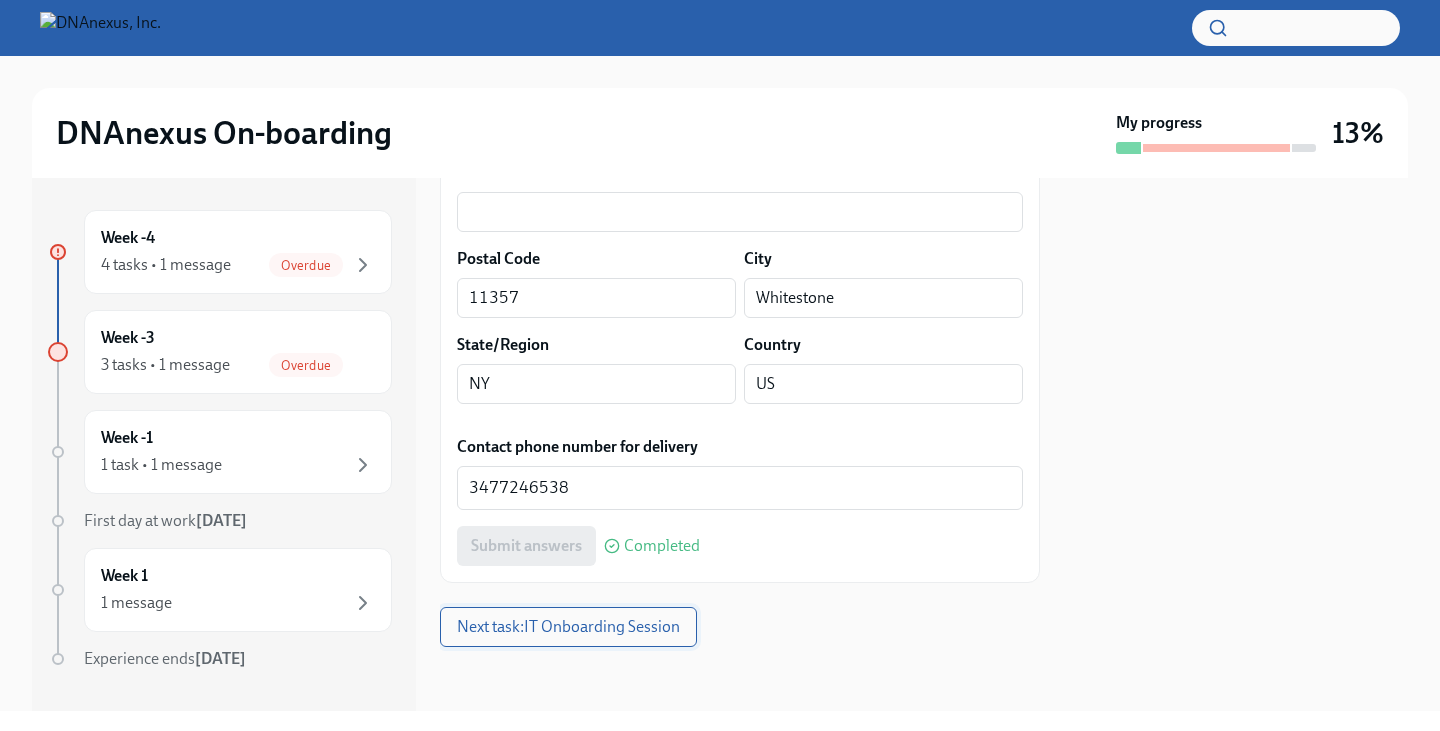 click on "Next task :  IT Onboarding Session" at bounding box center (568, 627) 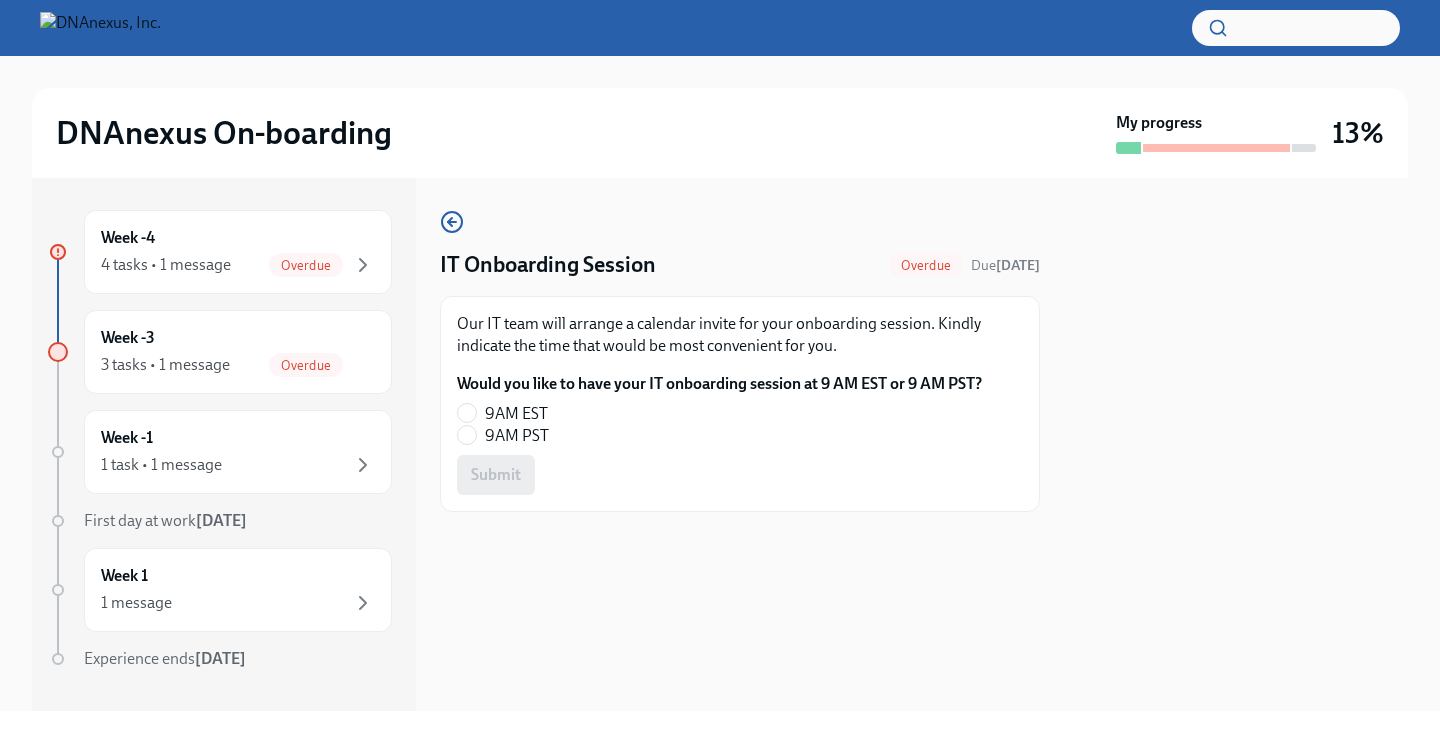 click on "9AM EST" at bounding box center (516, 414) 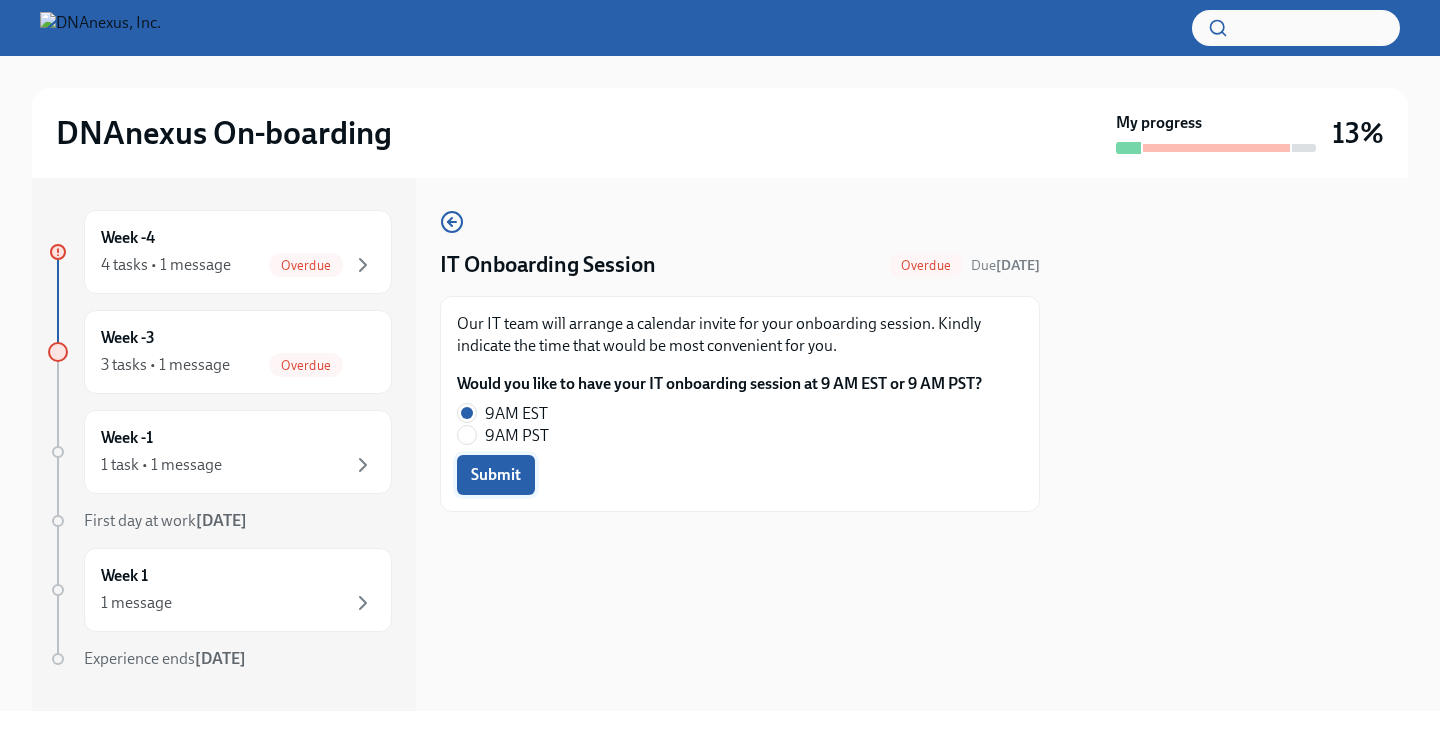 click on "Submit" at bounding box center [496, 475] 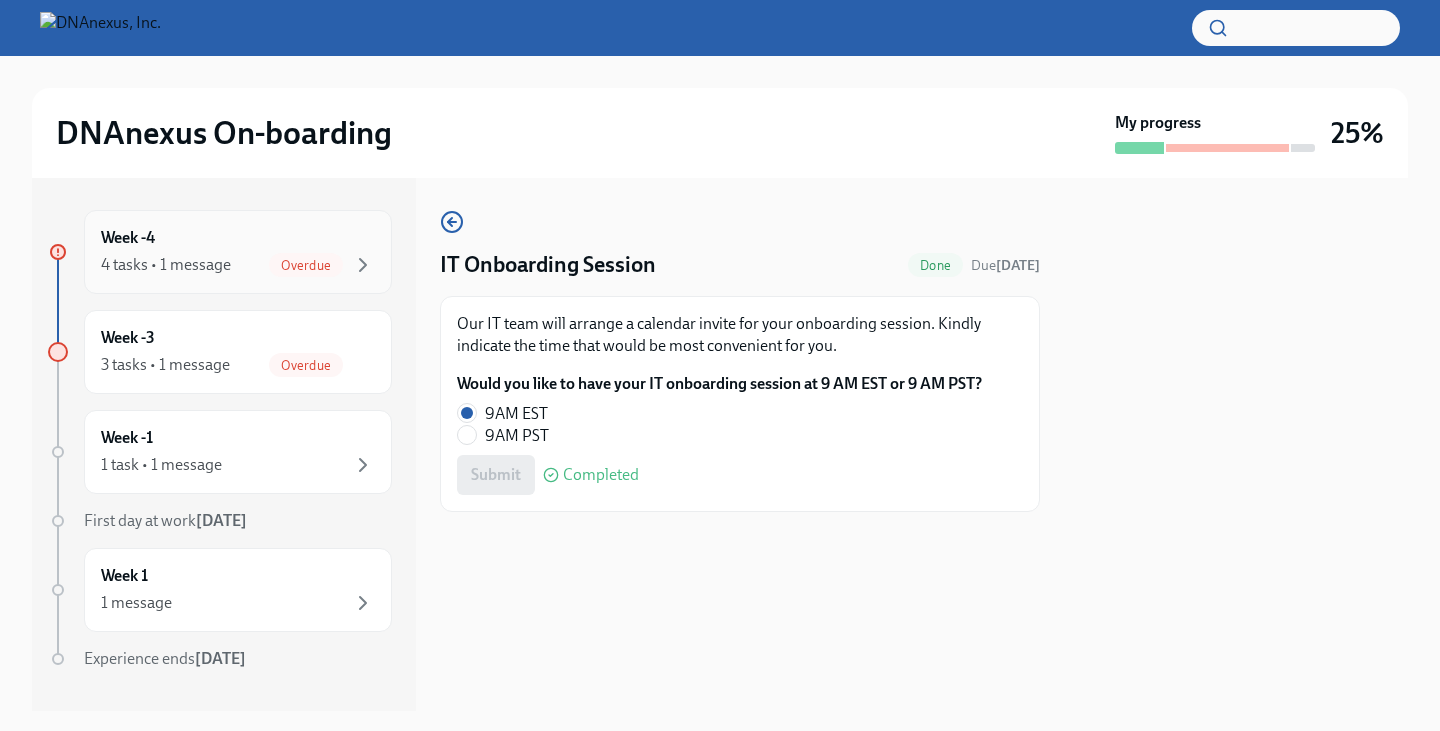 click on "Week -4 4 tasks • 1 message Overdue" at bounding box center [238, 252] 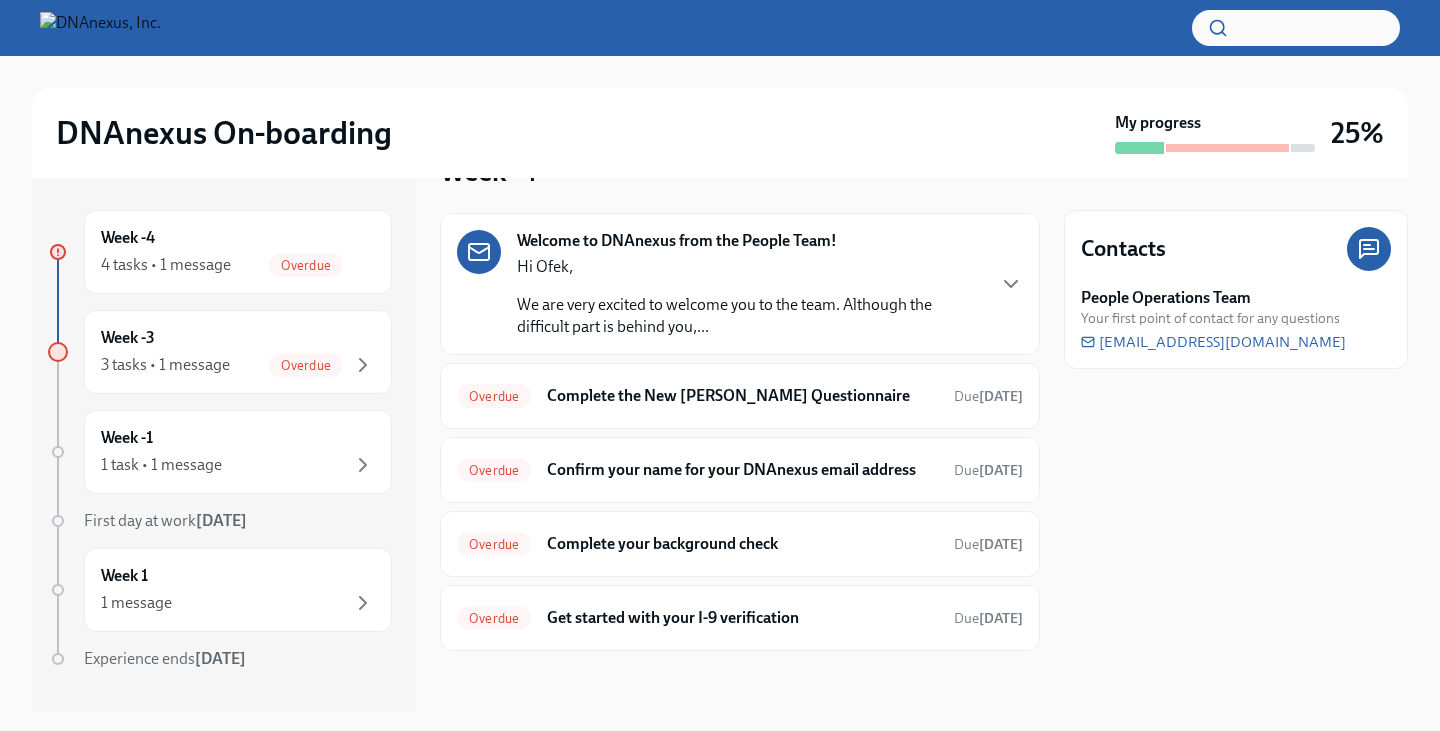 scroll, scrollTop: 81, scrollLeft: 0, axis: vertical 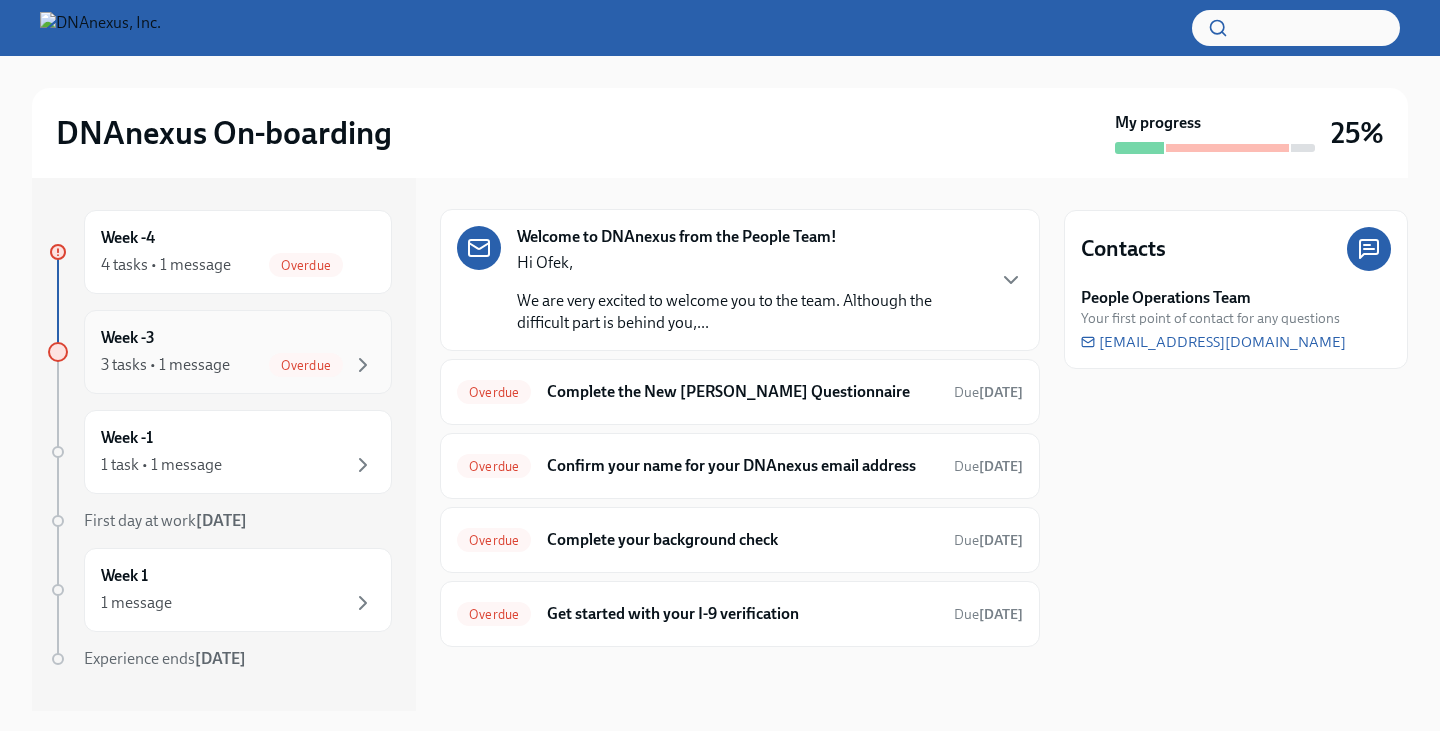 click on "Week -3 3 tasks • 1 message Overdue" at bounding box center [238, 352] 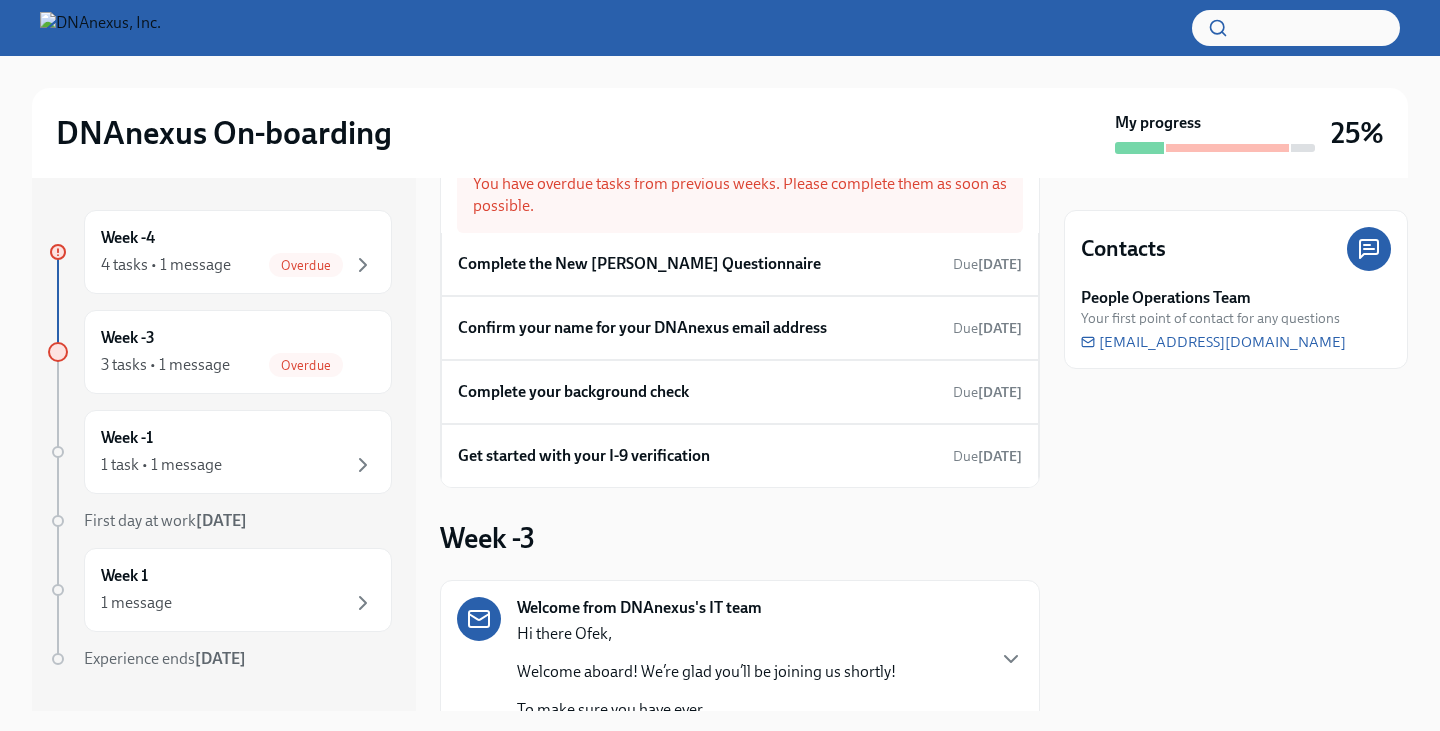 scroll, scrollTop: 0, scrollLeft: 0, axis: both 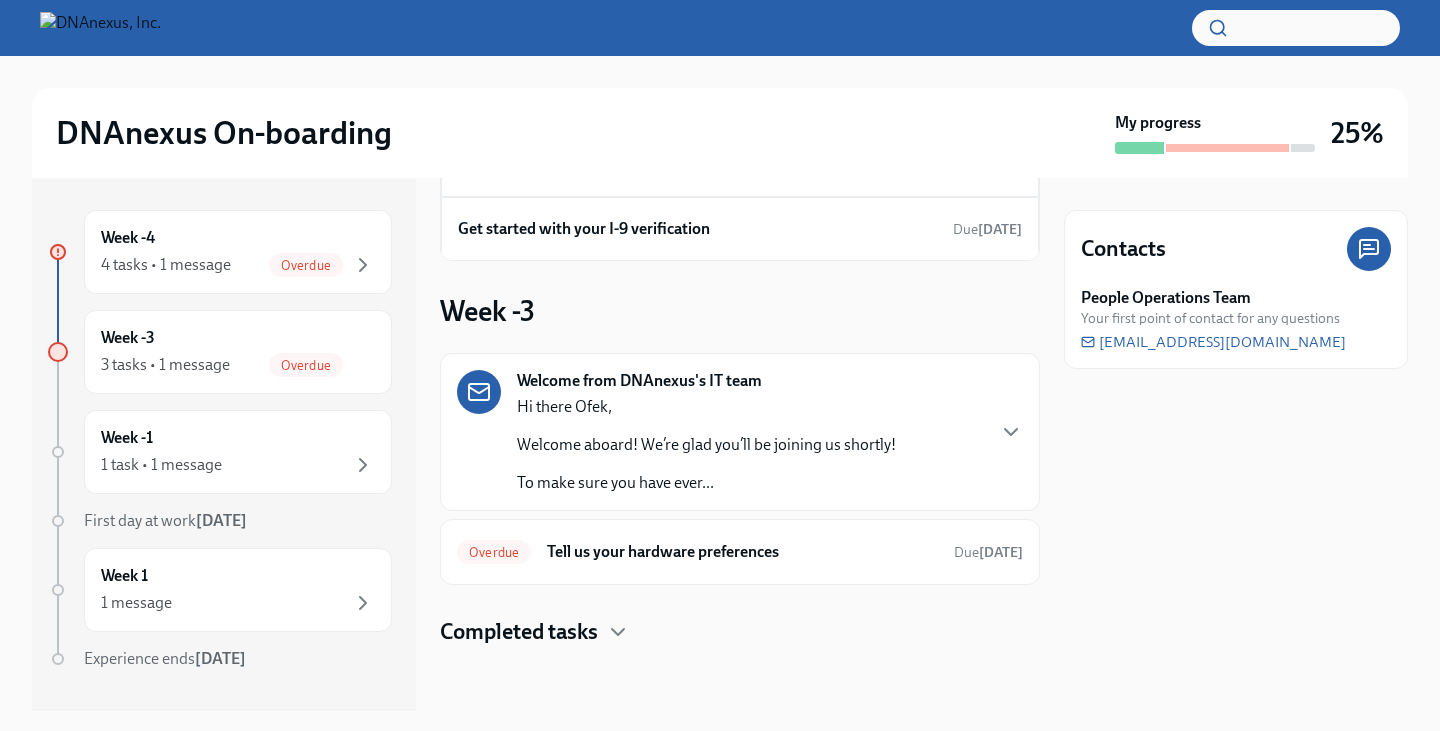click on "Welcome from DNAnexus's IT team Hi there Ofek,
Welcome aboard! We’re glad you’ll be joining us shortly!
To make sure you have ever..." at bounding box center (740, 432) 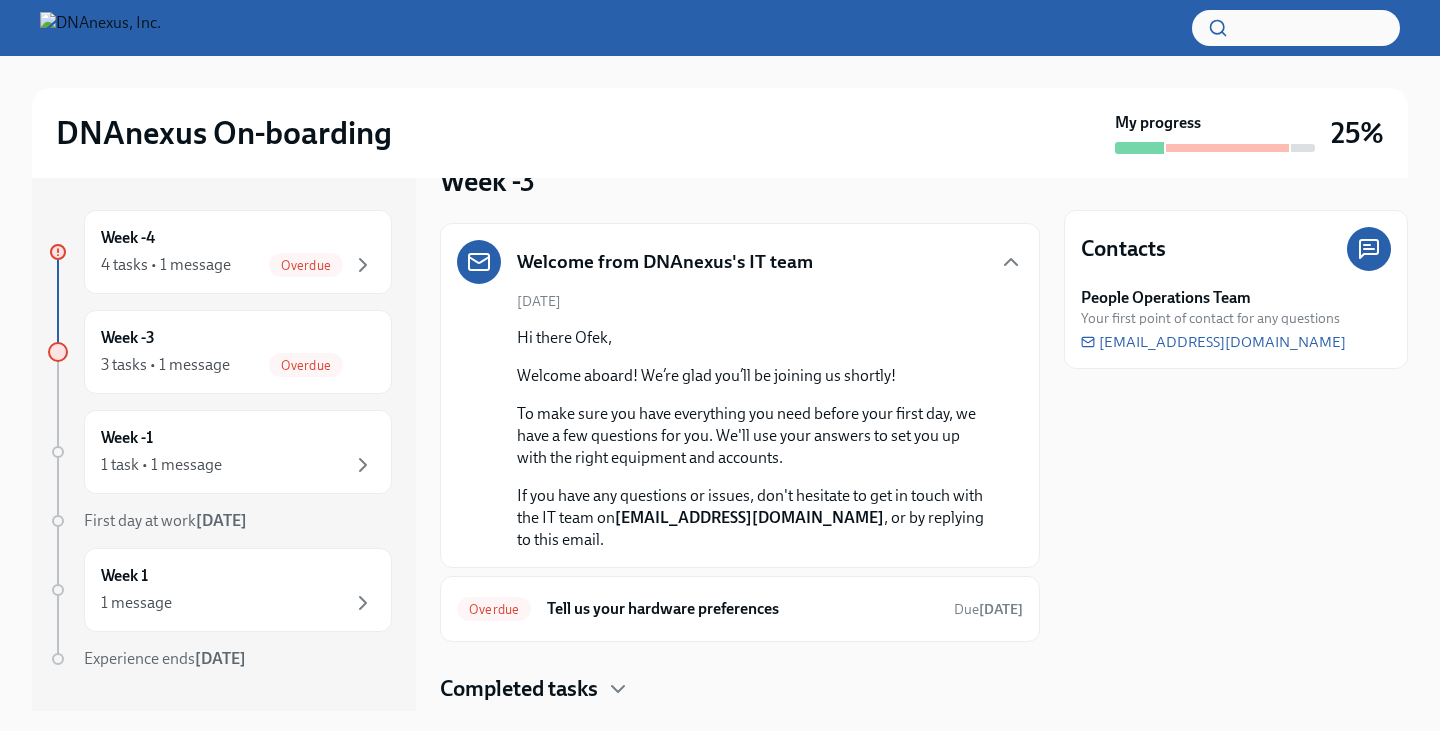 scroll, scrollTop: 484, scrollLeft: 0, axis: vertical 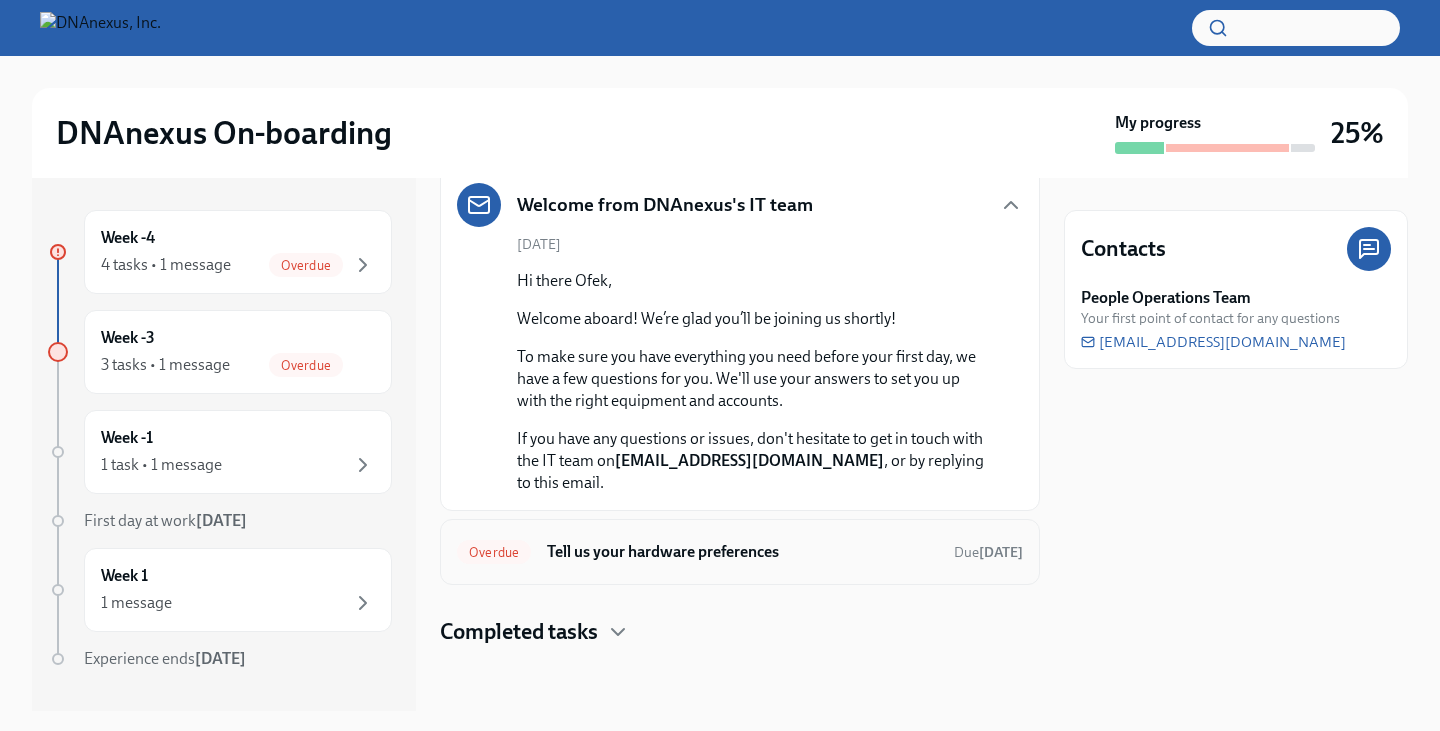 click on "Overdue Tell us your hardware preferences Due  2 days ago" at bounding box center (740, 552) 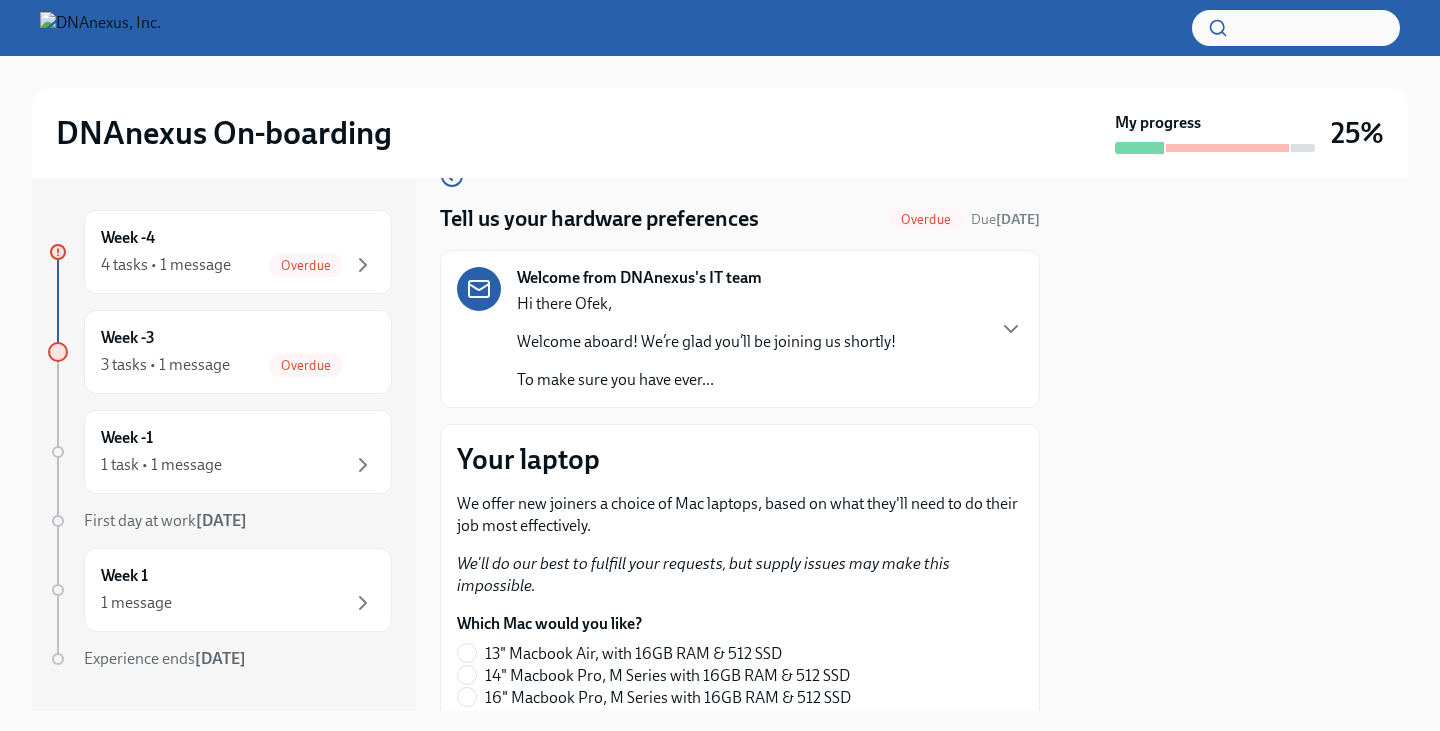 scroll, scrollTop: 0, scrollLeft: 0, axis: both 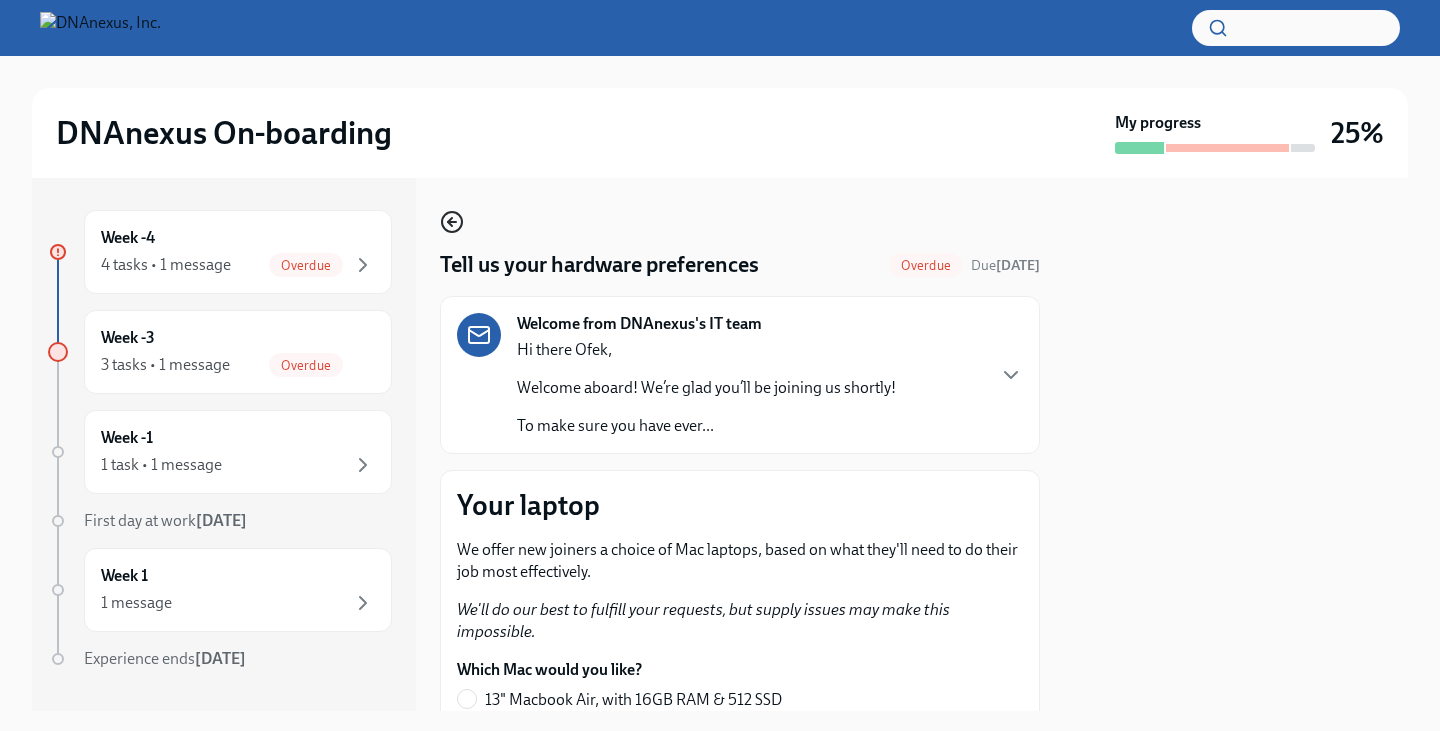 click 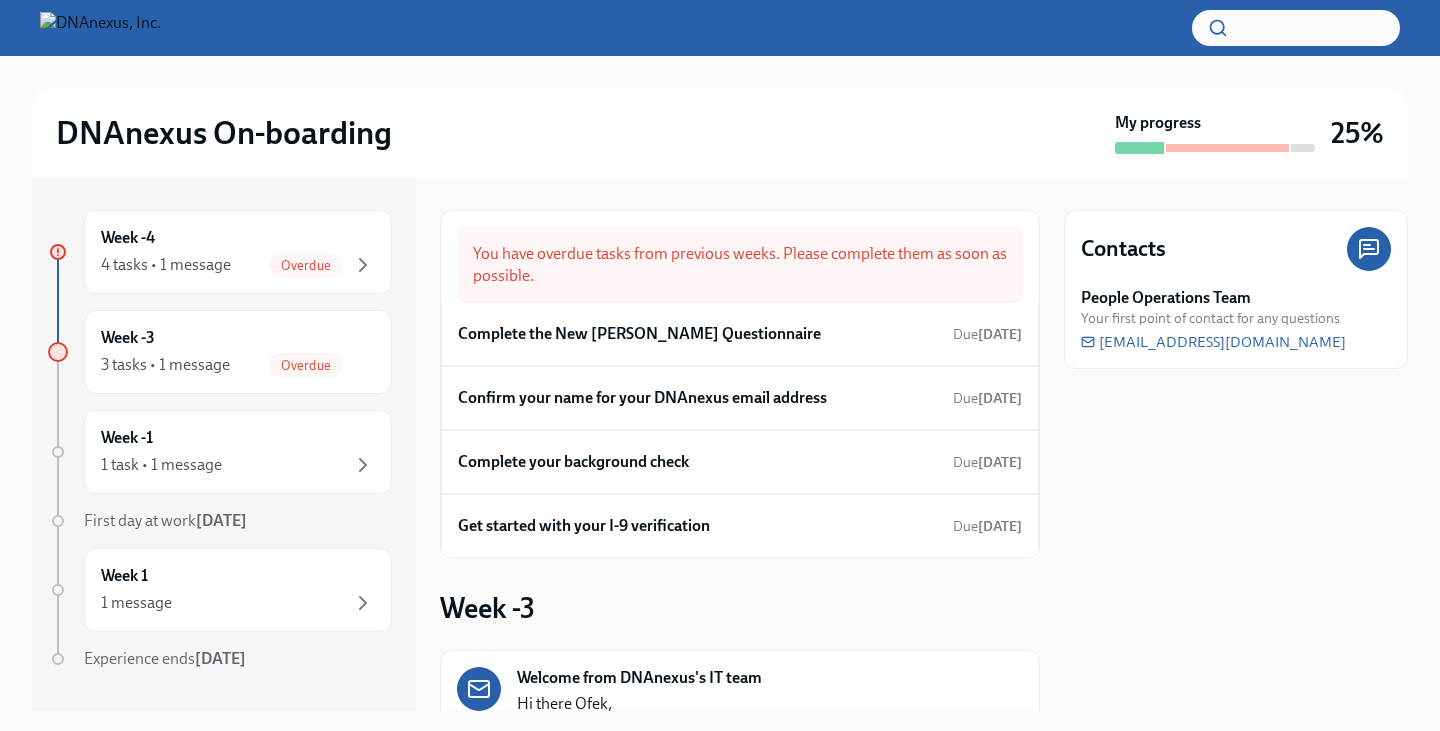 scroll, scrollTop: 297, scrollLeft: 0, axis: vertical 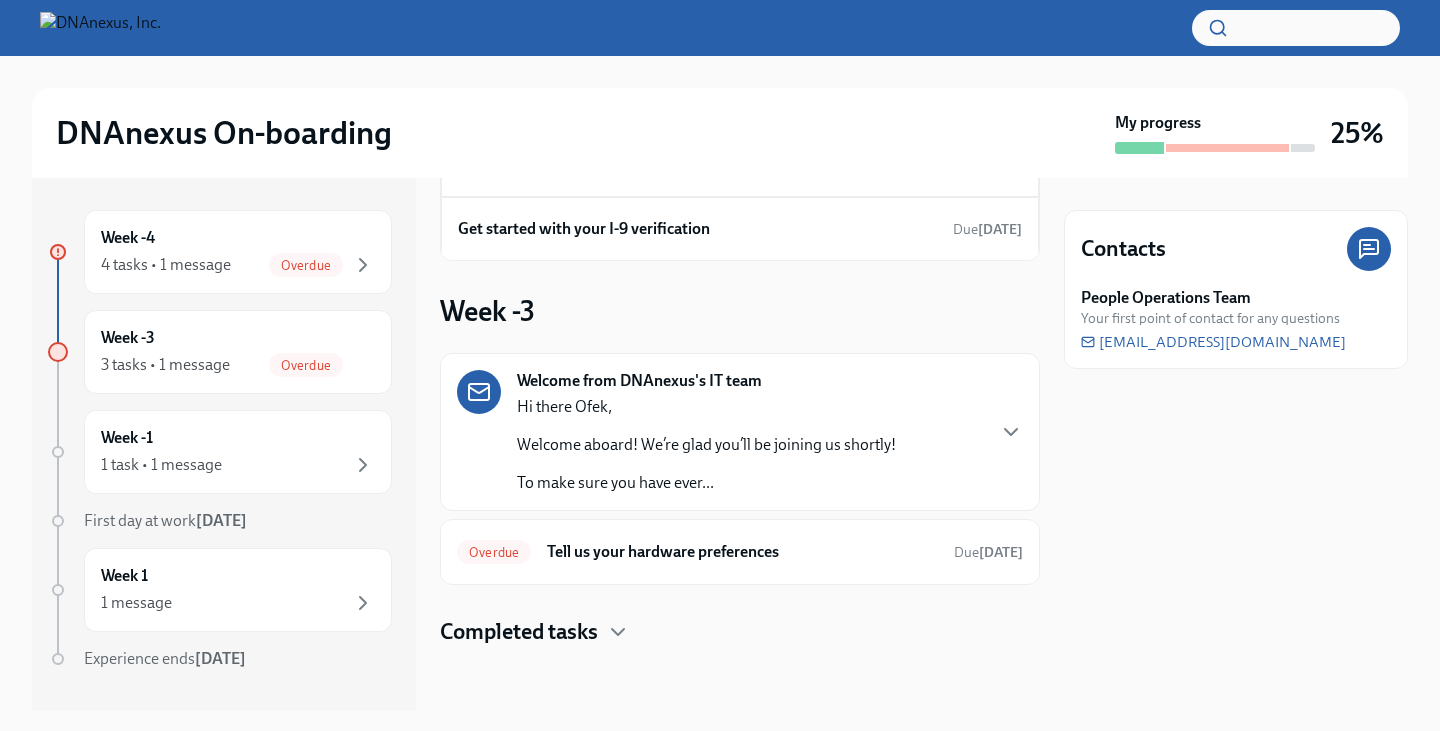 click at bounding box center [740, 679] 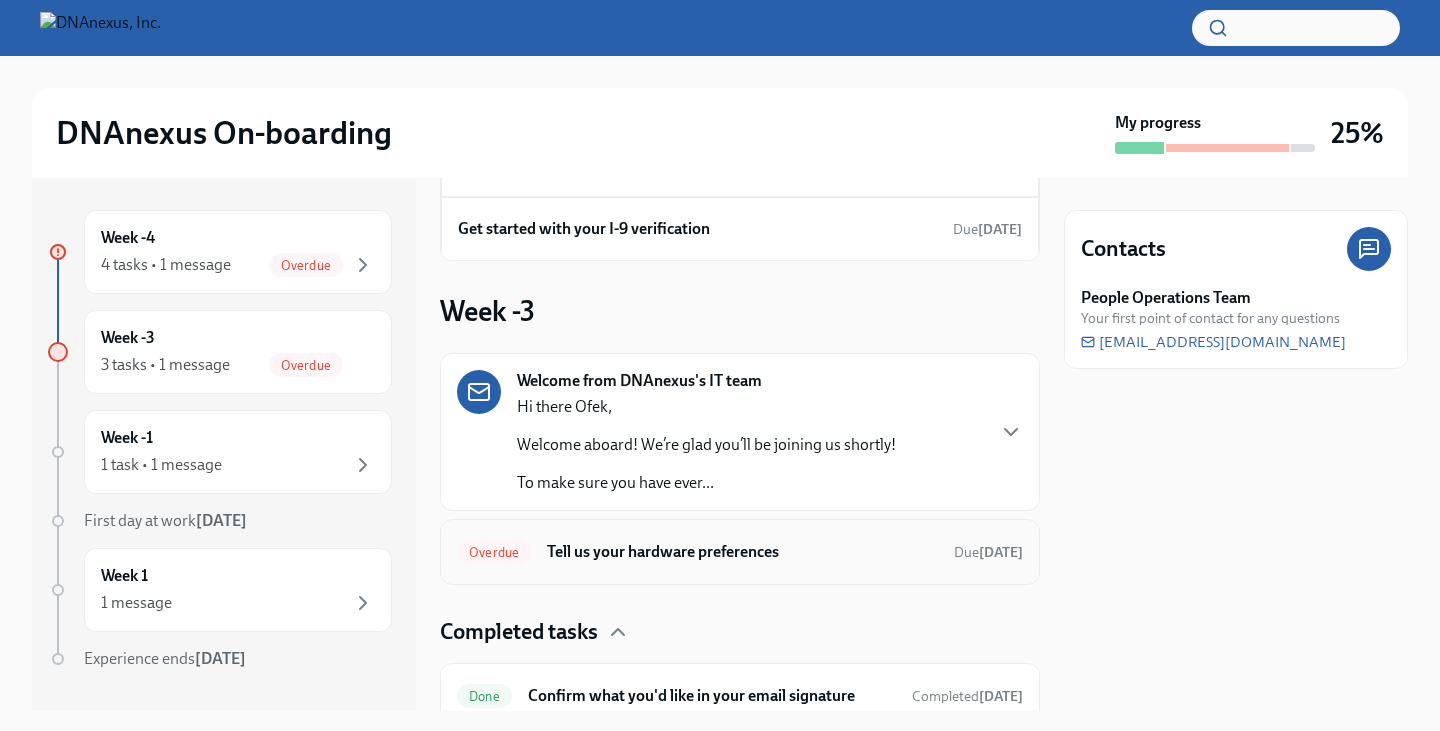 scroll, scrollTop: 461, scrollLeft: 0, axis: vertical 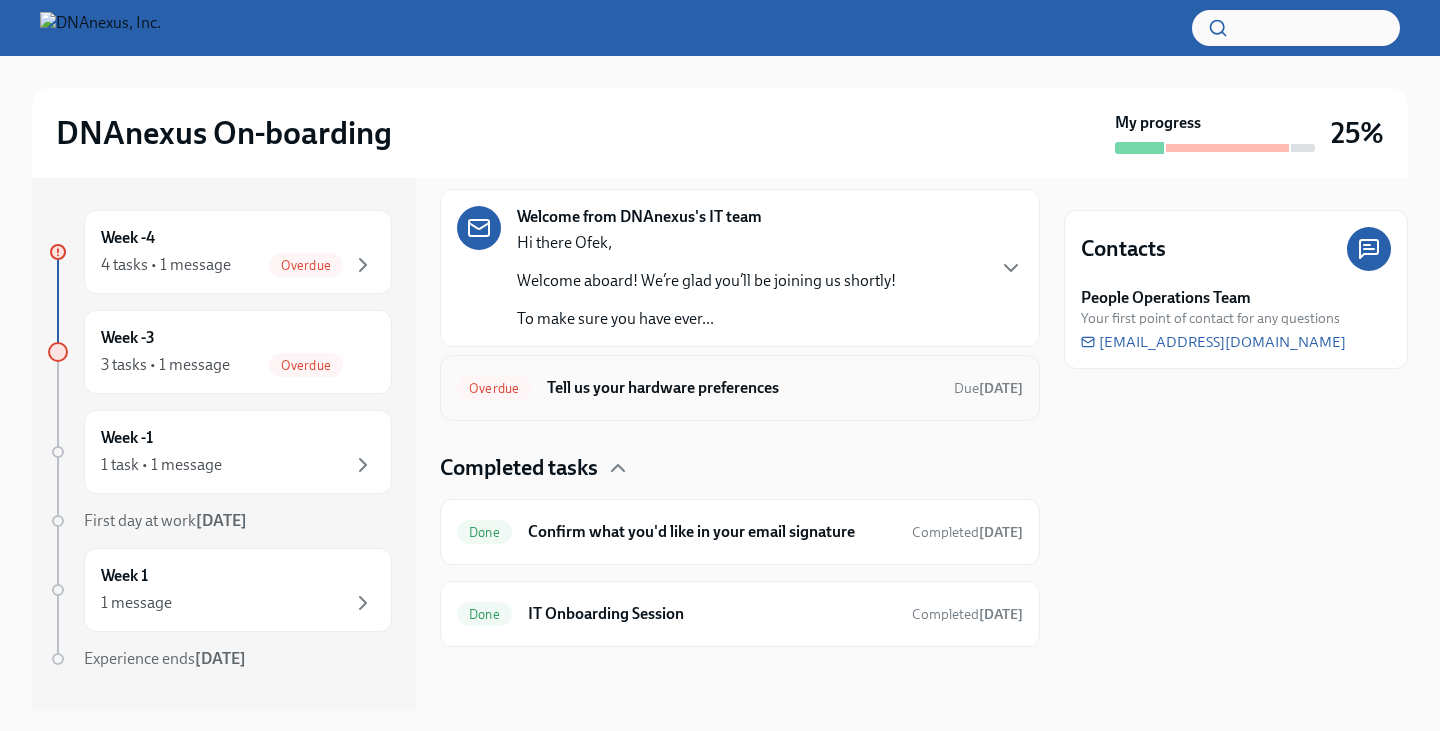 click on "Tell us your hardware preferences" at bounding box center [742, 388] 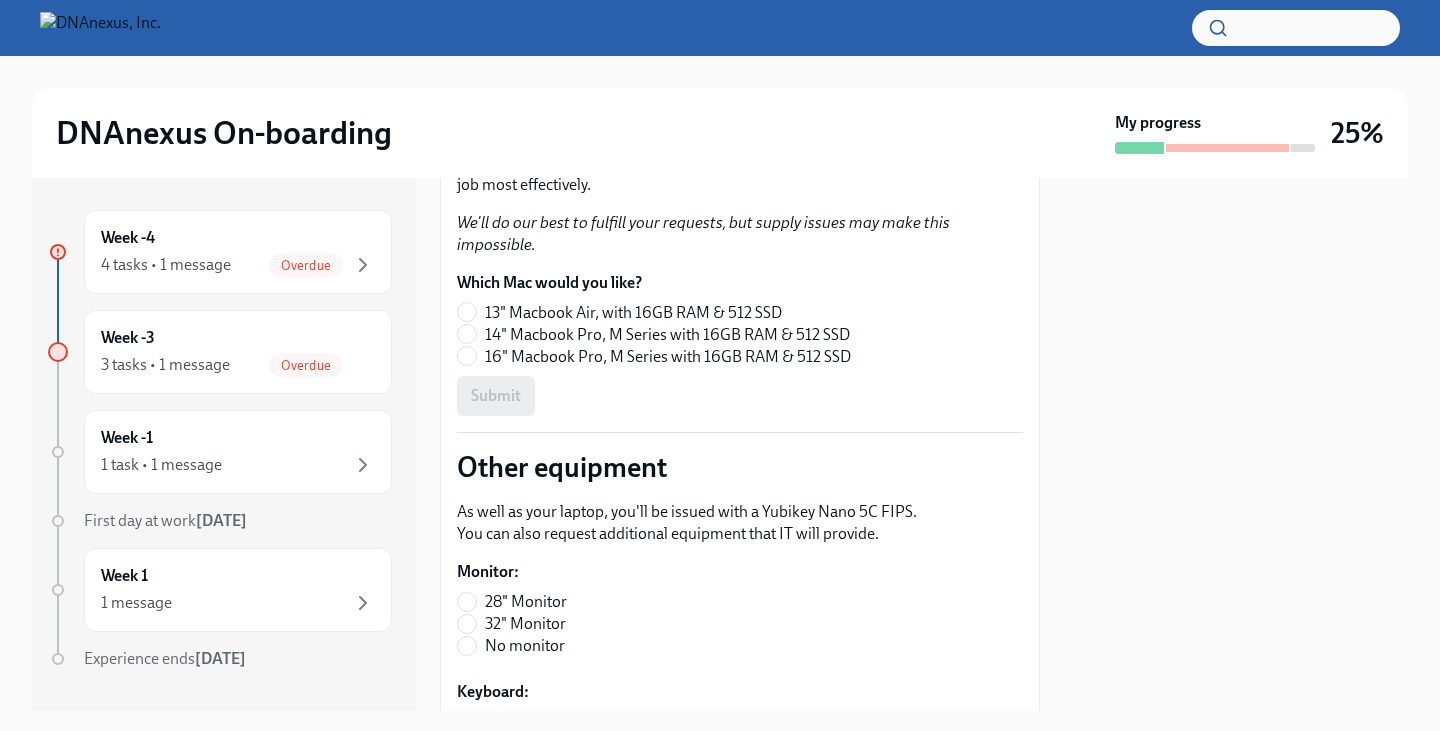 scroll, scrollTop: 300, scrollLeft: 0, axis: vertical 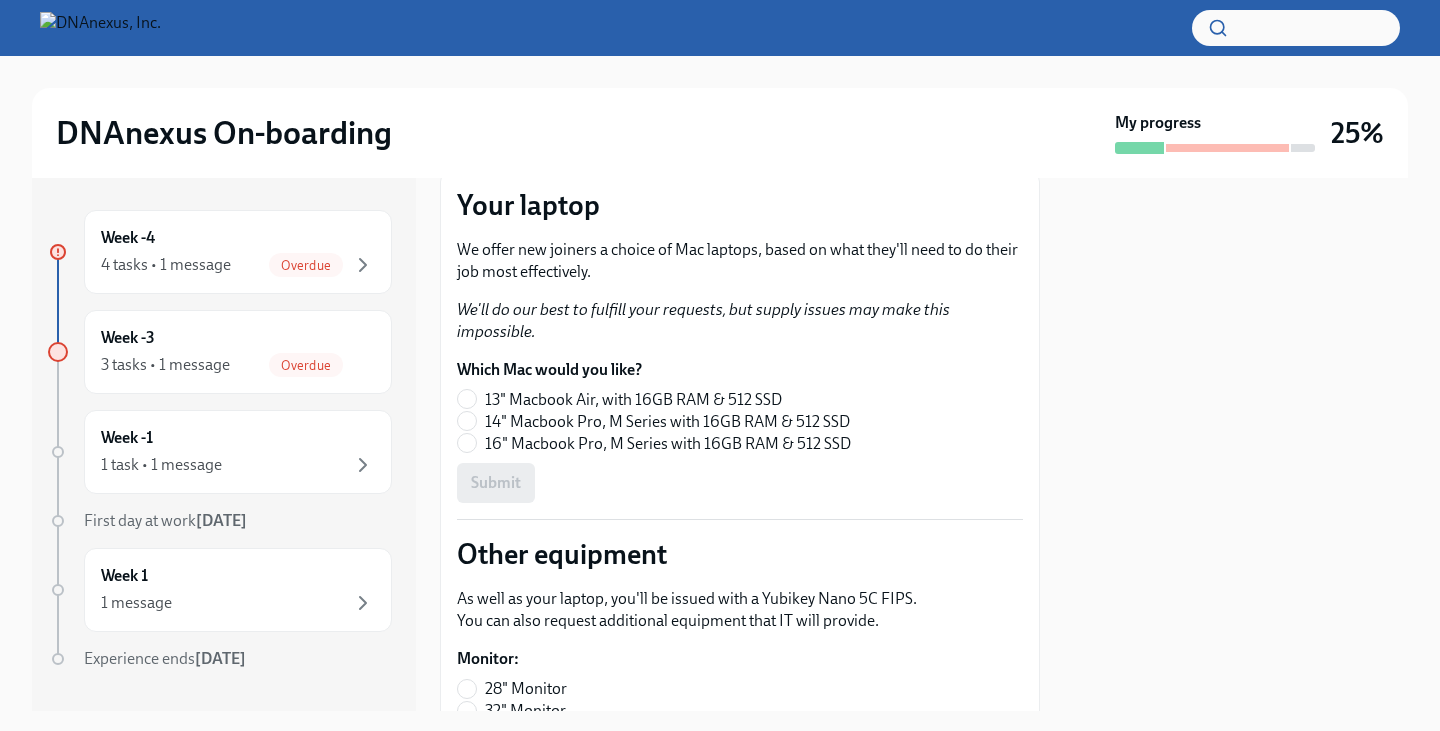 click on "14" Macbook Pro, M Series with 16GB RAM & 512 SSD" at bounding box center (667, 422) 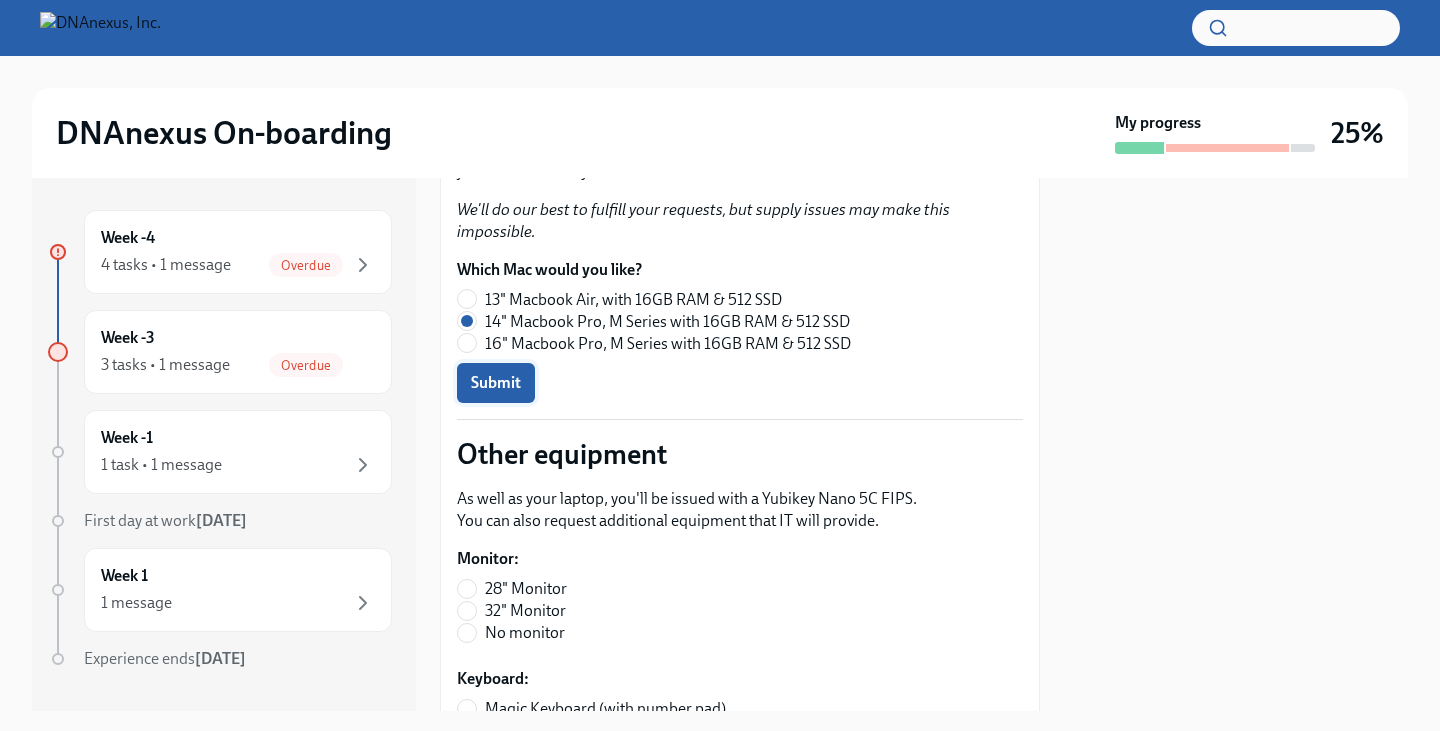 scroll, scrollTop: 600, scrollLeft: 0, axis: vertical 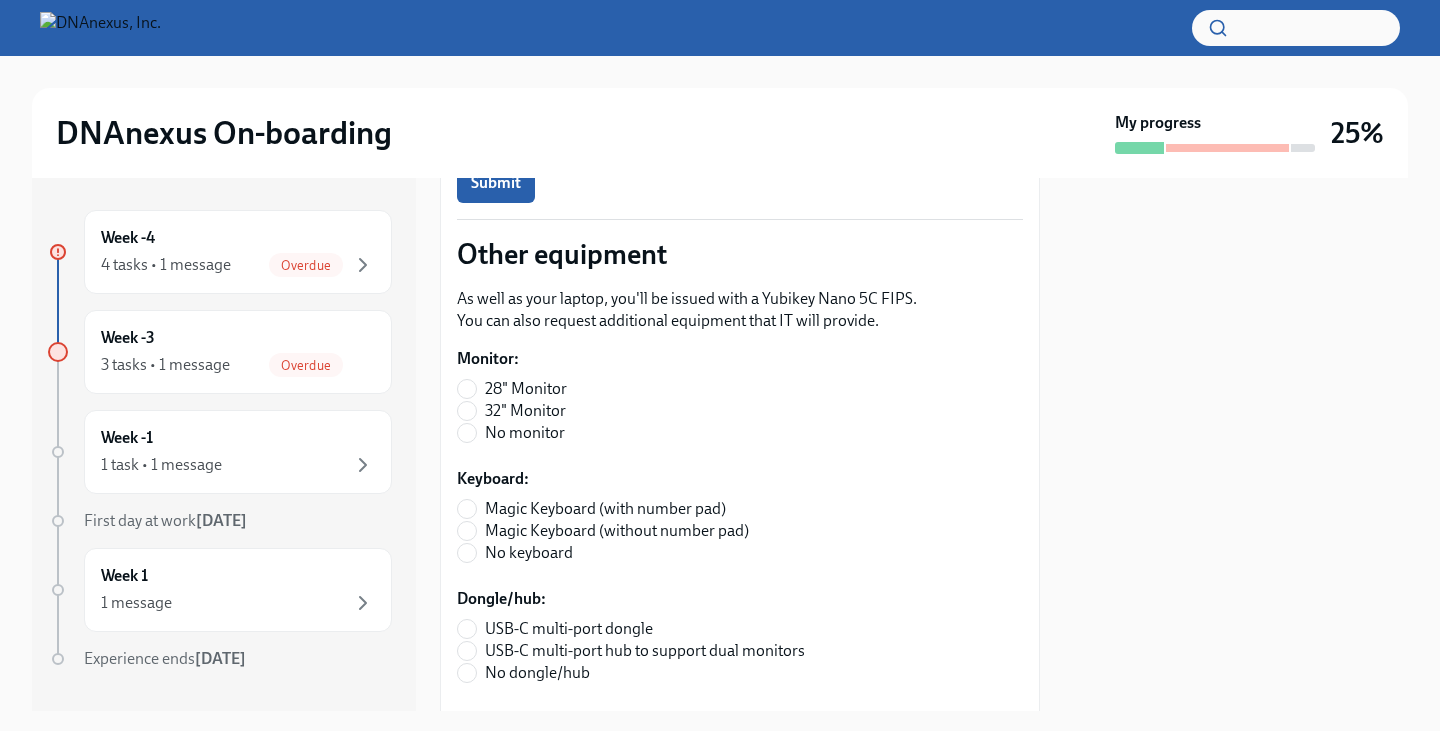 click on "No monitor" at bounding box center [525, 433] 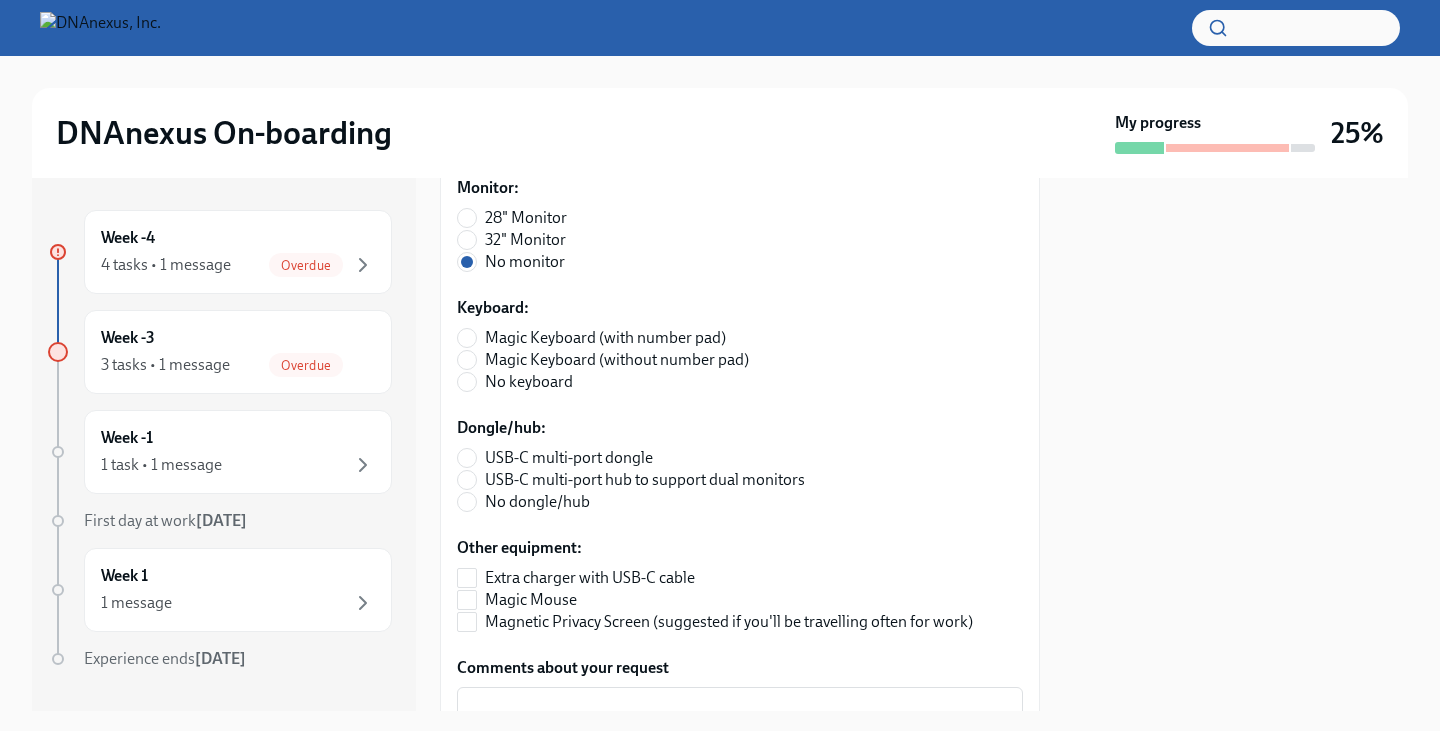 scroll, scrollTop: 800, scrollLeft: 0, axis: vertical 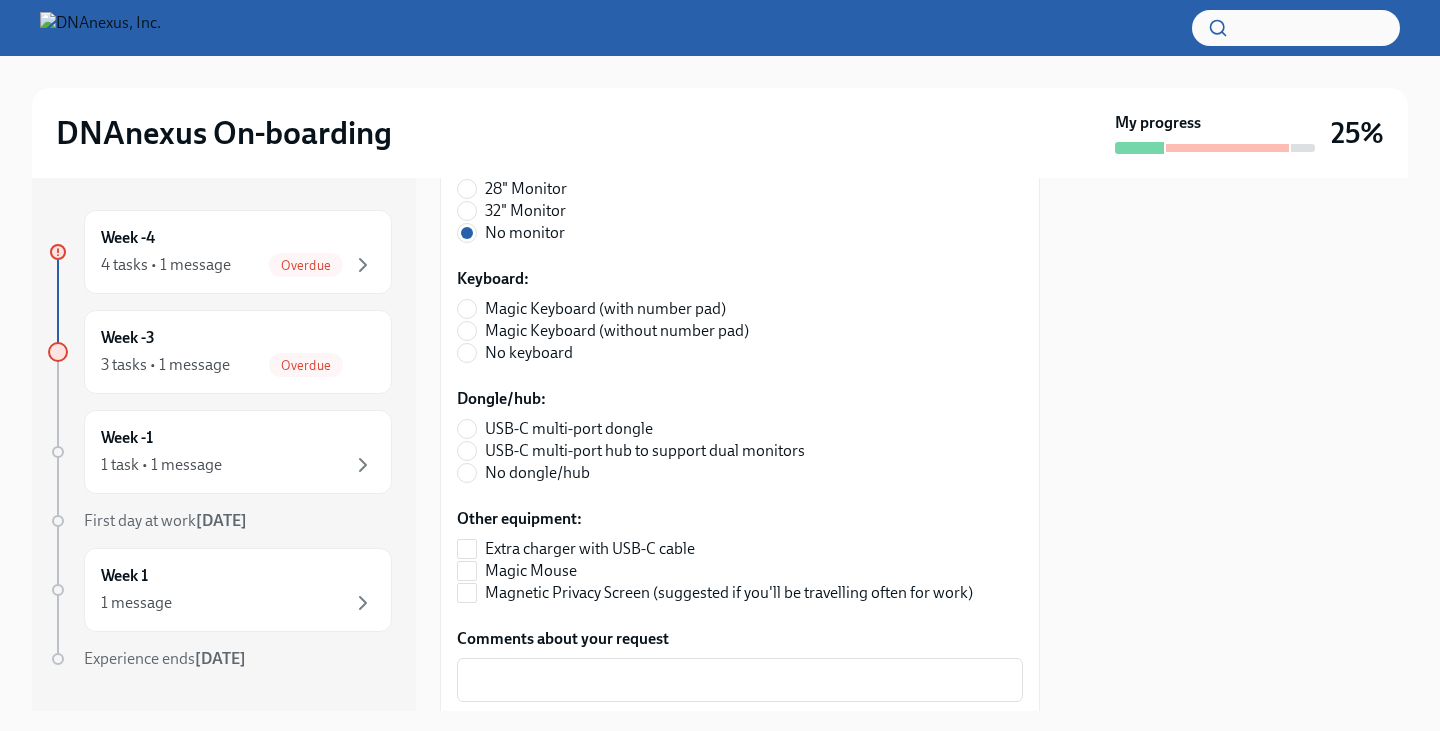 click on "Magic Keyboard (with number pad)" at bounding box center (605, 309) 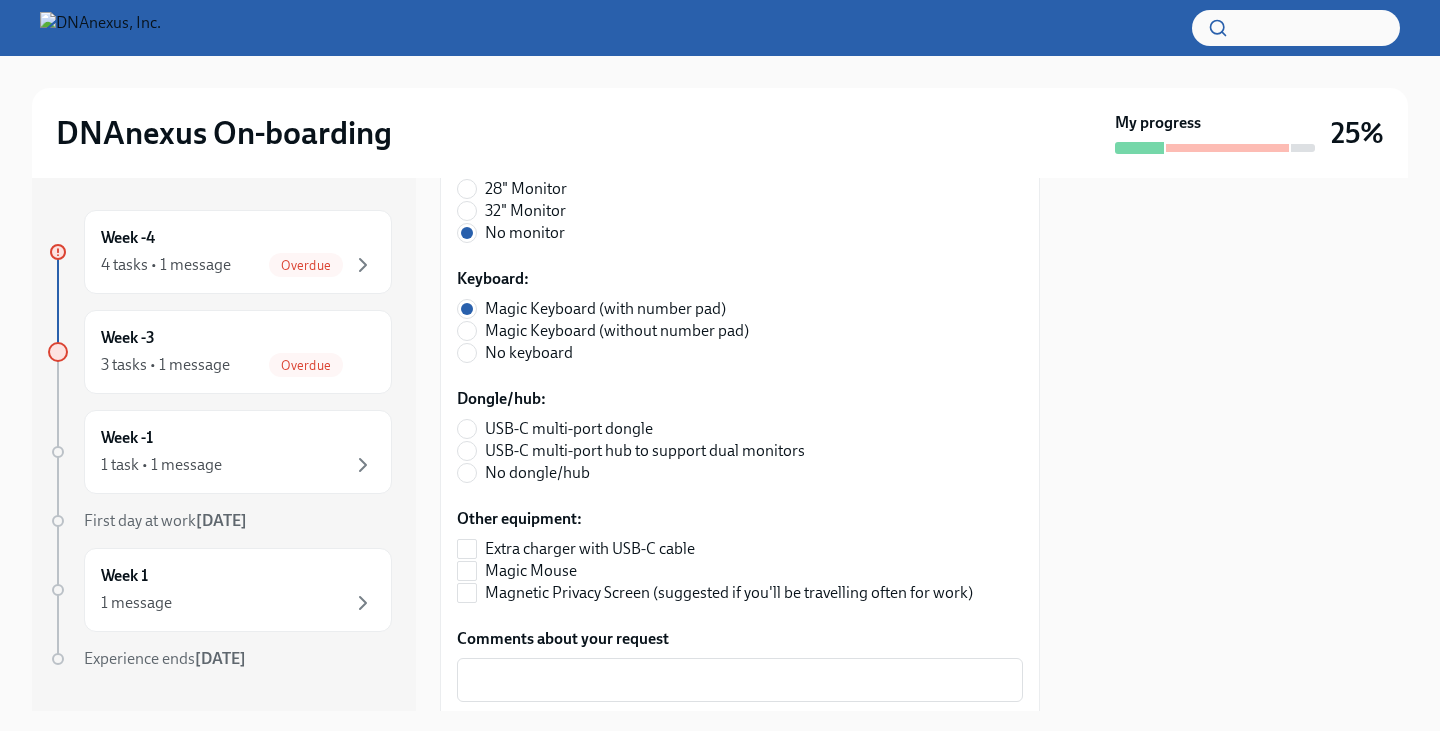 click on "No keyboard" at bounding box center [529, 353] 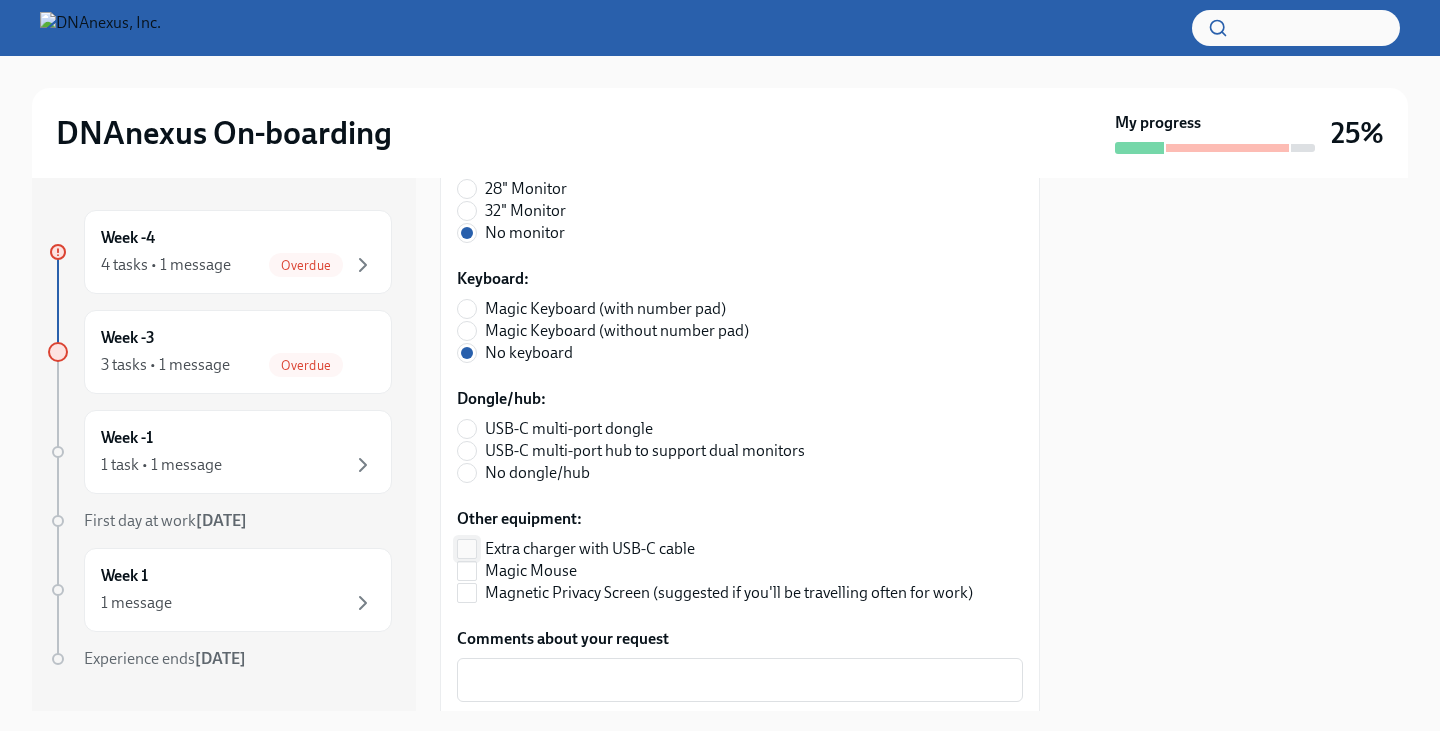 scroll, scrollTop: 1000, scrollLeft: 0, axis: vertical 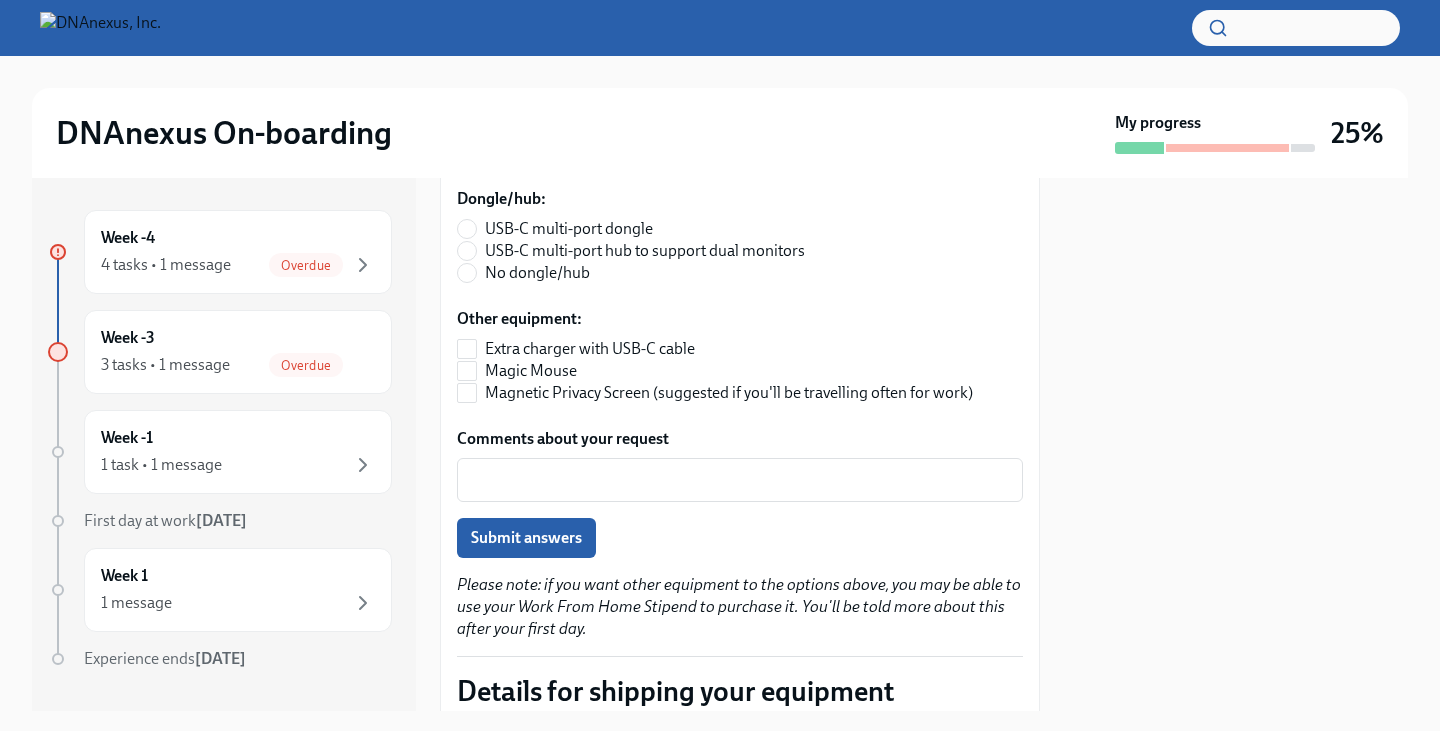 click on "USB-C multi-port dongle" at bounding box center [569, 229] 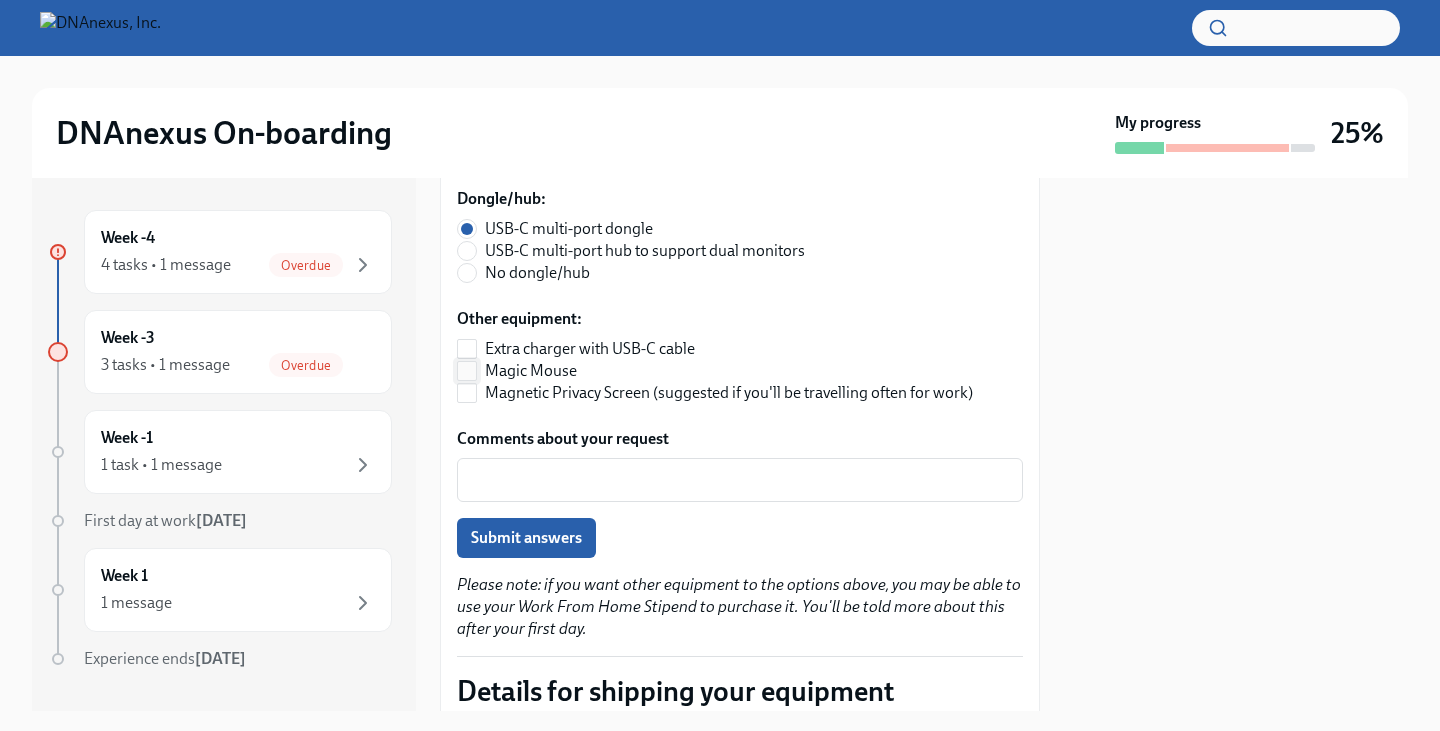 click on "Magic Mouse" at bounding box center (531, 371) 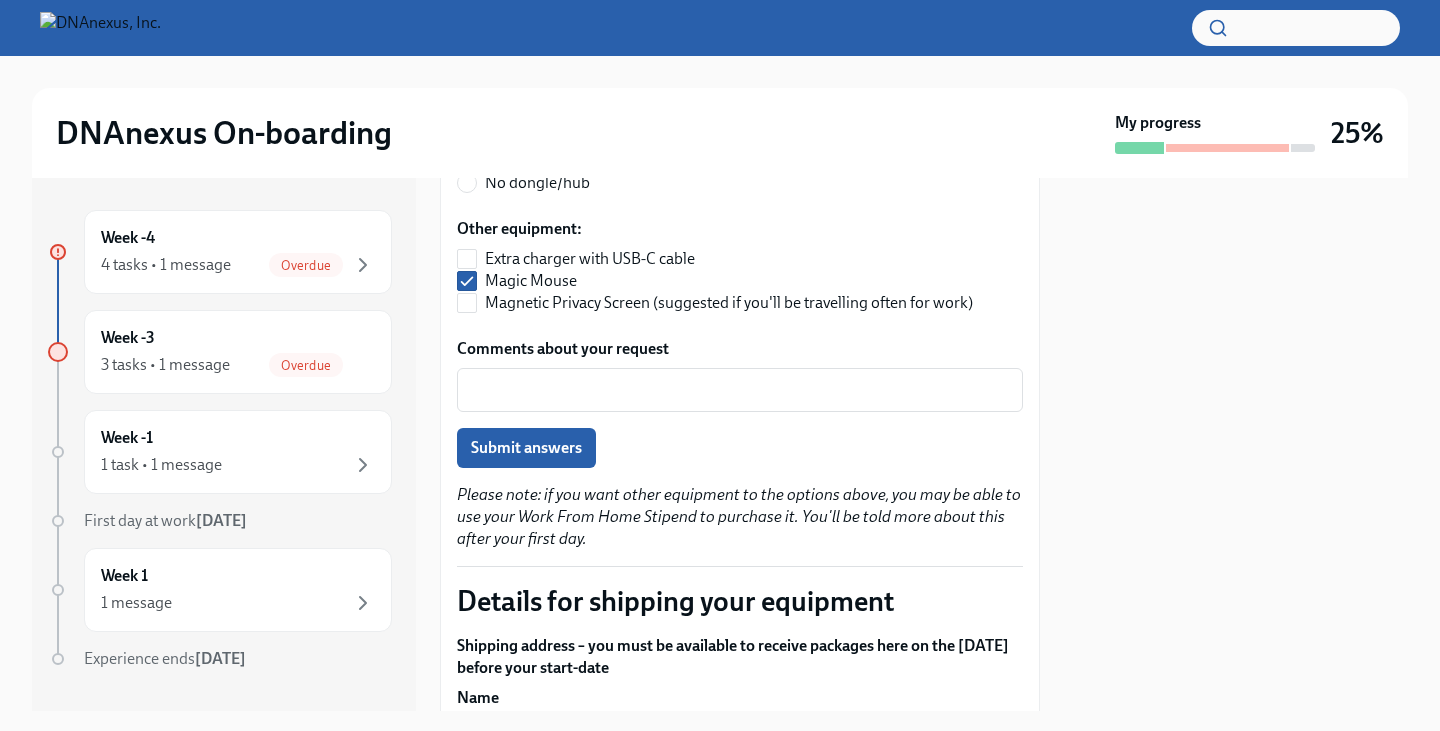 scroll, scrollTop: 1123, scrollLeft: 0, axis: vertical 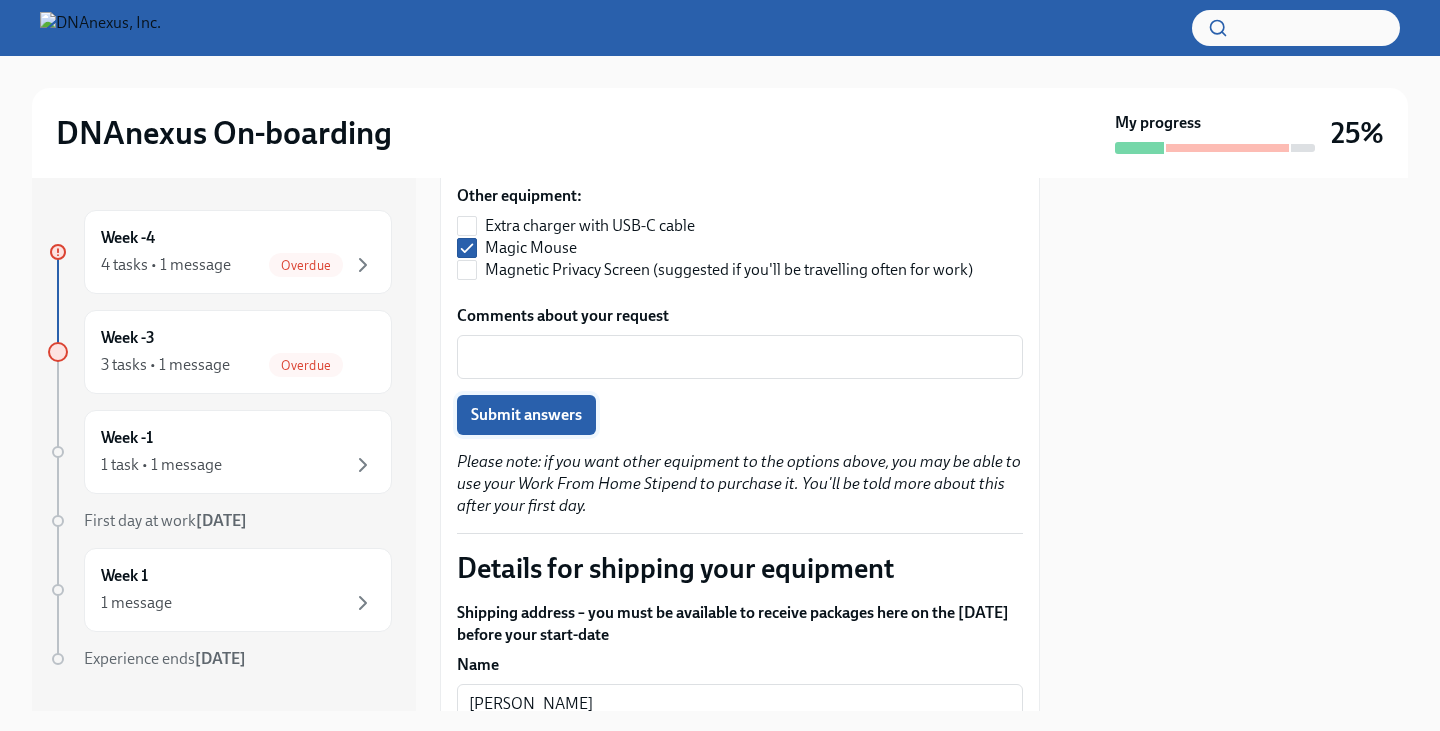 click on "Submit answers" at bounding box center [526, 415] 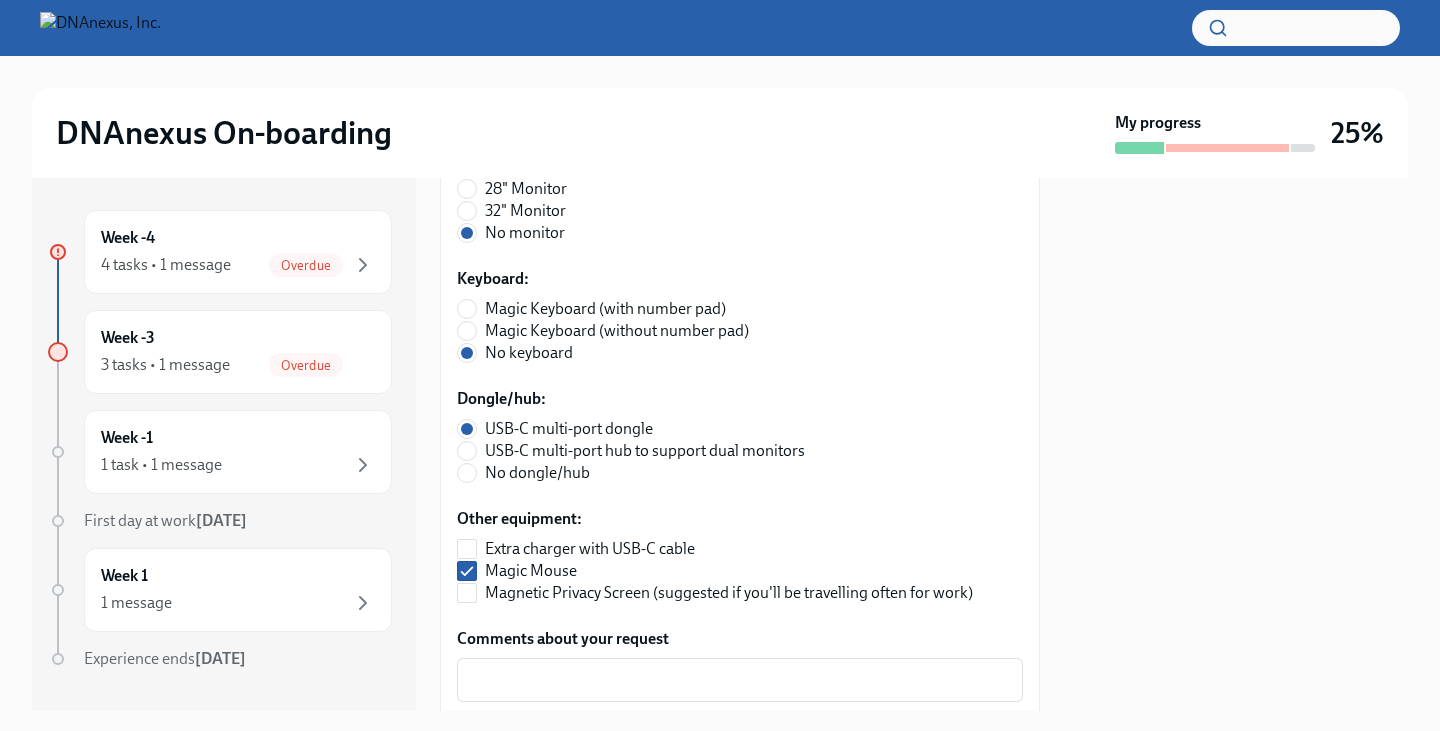 scroll, scrollTop: 1000, scrollLeft: 0, axis: vertical 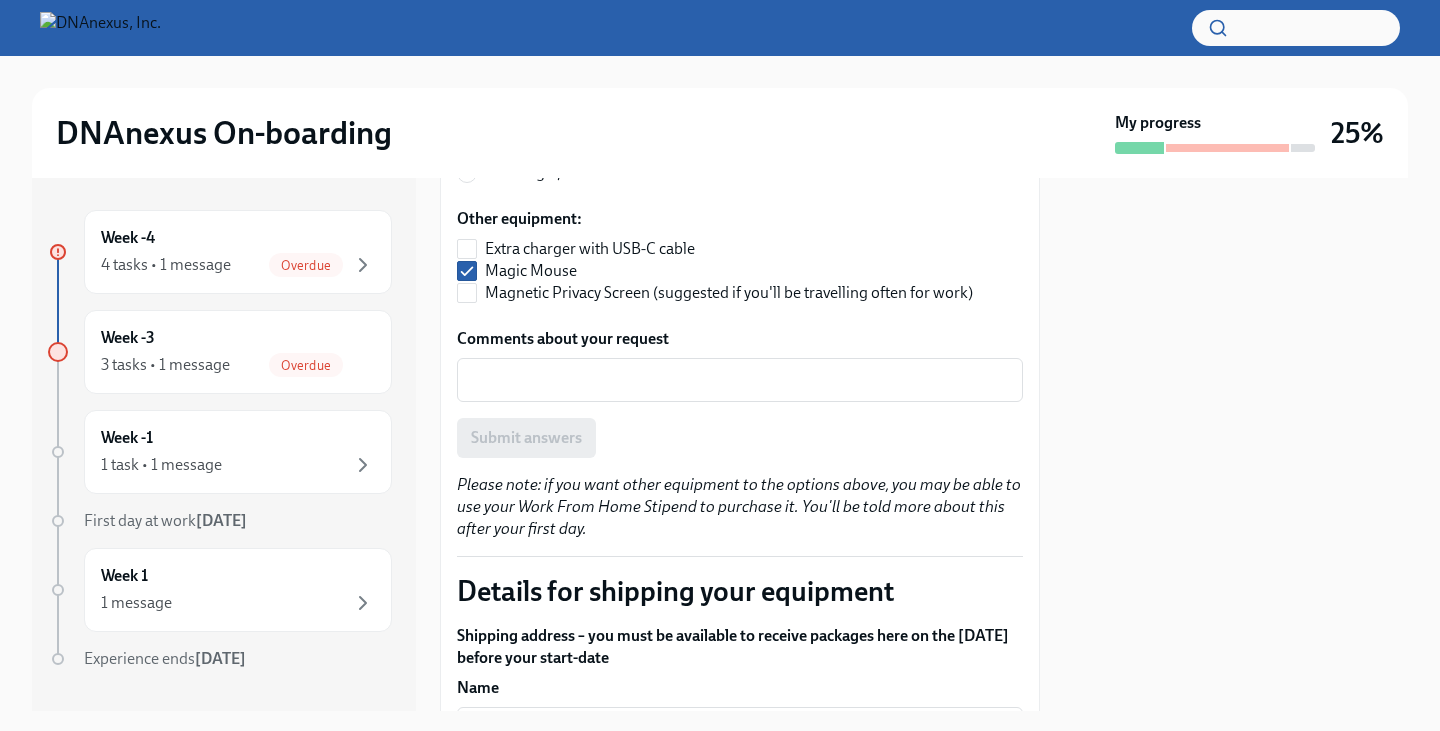 click on "Submit answers" at bounding box center [740, 438] 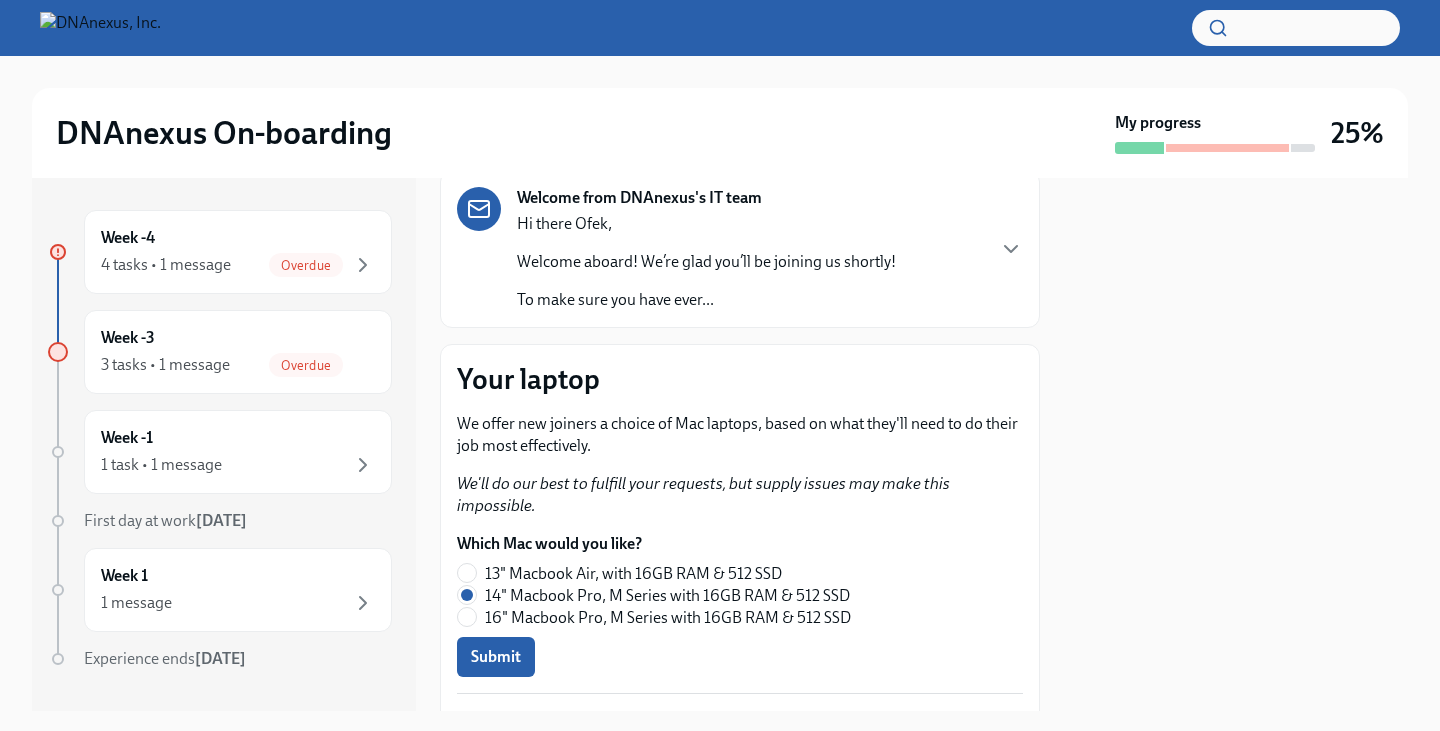 scroll, scrollTop: 0, scrollLeft: 0, axis: both 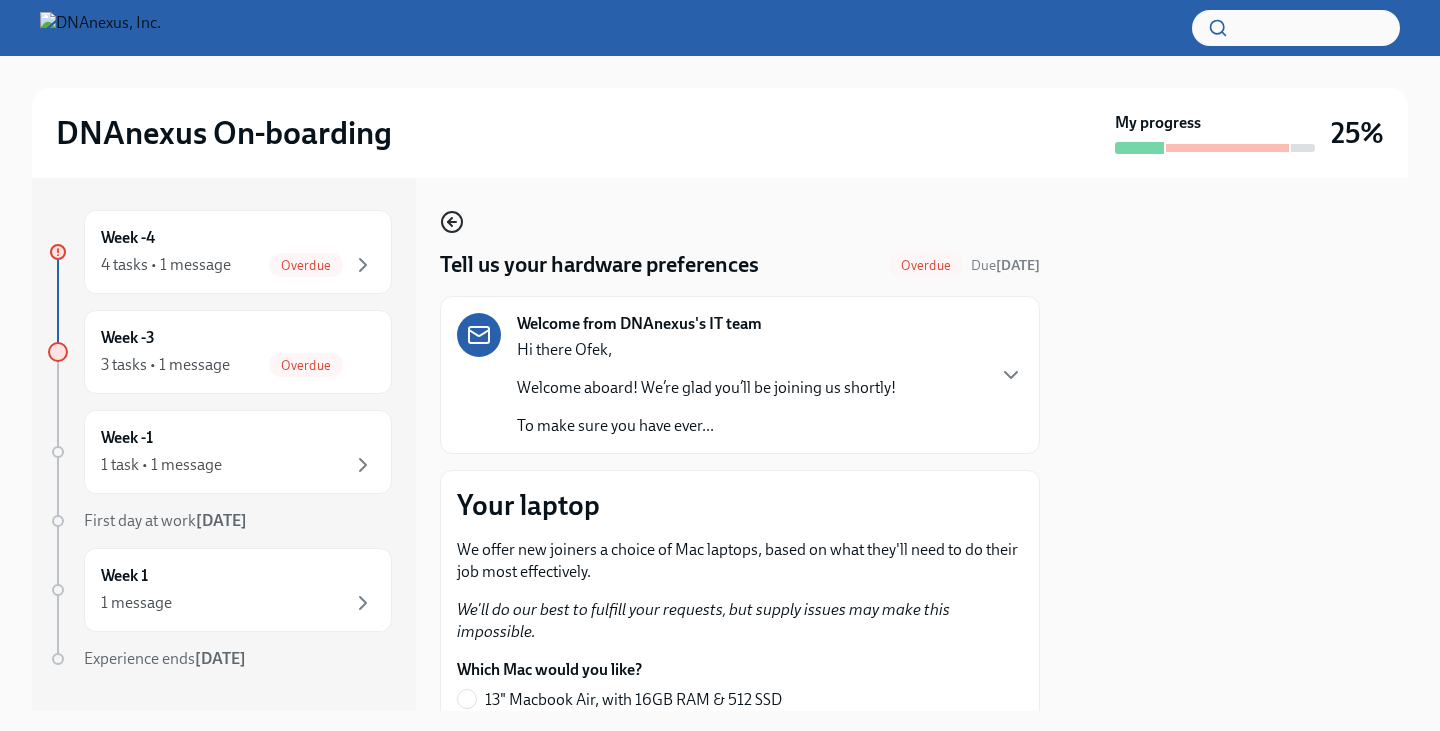 click 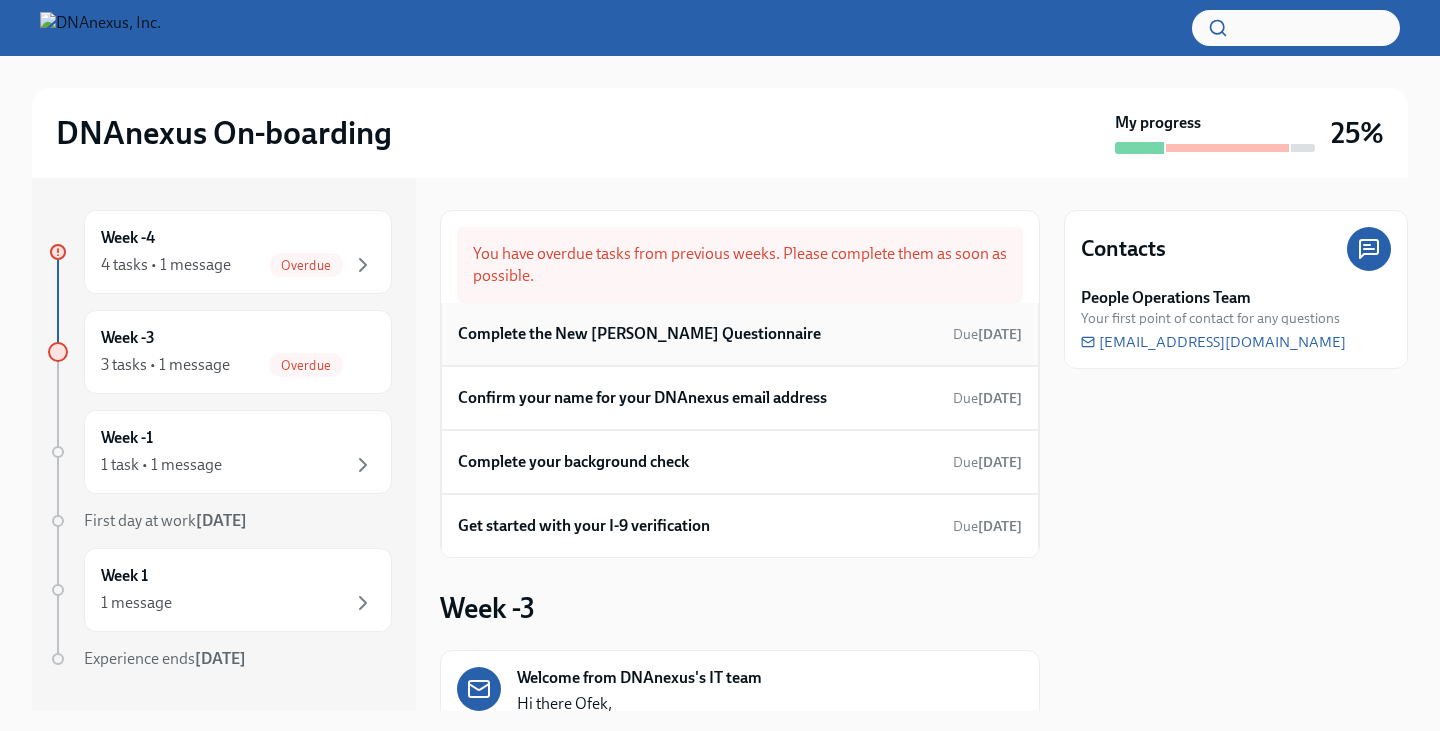 scroll, scrollTop: 297, scrollLeft: 0, axis: vertical 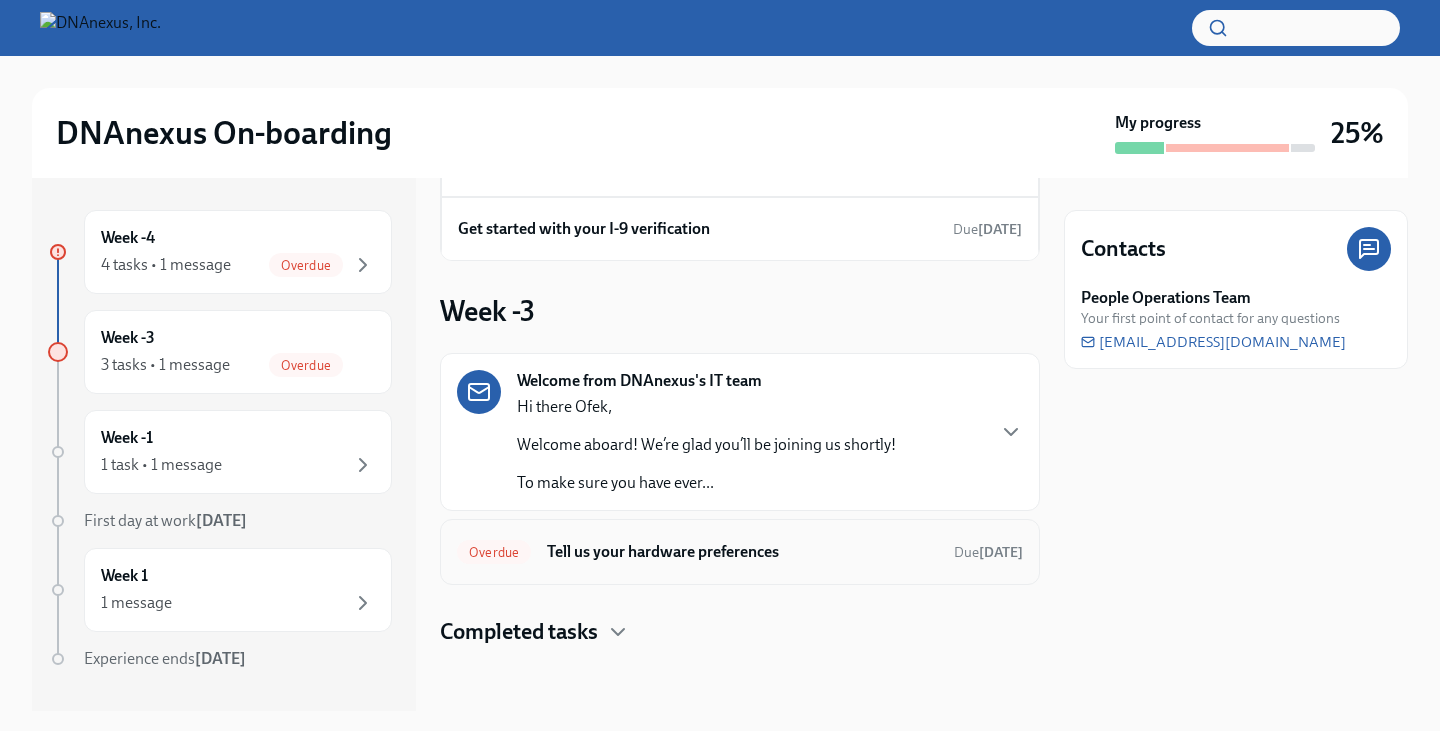 click on "Overdue Tell us your hardware preferences Due  2 days ago" at bounding box center (740, 552) 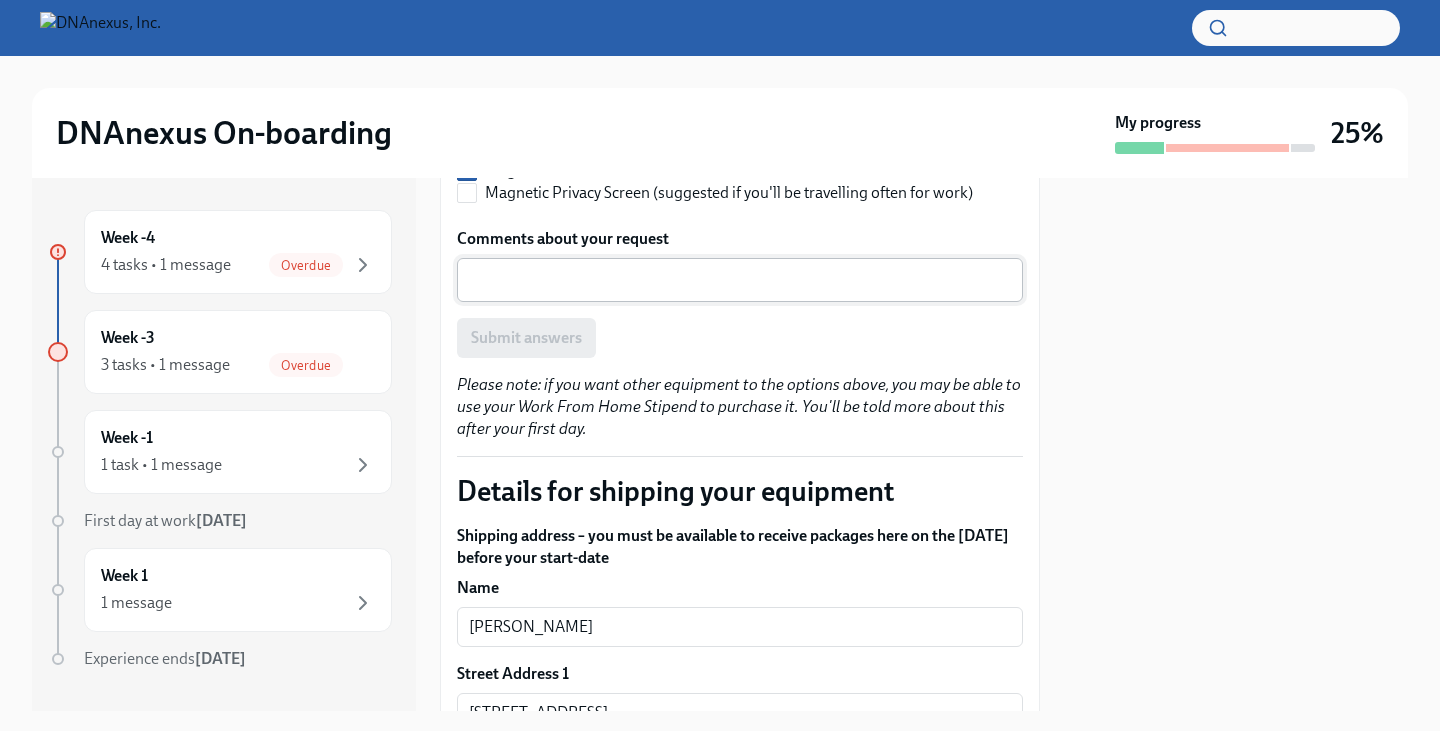 scroll, scrollTop: 1000, scrollLeft: 0, axis: vertical 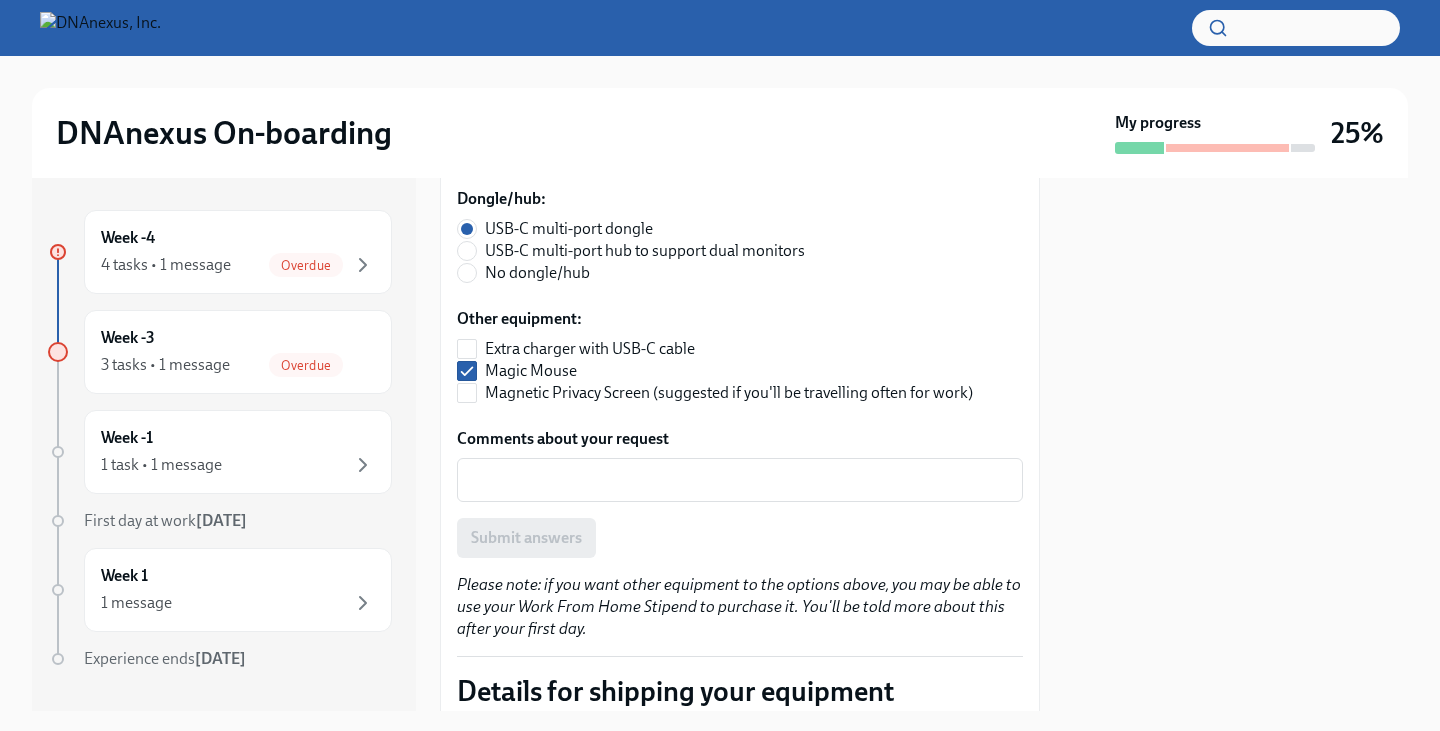 click on "Submit answers" at bounding box center [740, 538] 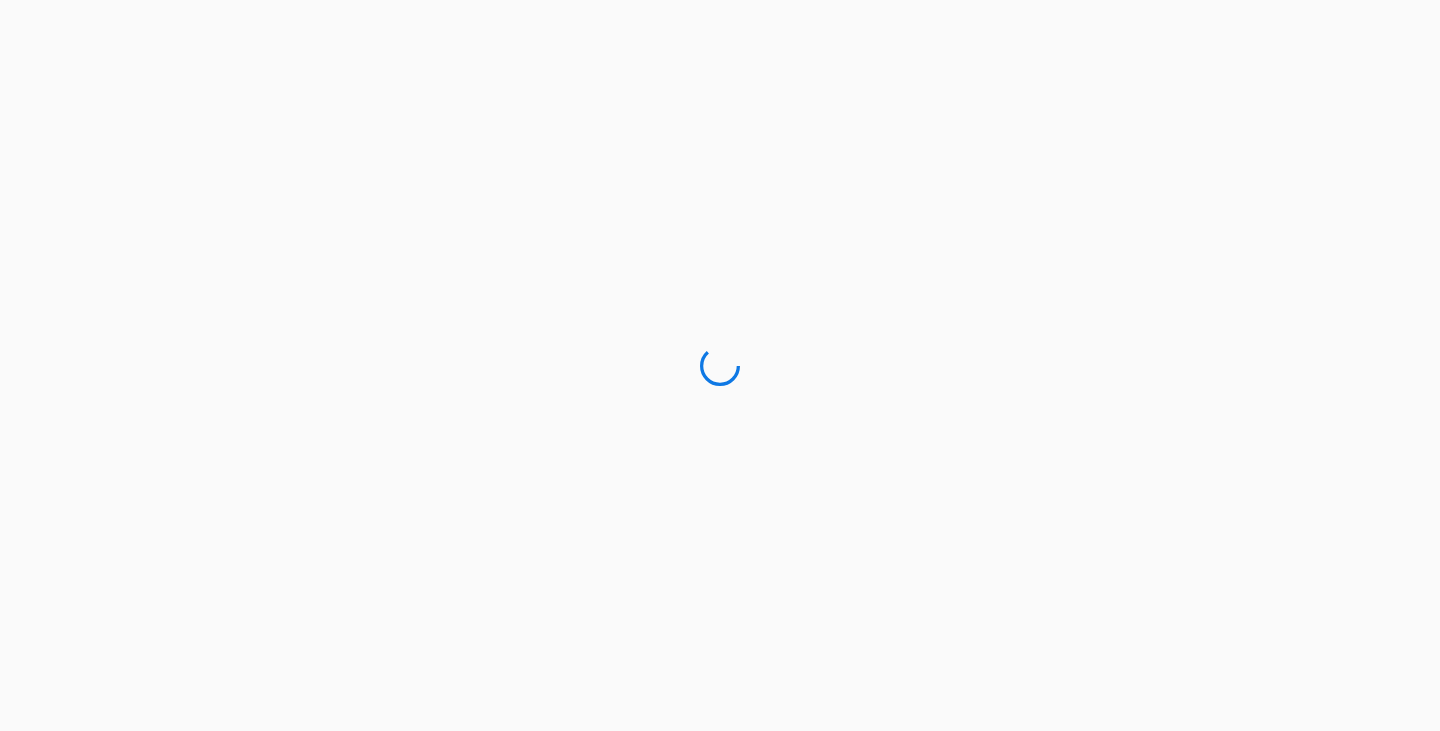 scroll, scrollTop: 0, scrollLeft: 0, axis: both 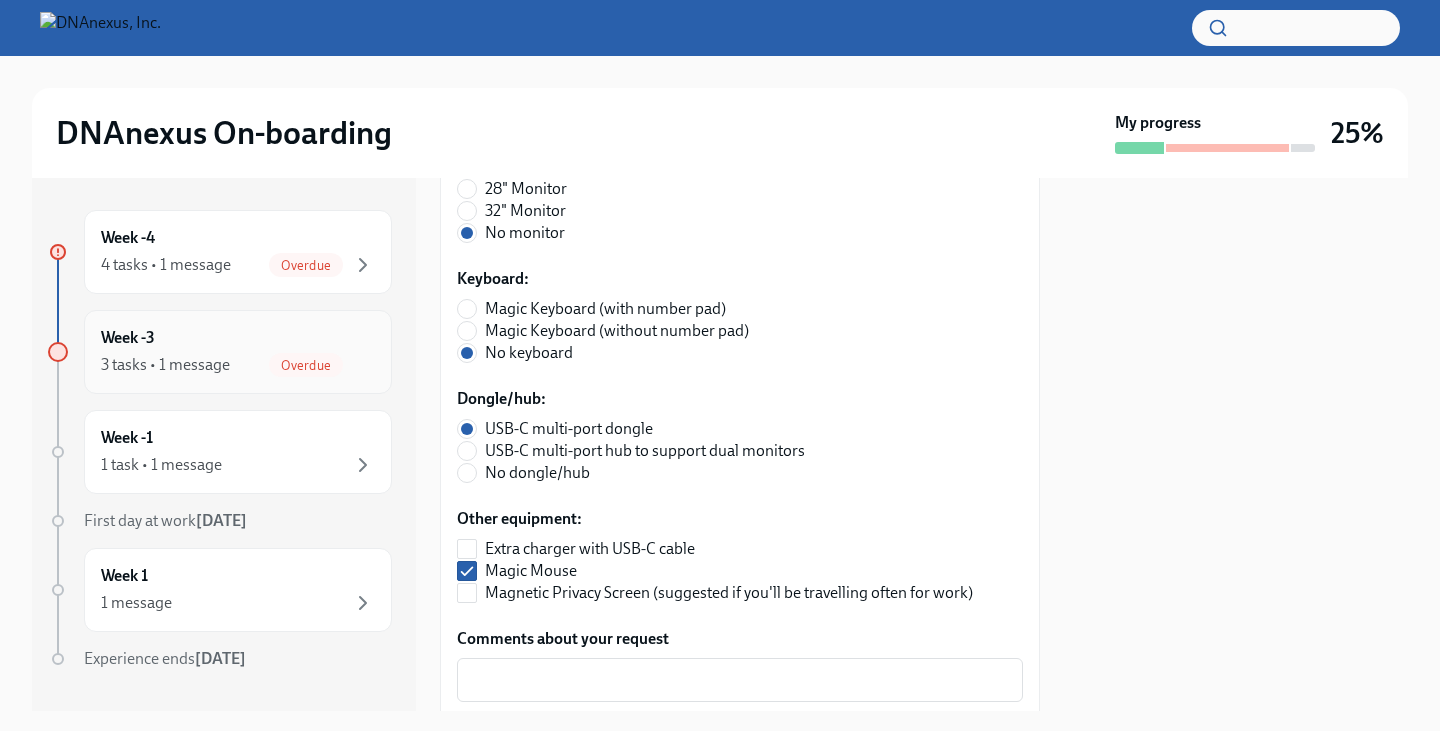 click on "3 tasks • 1 message Overdue" at bounding box center (238, 365) 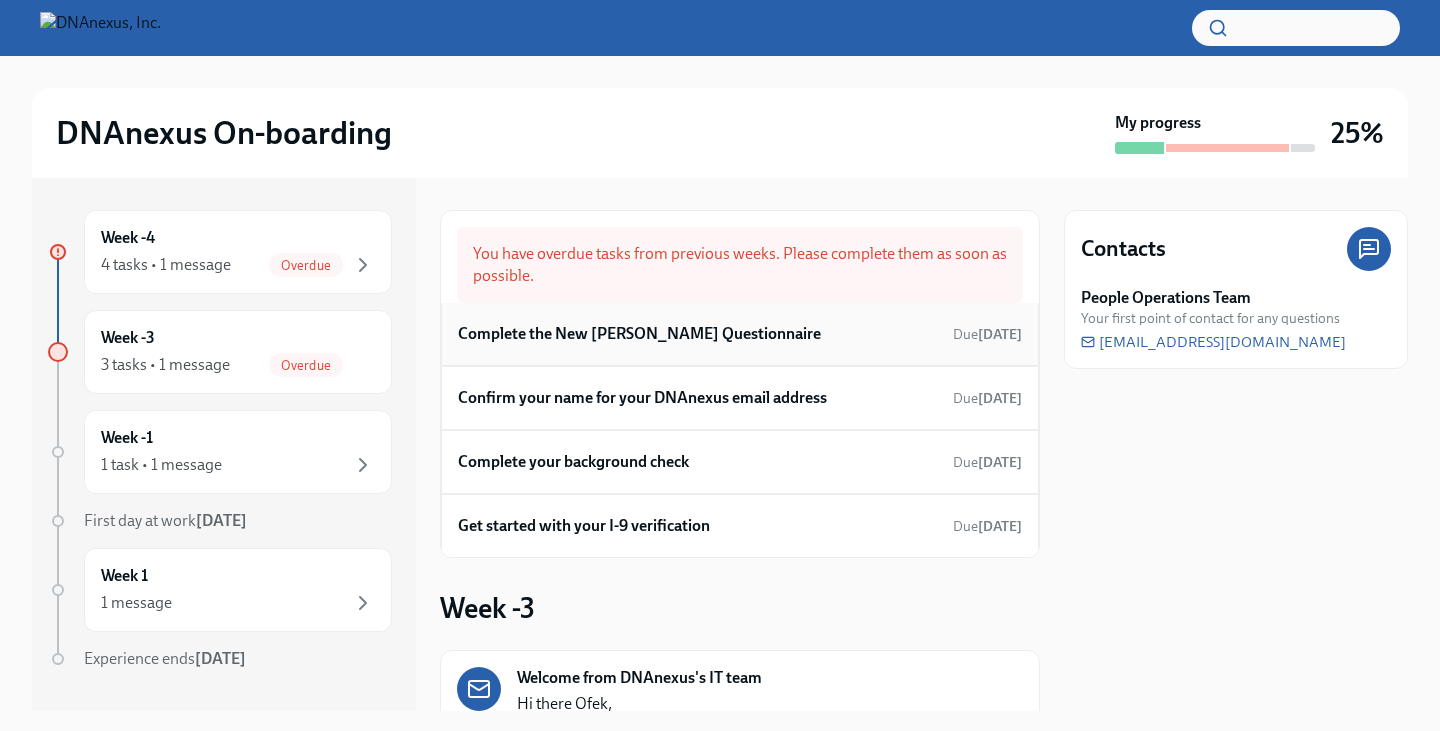 scroll, scrollTop: 297, scrollLeft: 0, axis: vertical 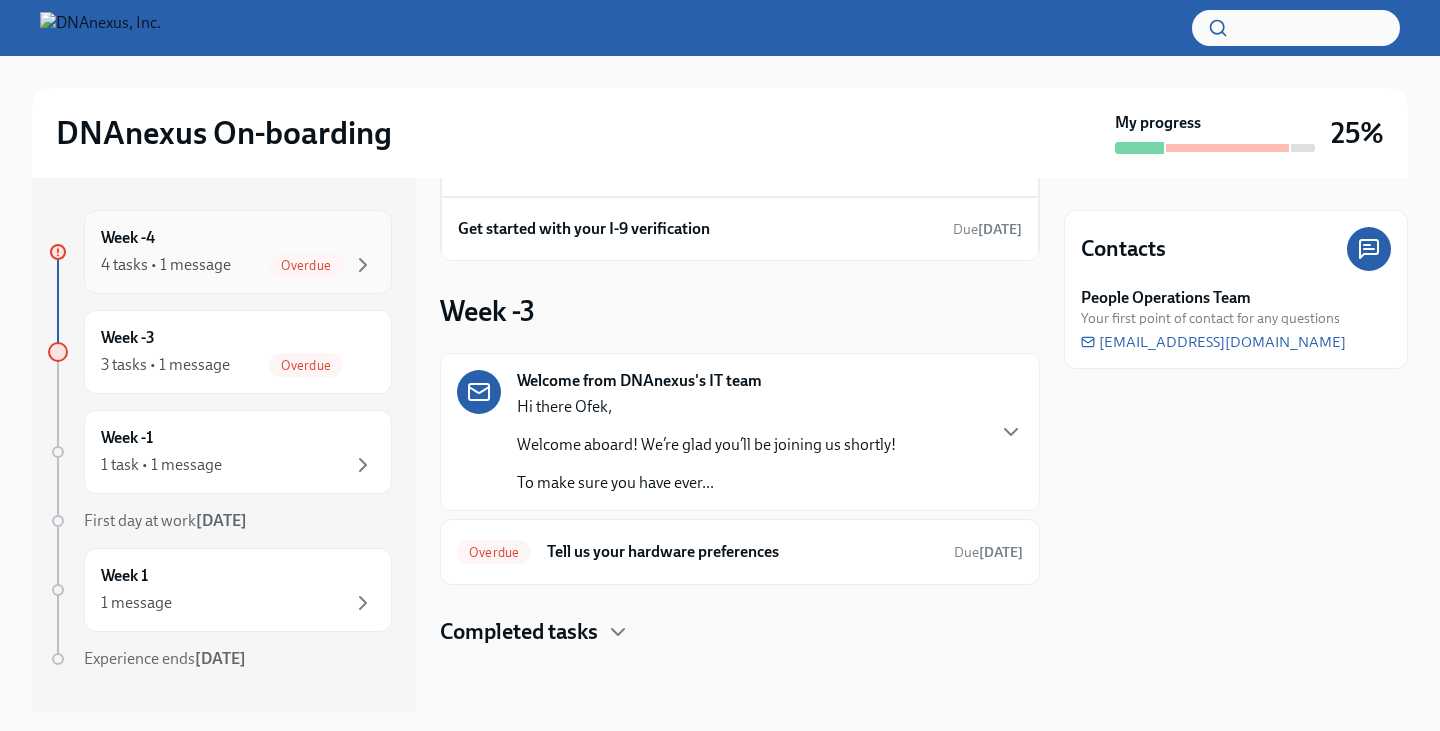 click on "Week -4 4 tasks • 1 message Overdue" at bounding box center (238, 252) 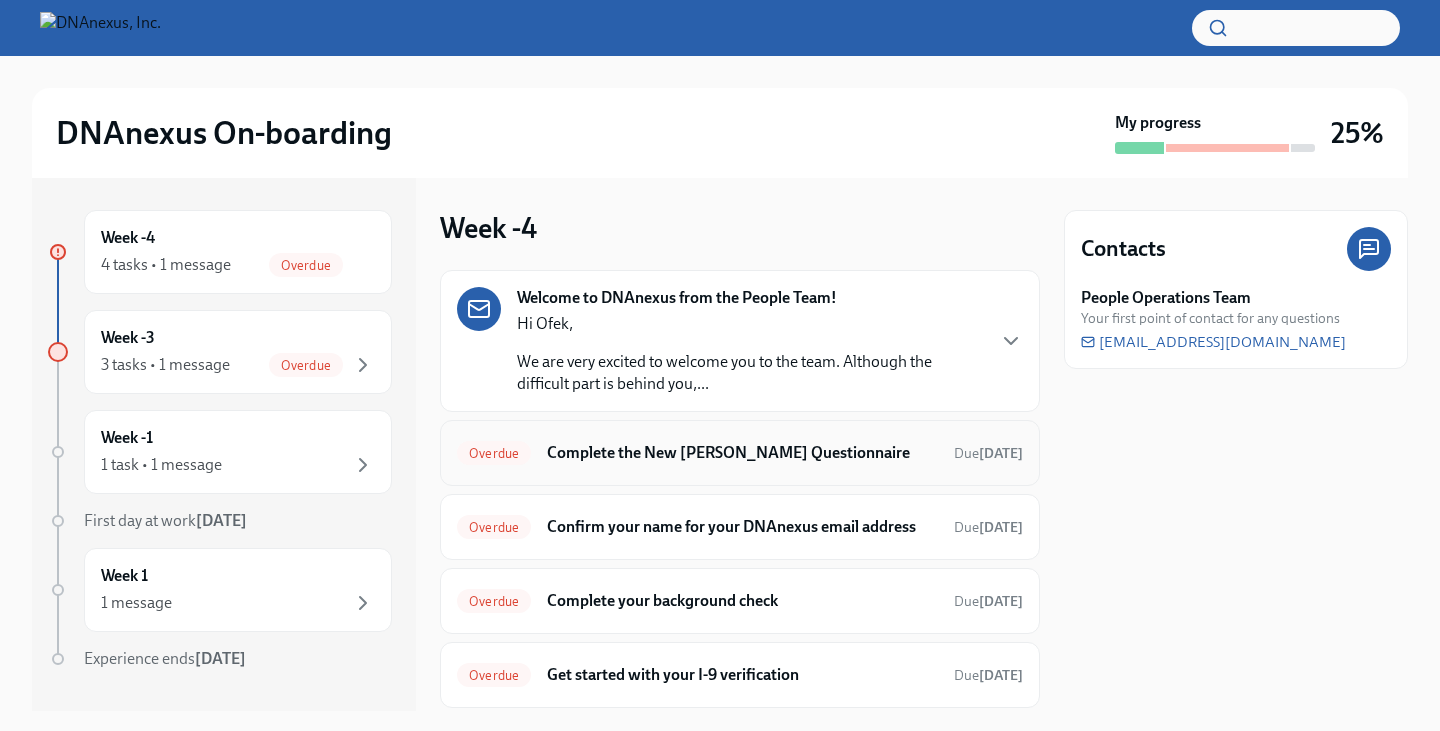 scroll, scrollTop: 81, scrollLeft: 0, axis: vertical 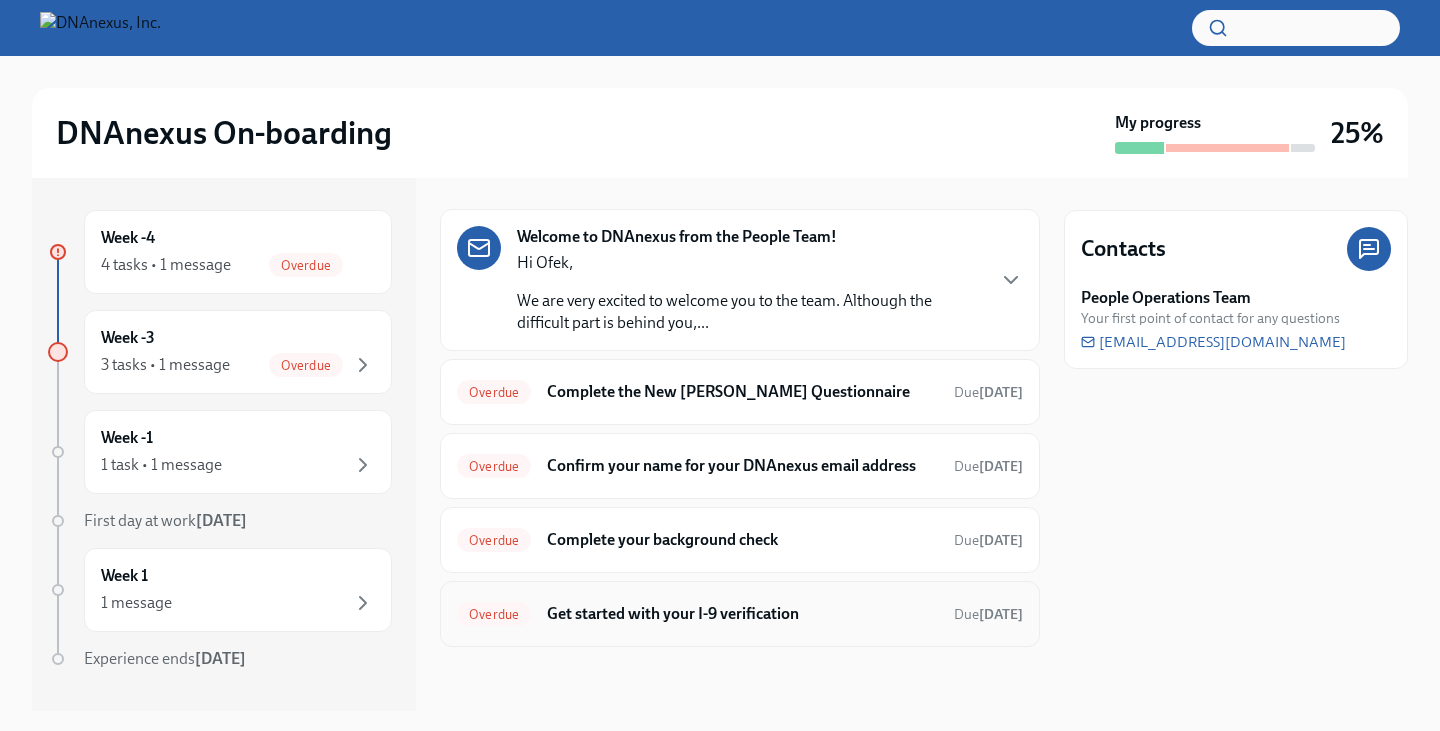 click on "Get started with your I-9 verification" at bounding box center (742, 614) 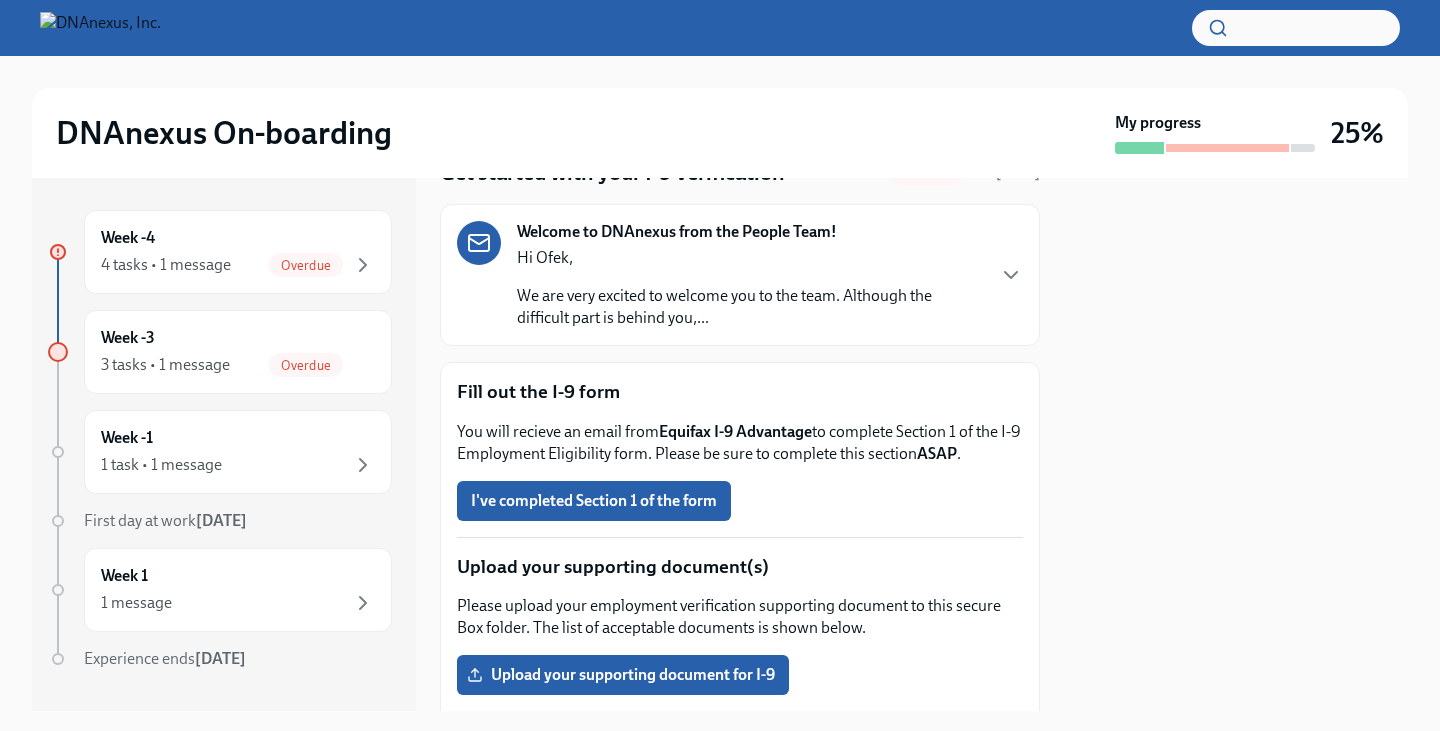 scroll, scrollTop: 0, scrollLeft: 0, axis: both 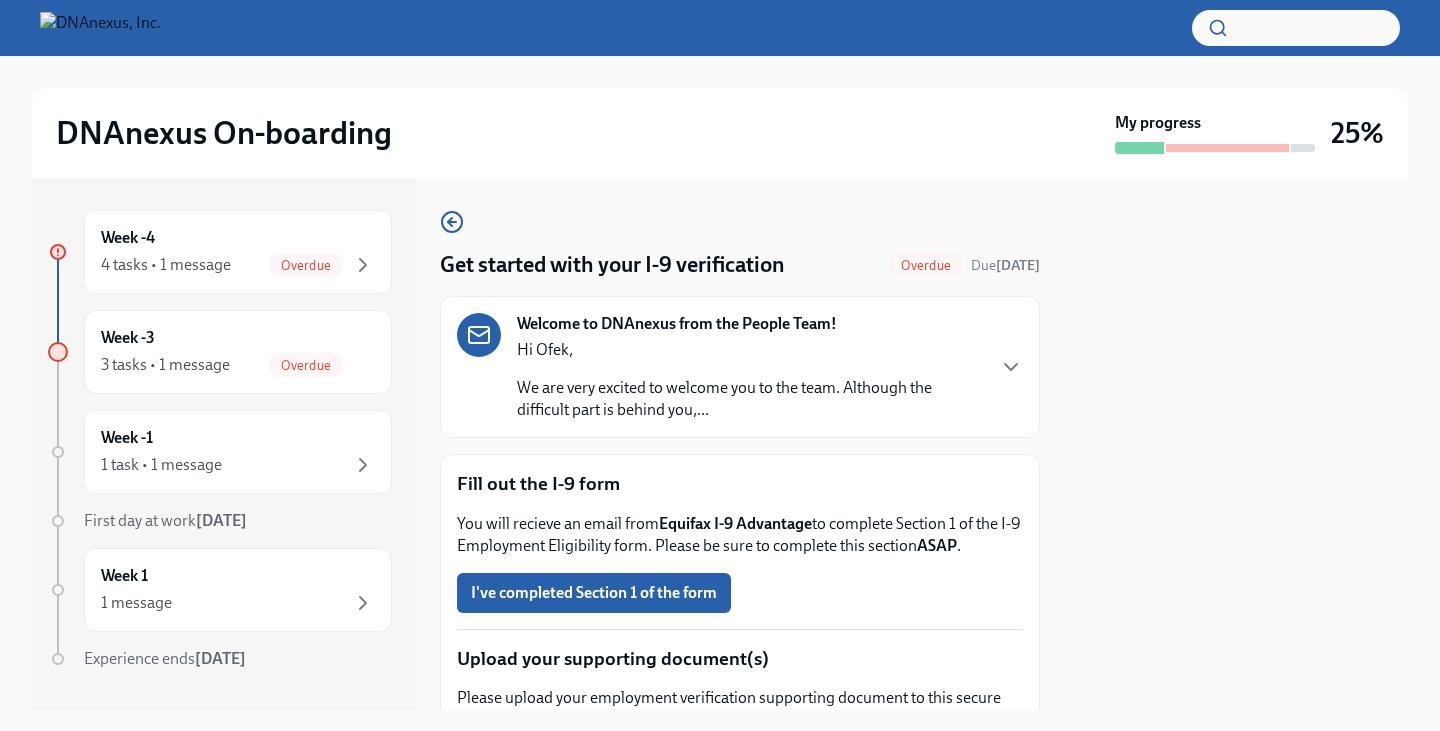 click on "Hi Ofek,
We are very excited to welcome you to the team. Although the difficult part is behind you,..." at bounding box center (750, 380) 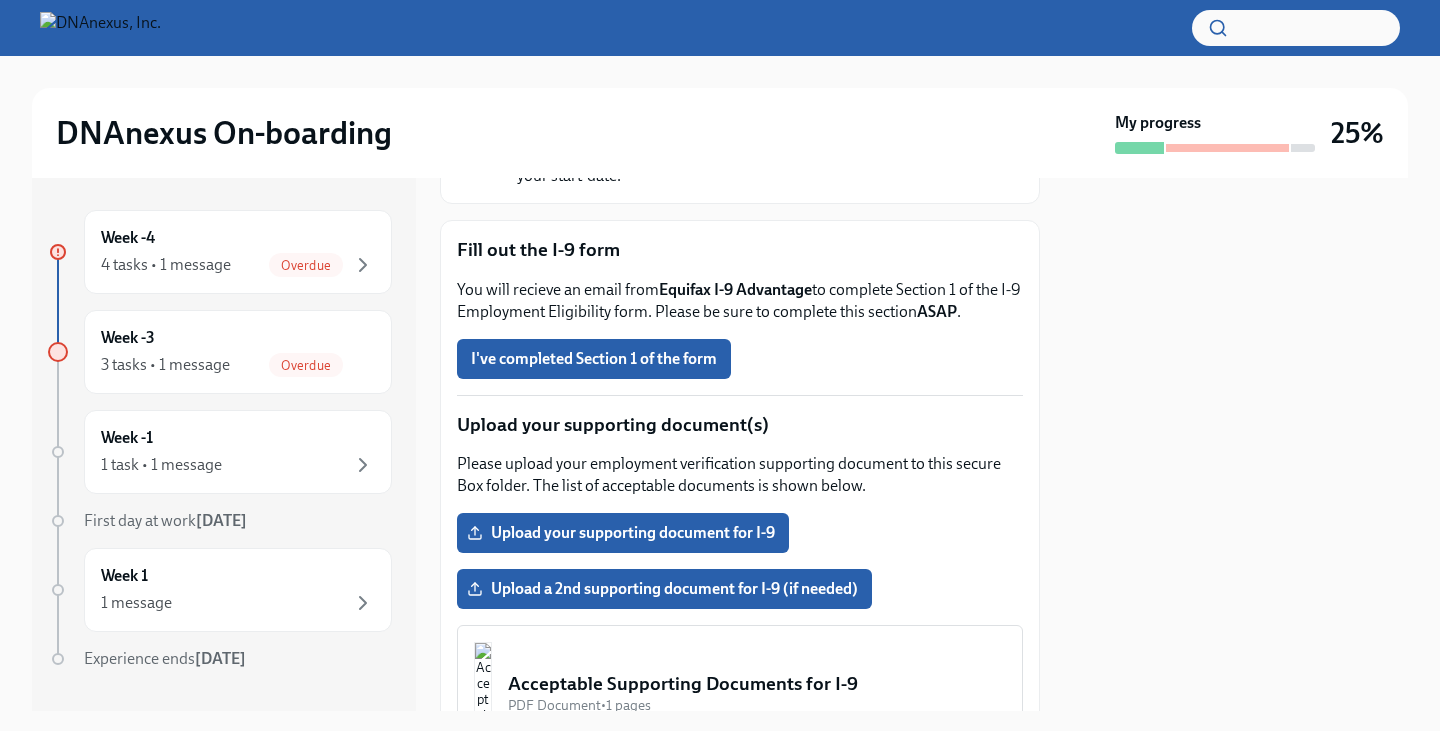 scroll, scrollTop: 700, scrollLeft: 0, axis: vertical 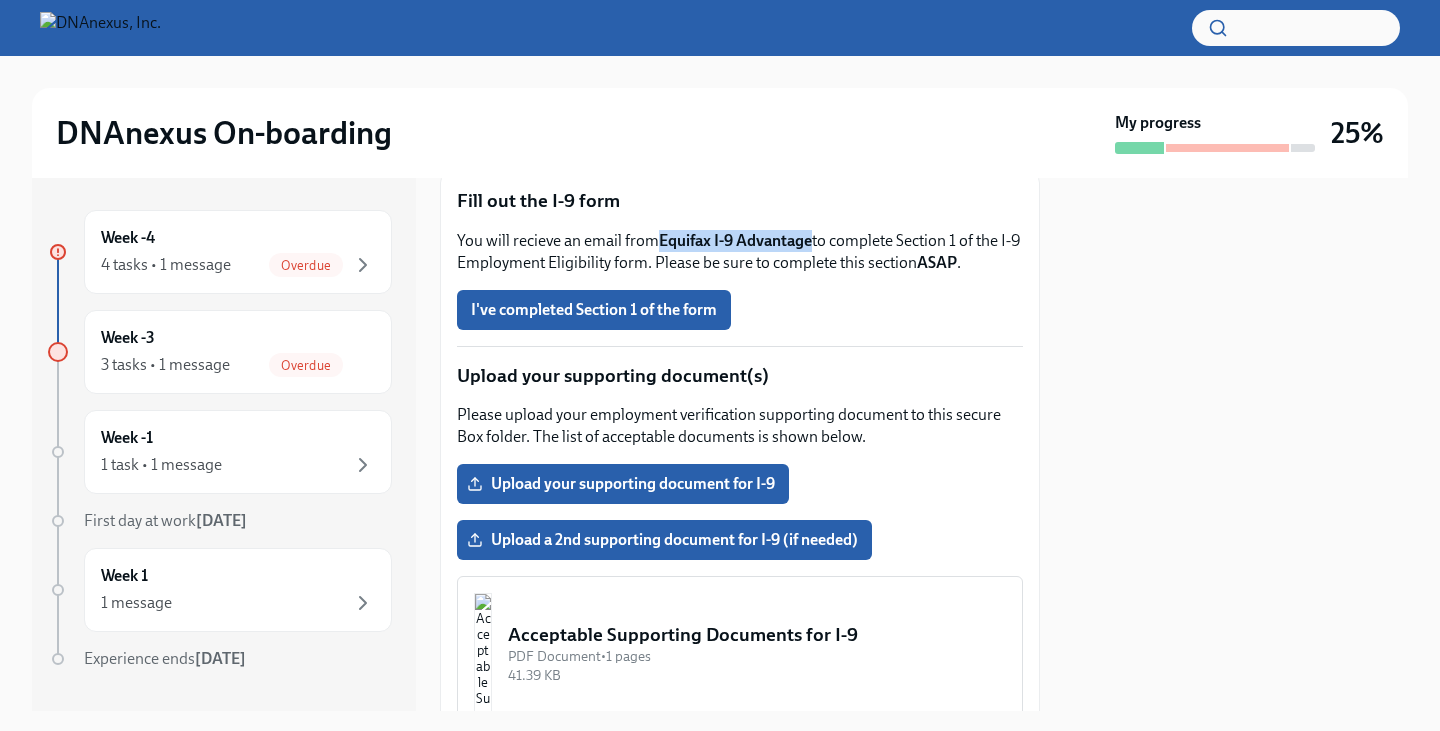 drag, startPoint x: 693, startPoint y: 264, endPoint x: 815, endPoint y: 266, distance: 122.016396 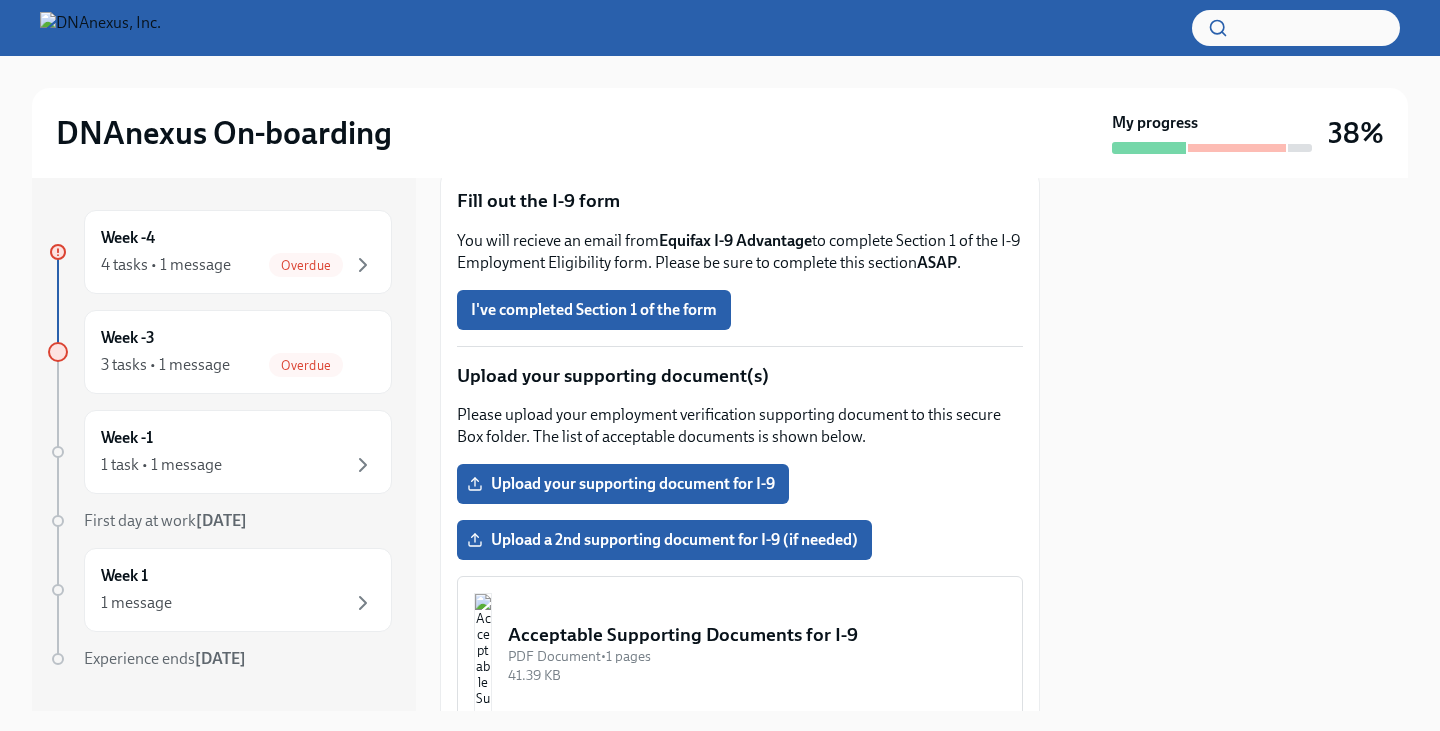 click on "DNAnexus On-boarding My progress 38%" at bounding box center [720, 133] 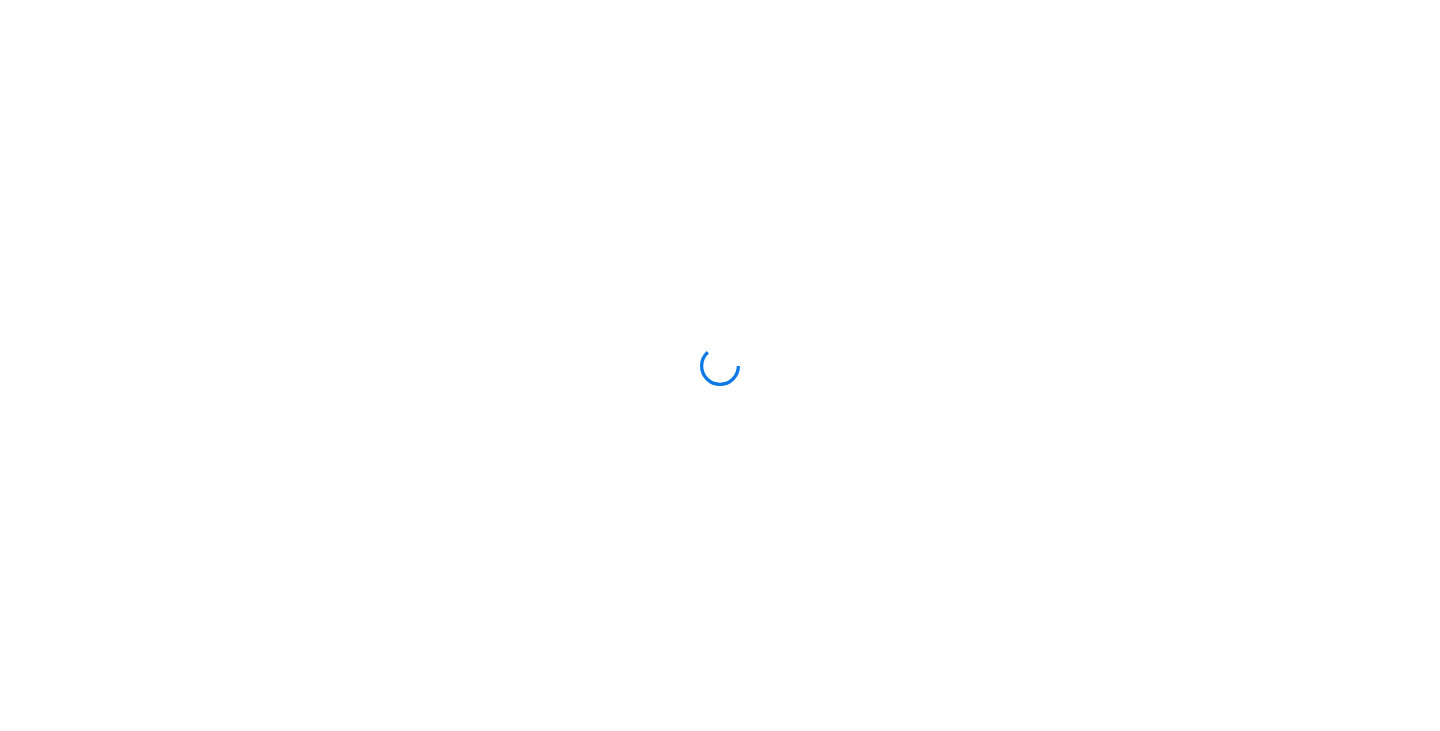 scroll, scrollTop: 0, scrollLeft: 0, axis: both 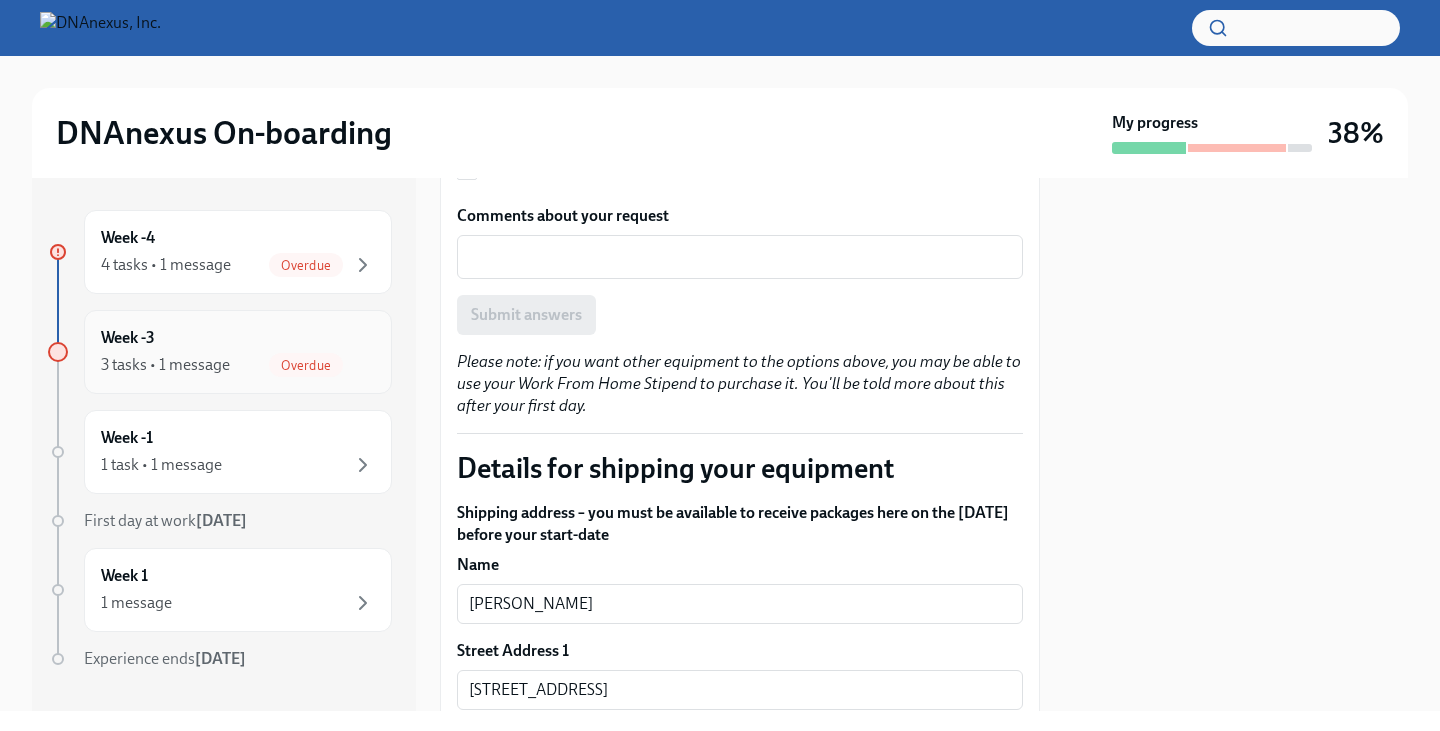 click on "Week -3 3 tasks • 1 message Overdue" at bounding box center [238, 352] 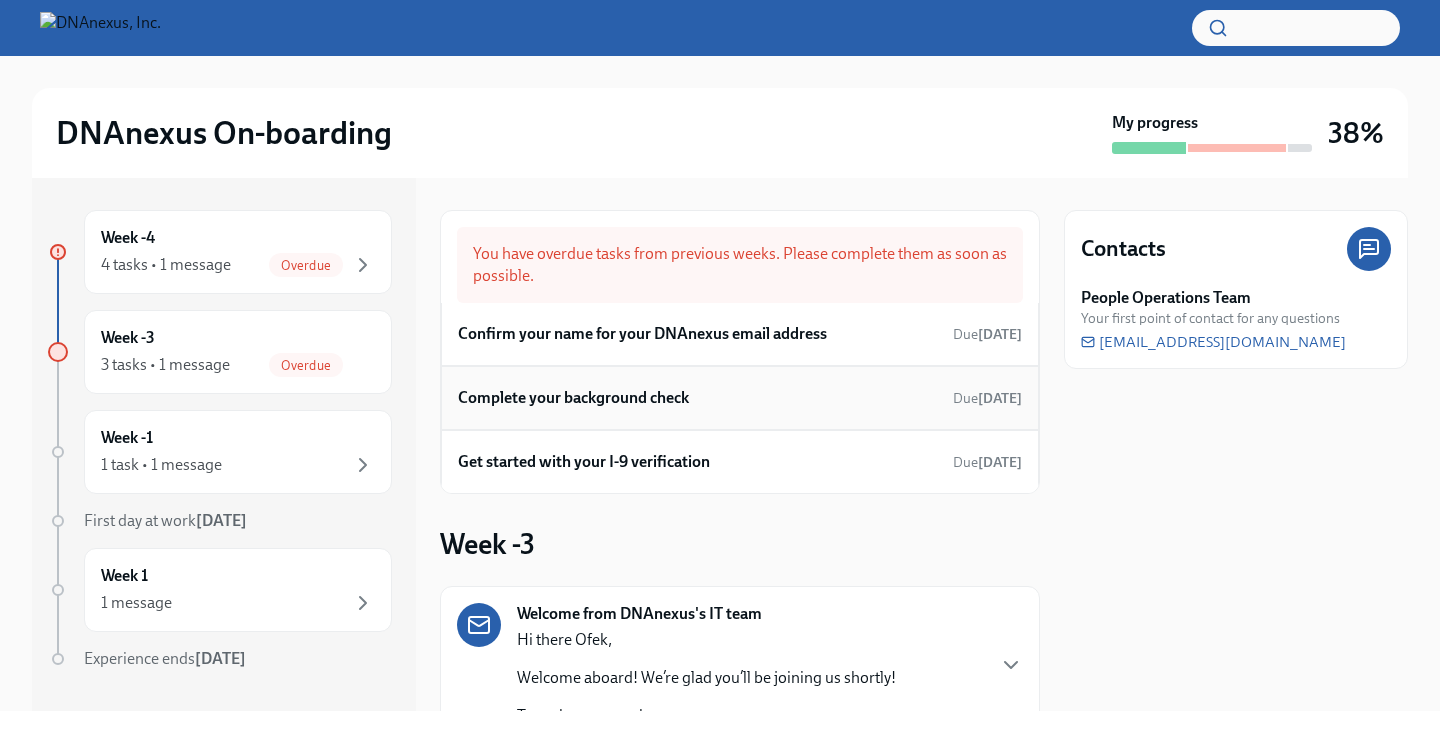 scroll, scrollTop: 233, scrollLeft: 0, axis: vertical 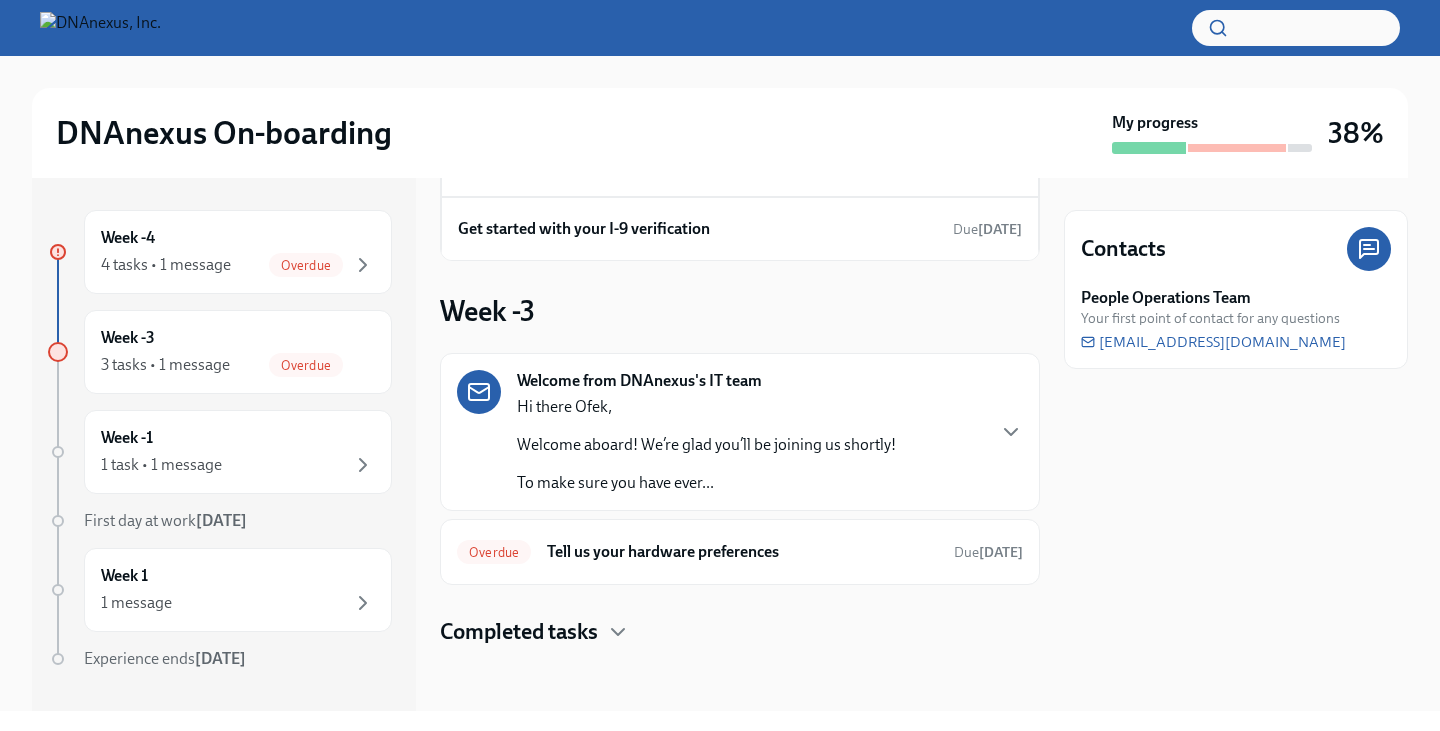 click on "Welcome from DNAnexus's IT team Hi there Ofek,
Welcome aboard! We’re glad you’ll be joining us shortly!
To make sure you have ever... Overdue Tell us your hardware preferences Due  2 days ago Completed tasks" at bounding box center (740, 500) 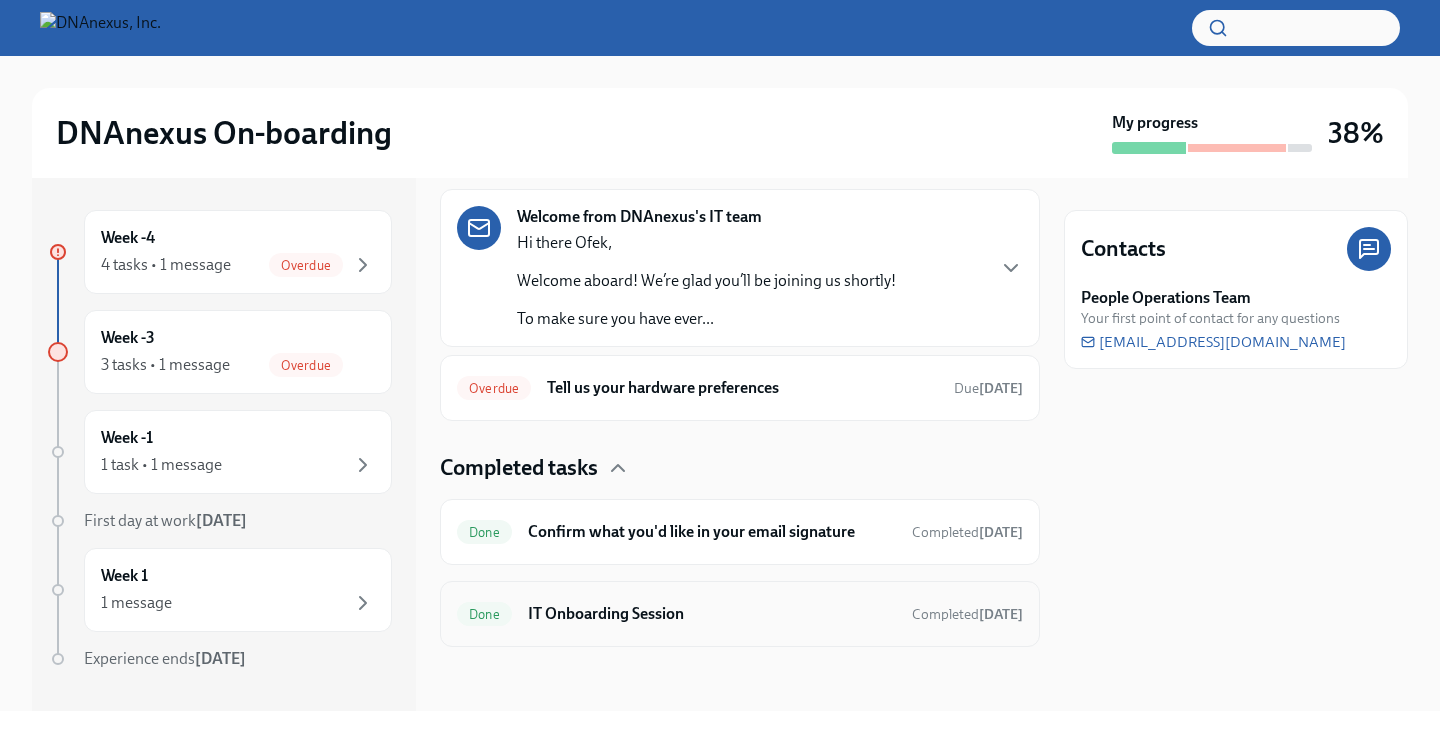 scroll, scrollTop: 197, scrollLeft: 0, axis: vertical 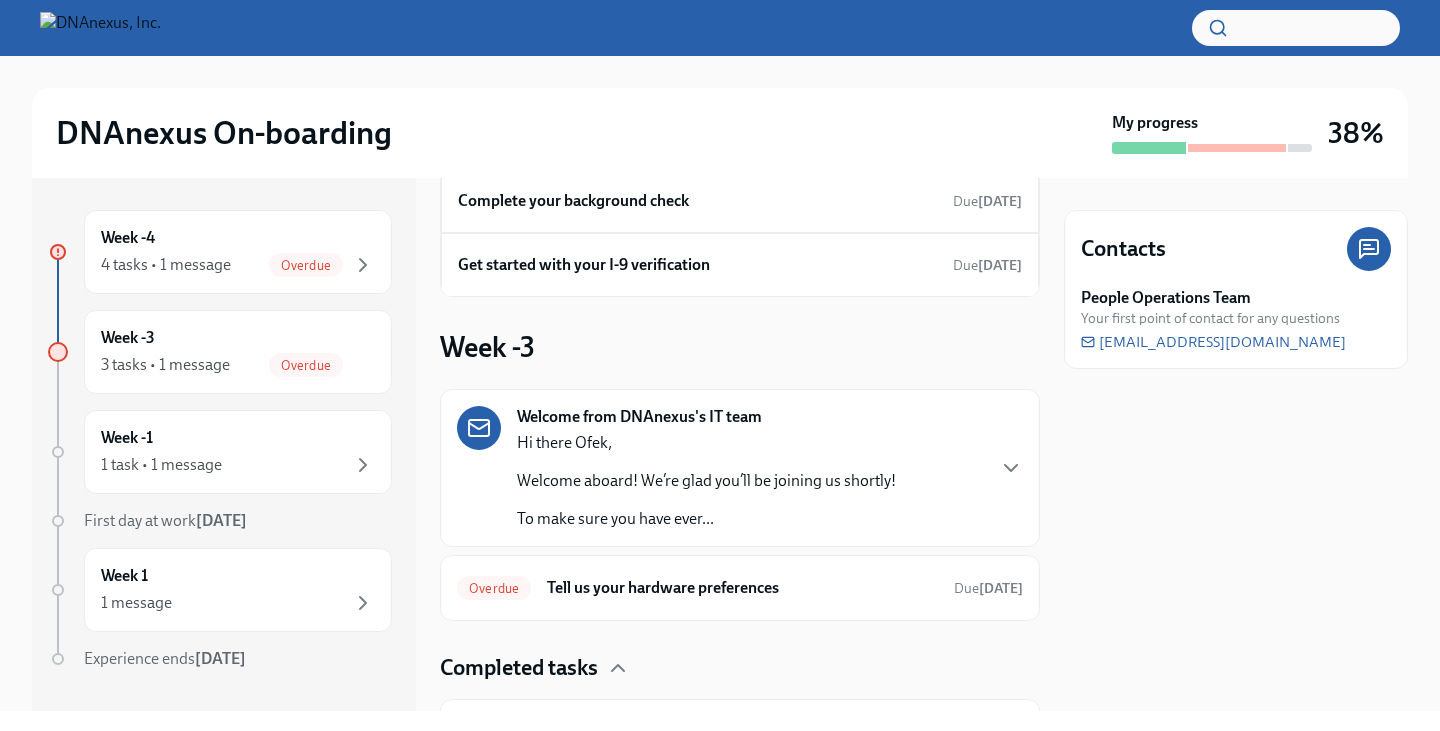 drag, startPoint x: 584, startPoint y: 658, endPoint x: 588, endPoint y: 629, distance: 29.274563 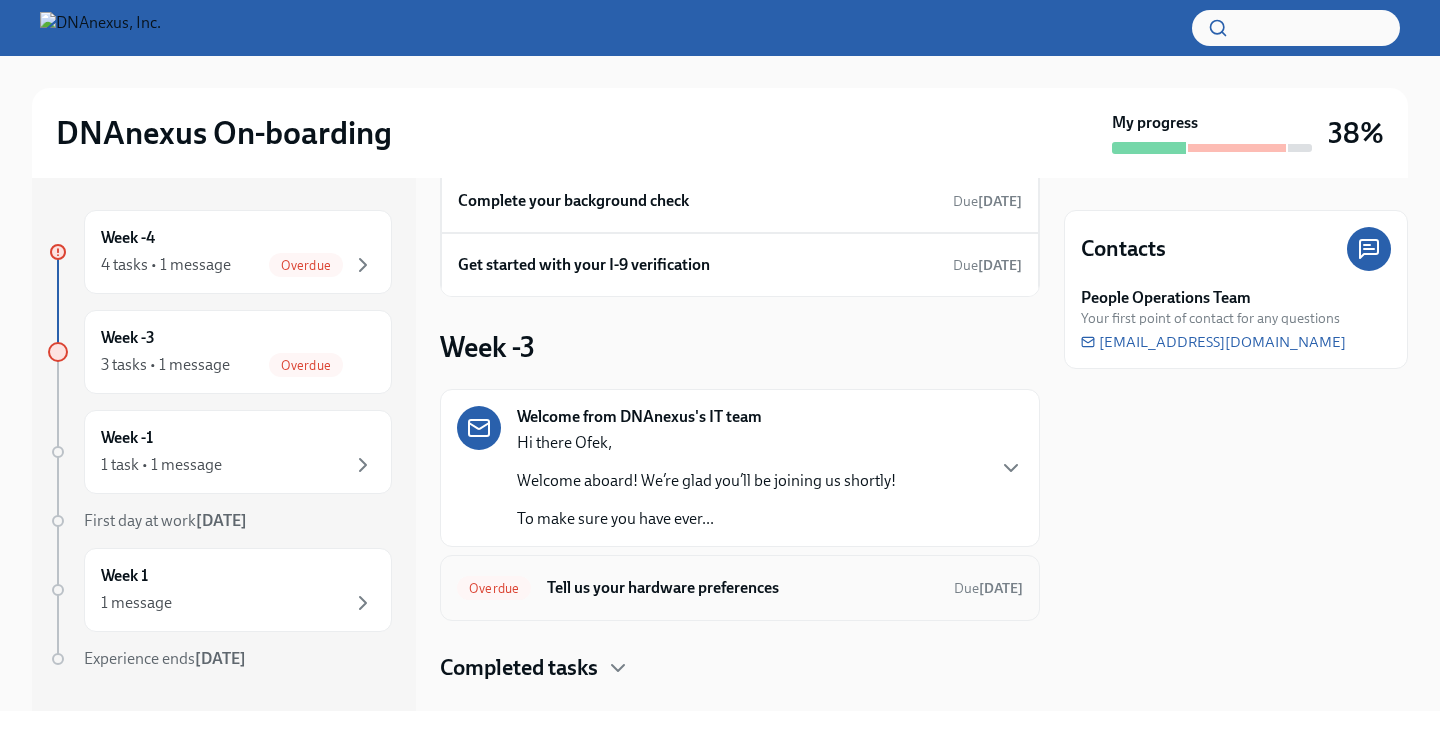 click on "Tell us your hardware preferences" at bounding box center (742, 588) 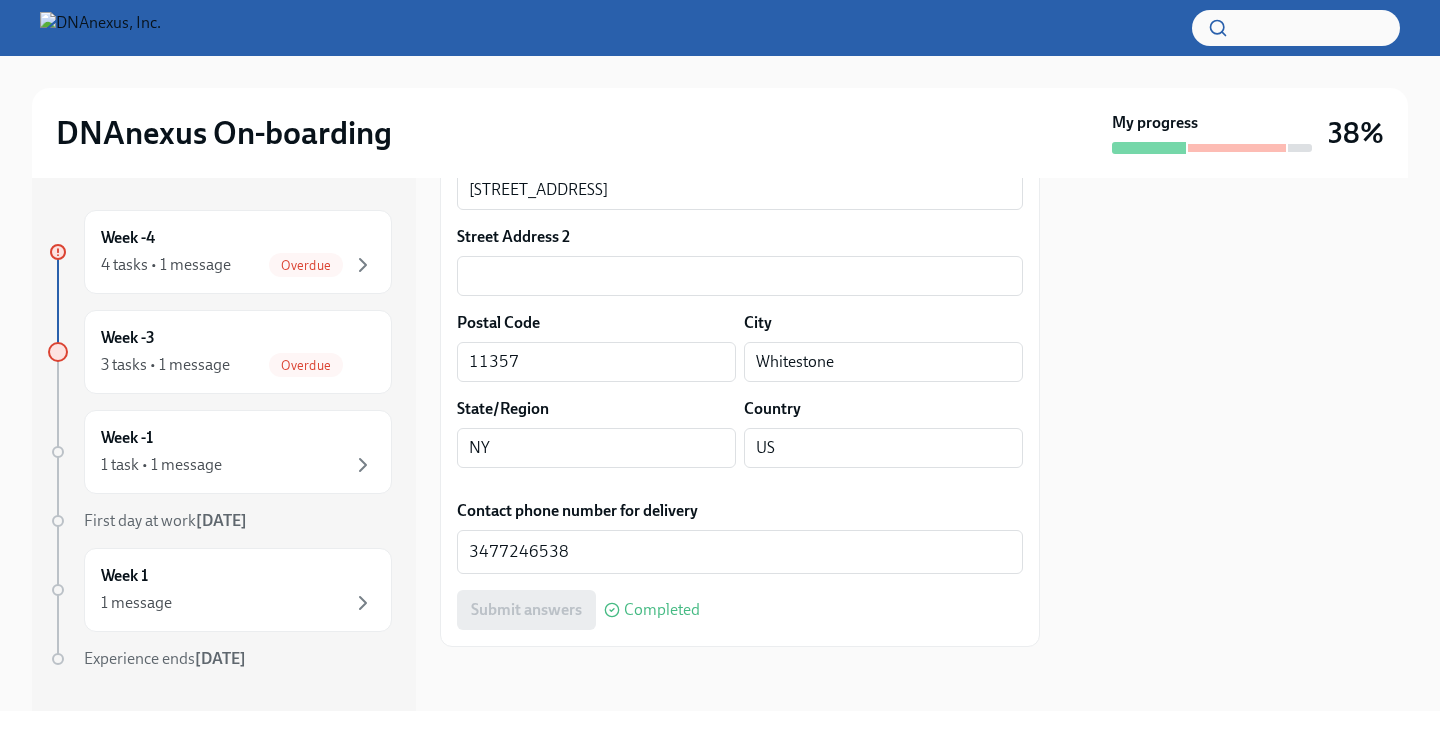 scroll, scrollTop: 1123, scrollLeft: 0, axis: vertical 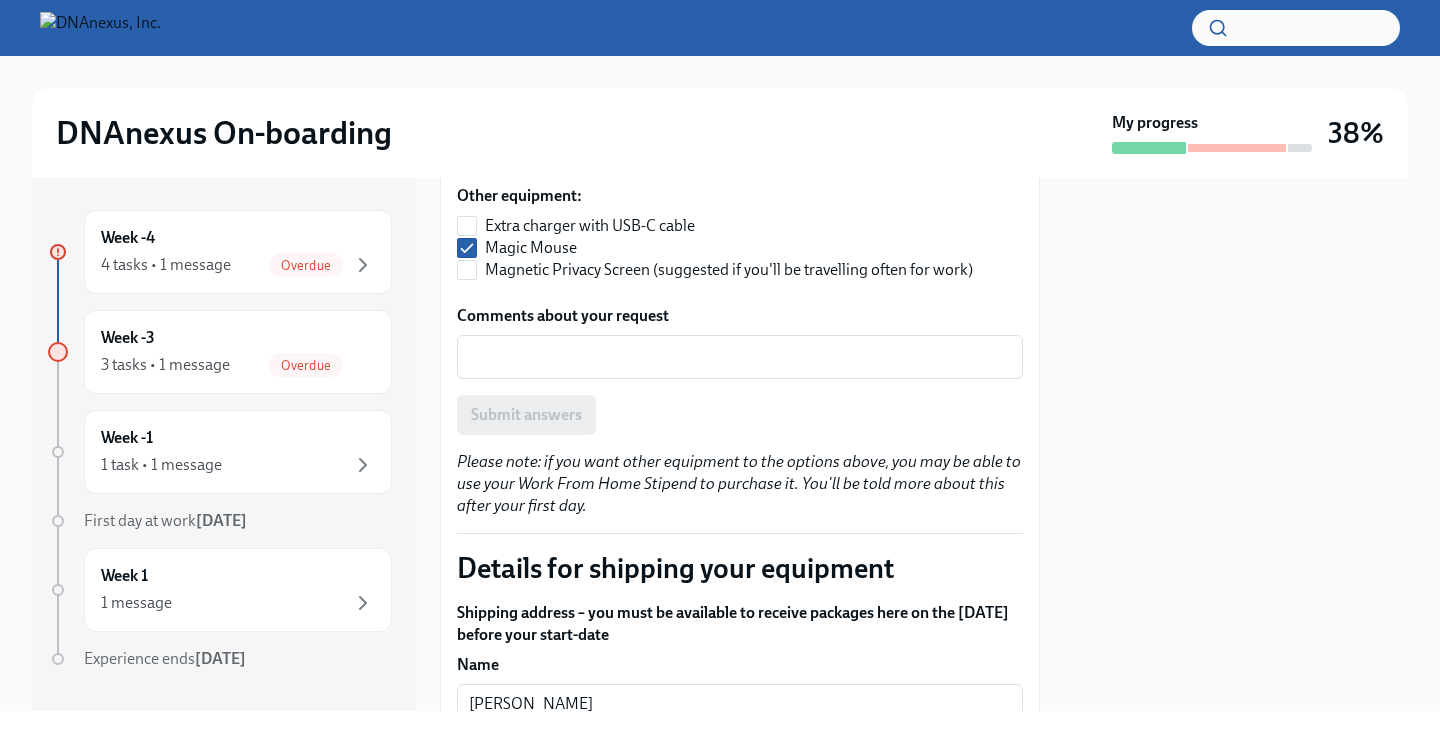 click on "Submit answers" at bounding box center [740, 415] 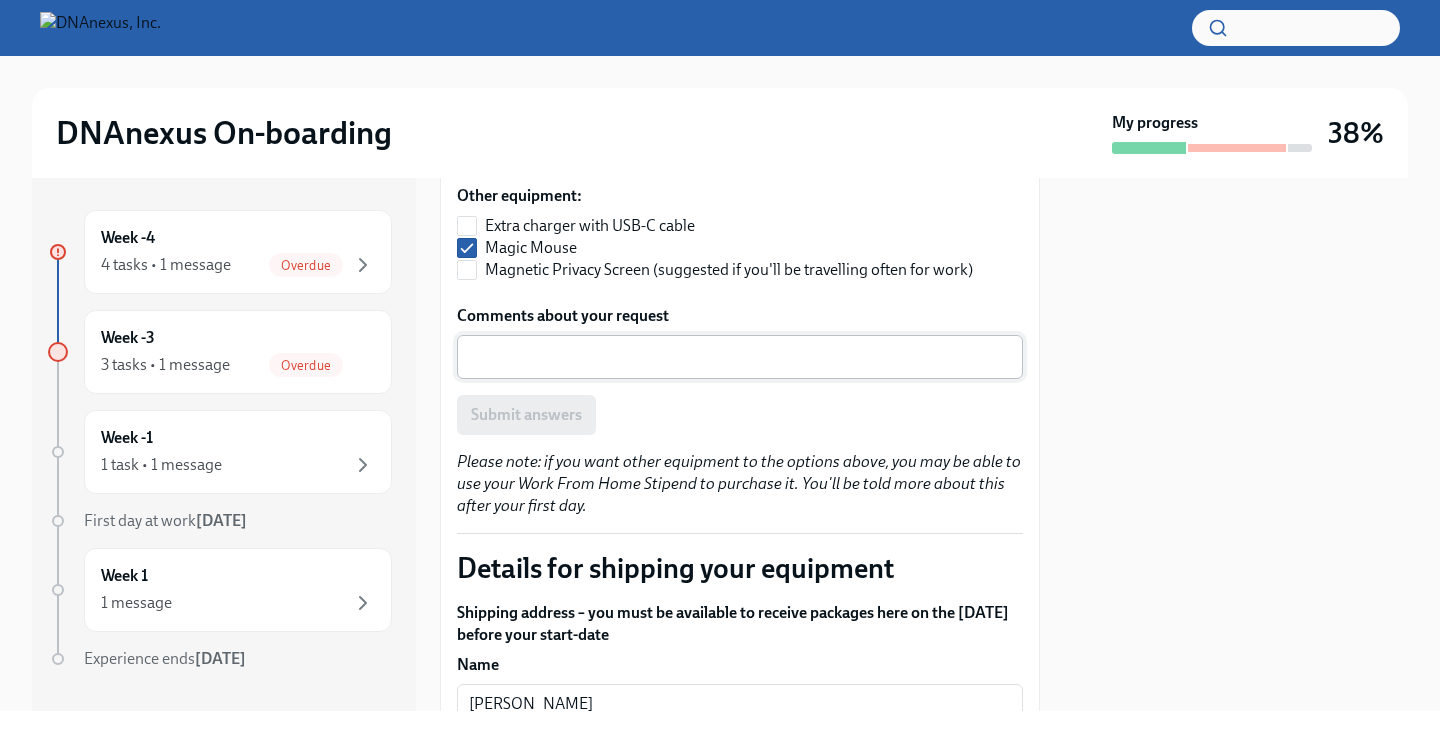 click on "Comments about your request" at bounding box center (740, 357) 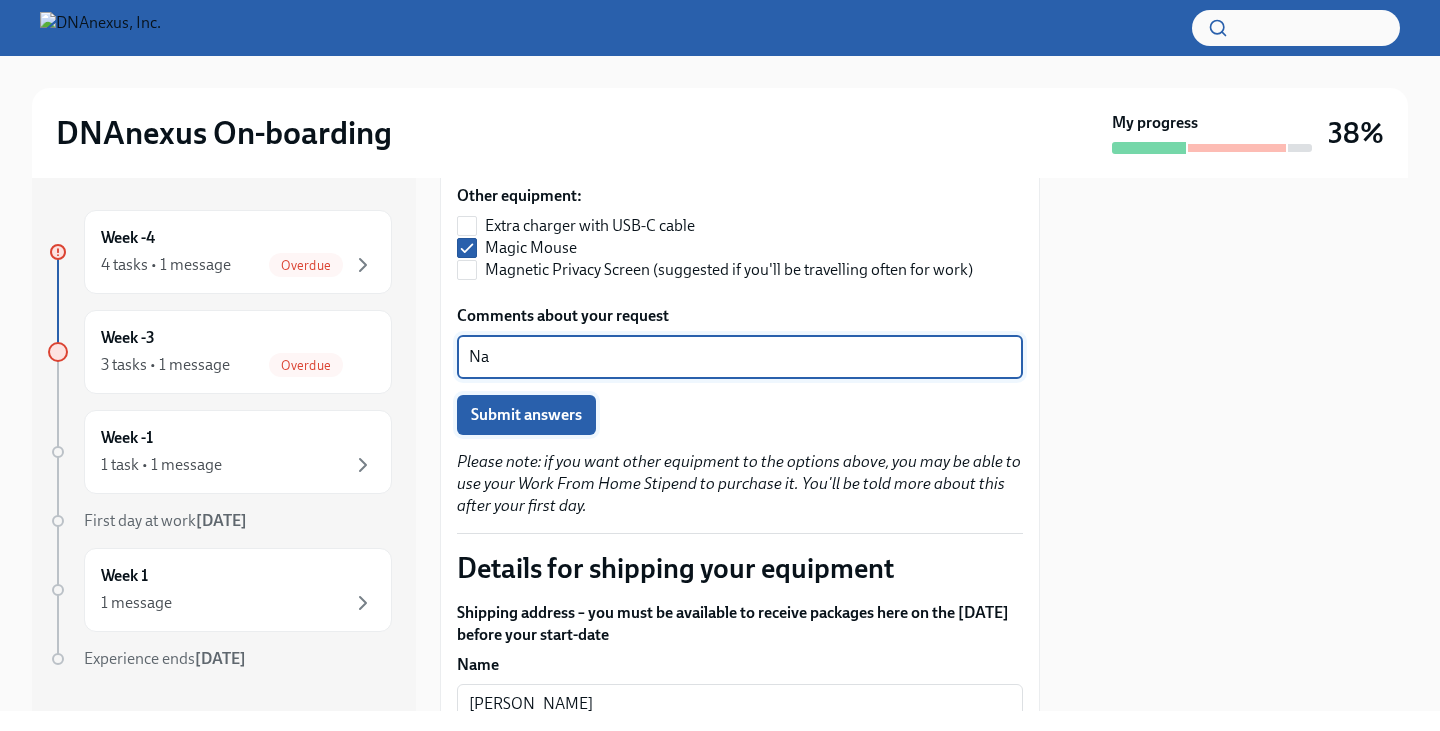 type on "Na" 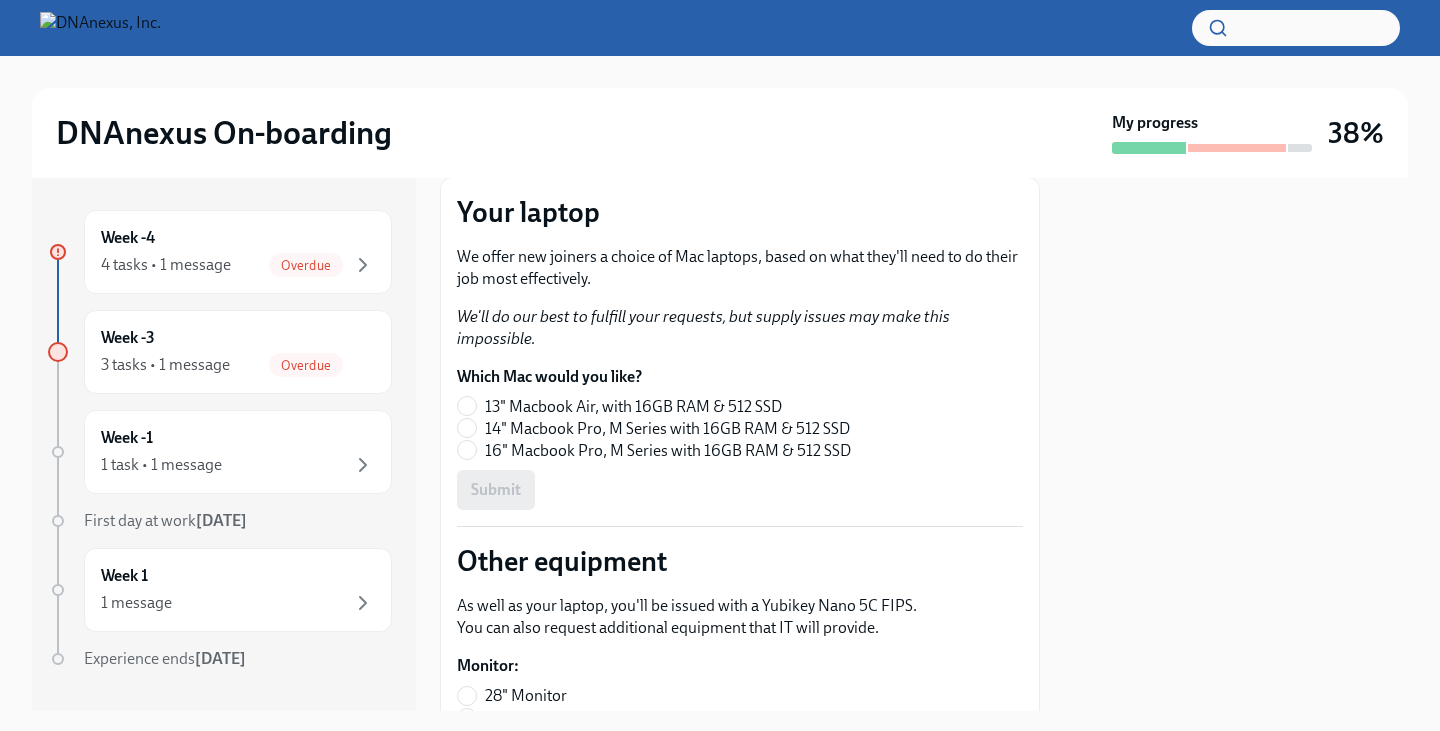 scroll, scrollTop: 0, scrollLeft: 0, axis: both 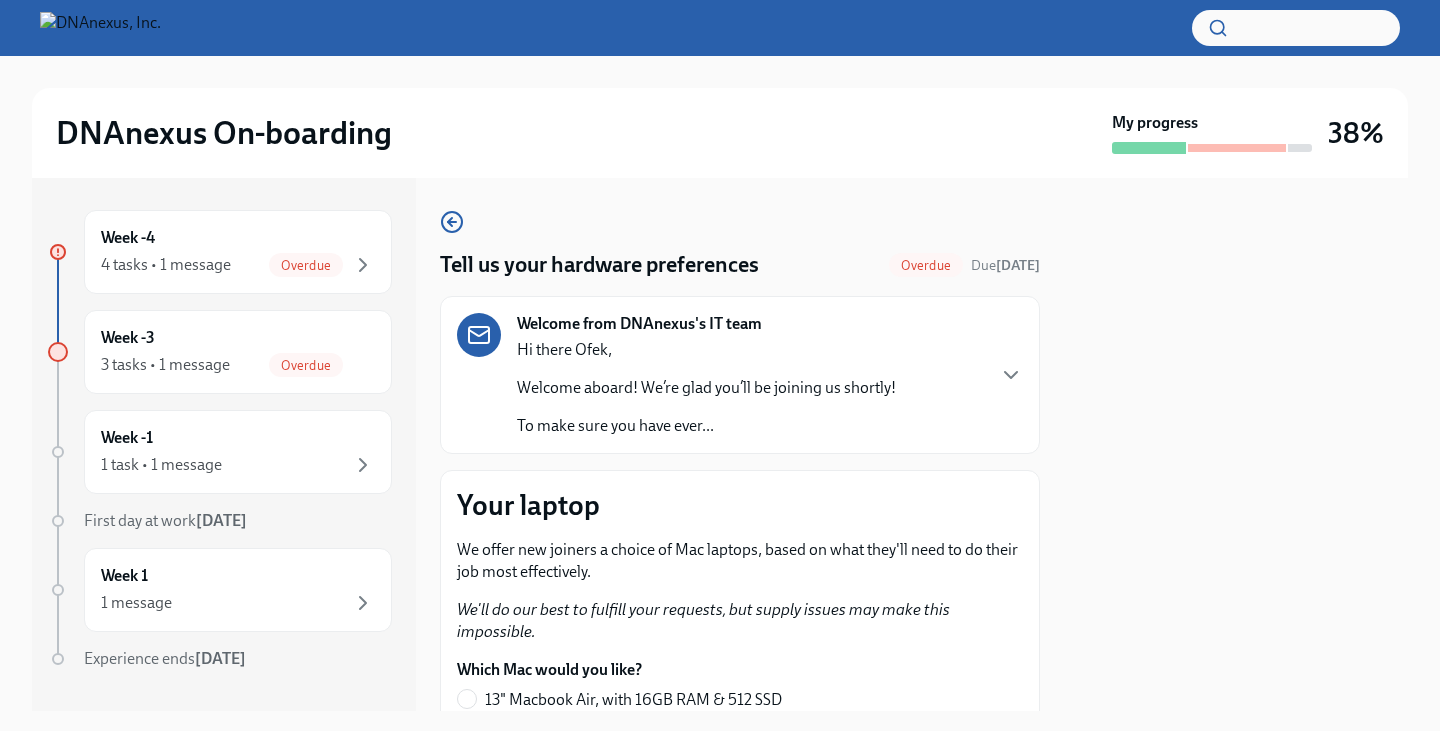 click on "Welcome from DNAnexus's IT team Hi there Ofek,
Welcome aboard! We’re glad you’ll be joining us shortly!
To make sure you have ever..." at bounding box center (706, 375) 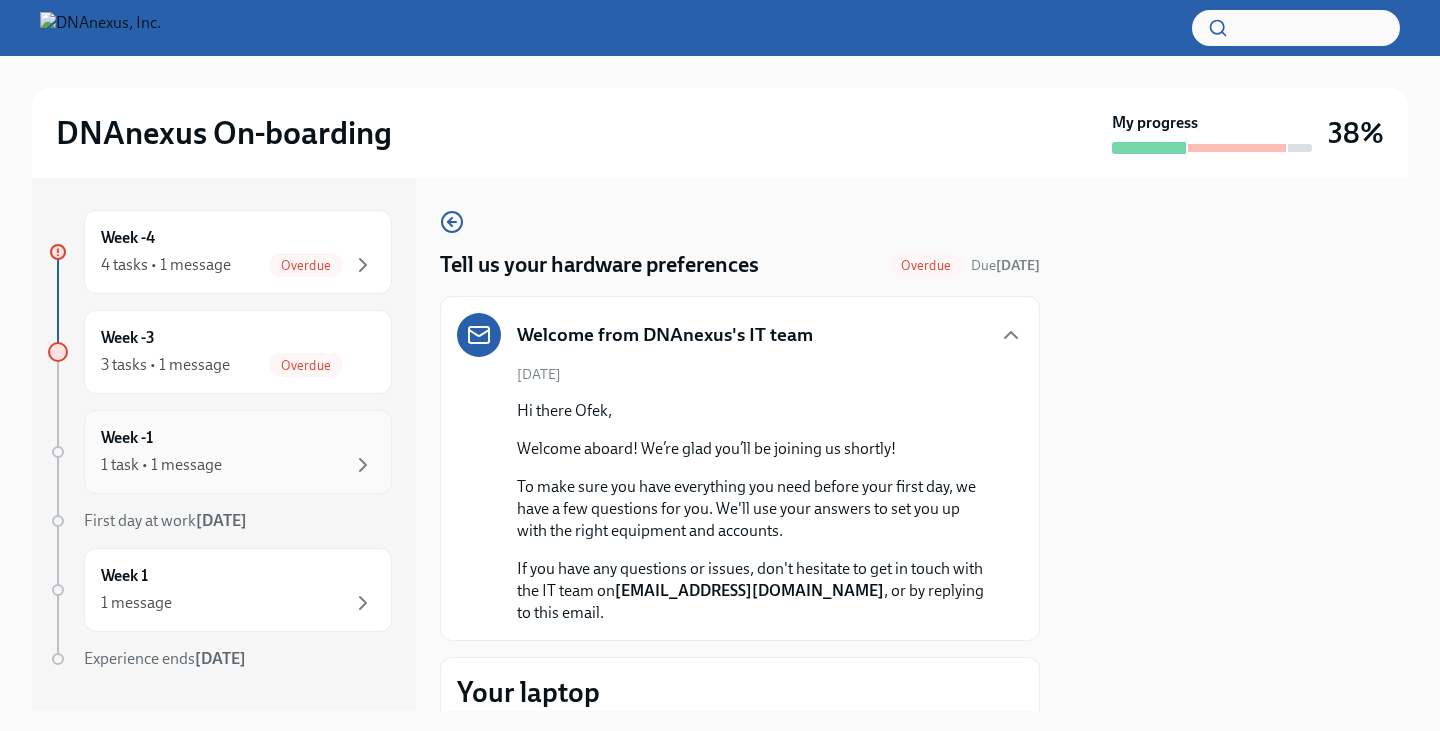 click on "1 task • 1 message" at bounding box center (238, 465) 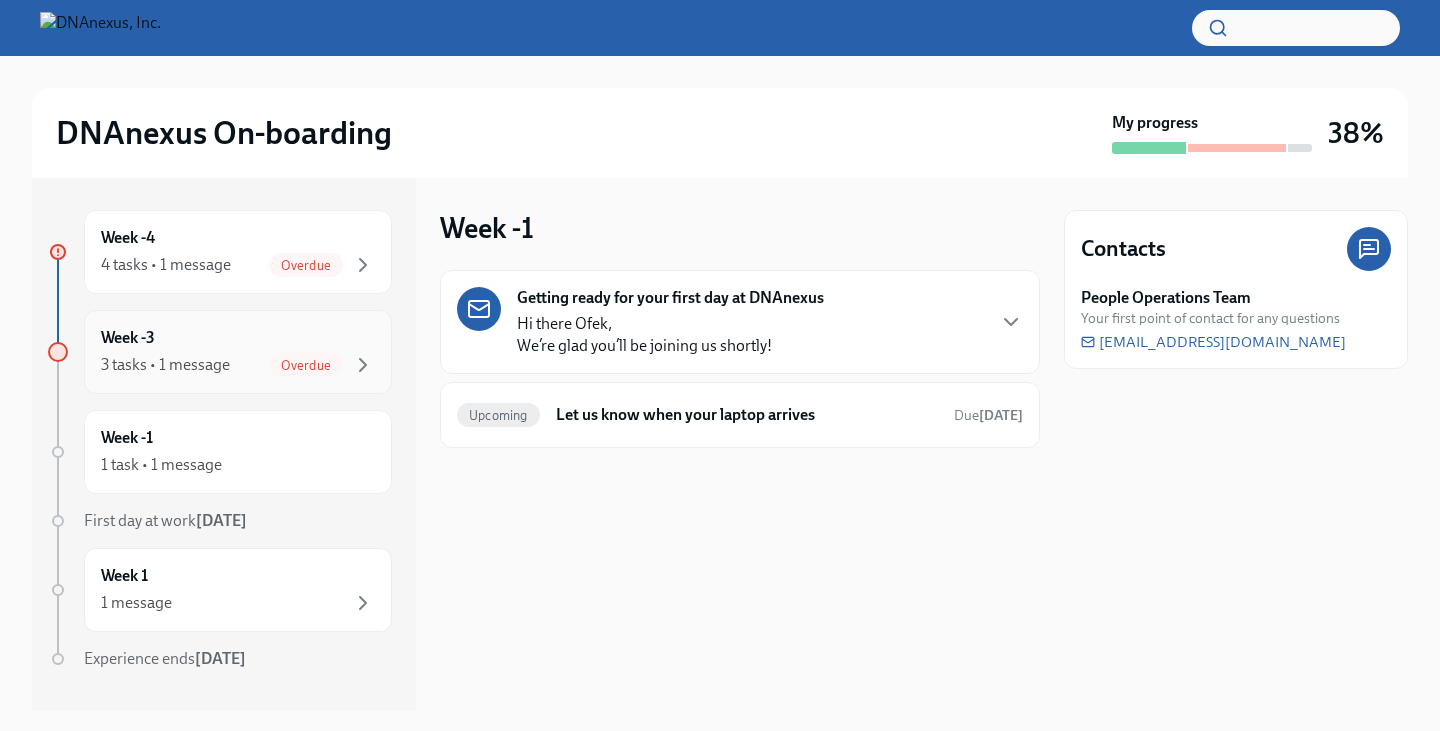 click on "Week -3 3 tasks • 1 message Overdue" at bounding box center [238, 352] 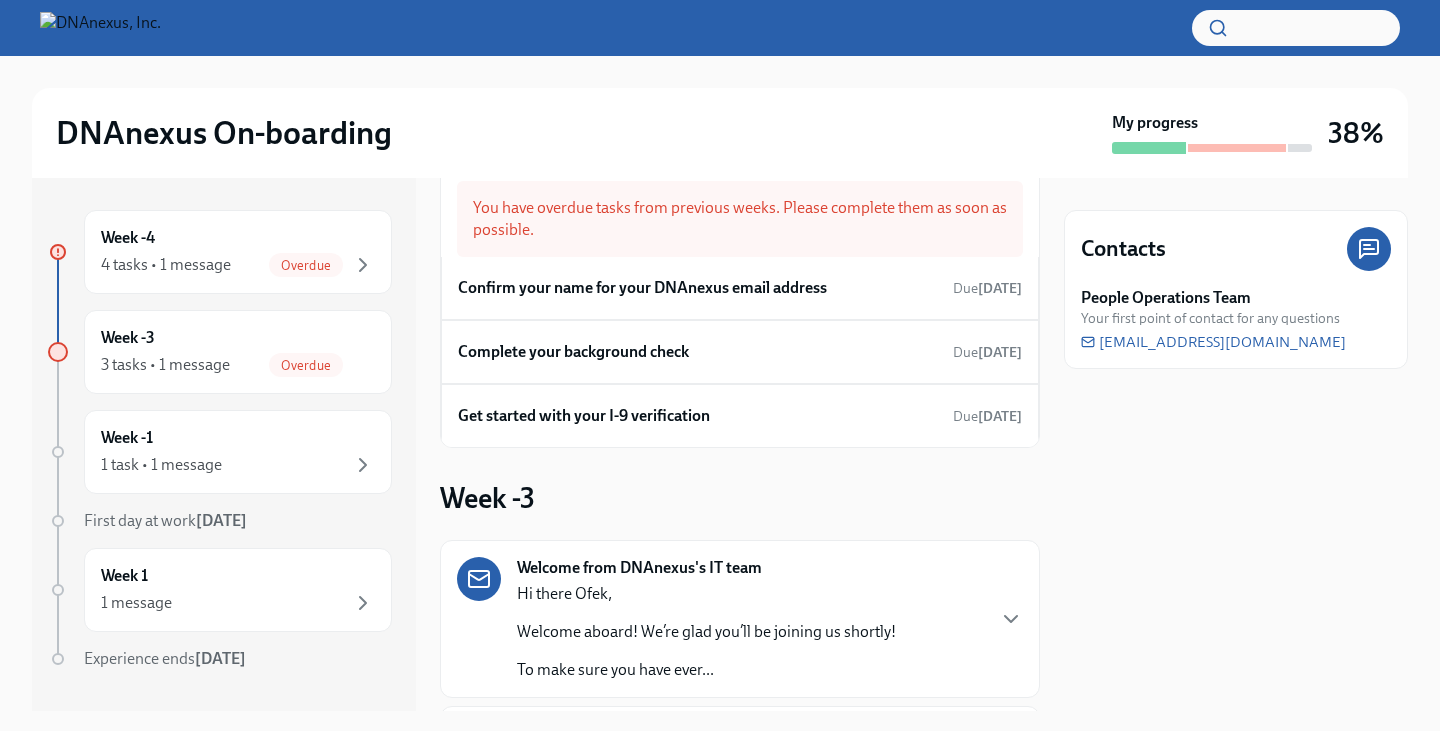 scroll, scrollTop: 0, scrollLeft: 0, axis: both 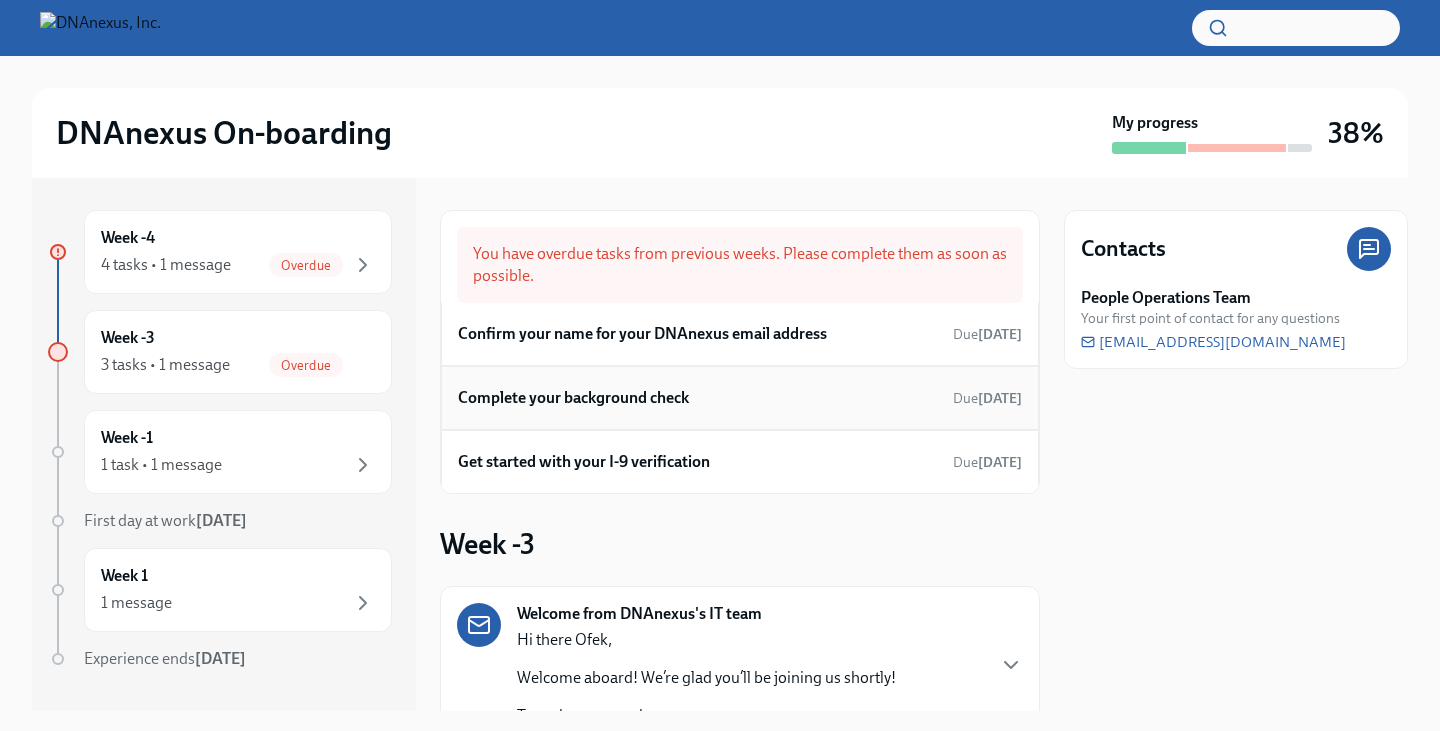click on "Complete your background check Due  8 days ago" at bounding box center [740, 398] 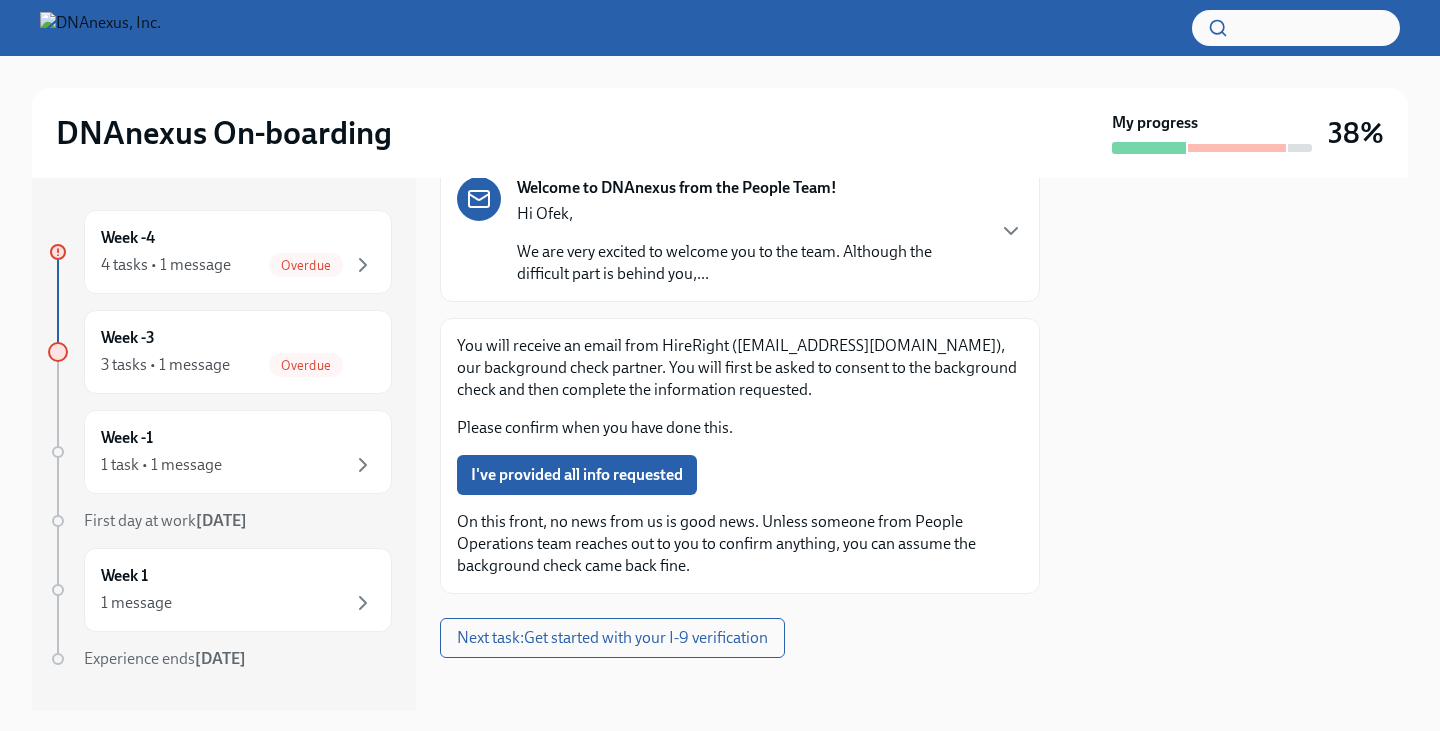 scroll, scrollTop: 147, scrollLeft: 0, axis: vertical 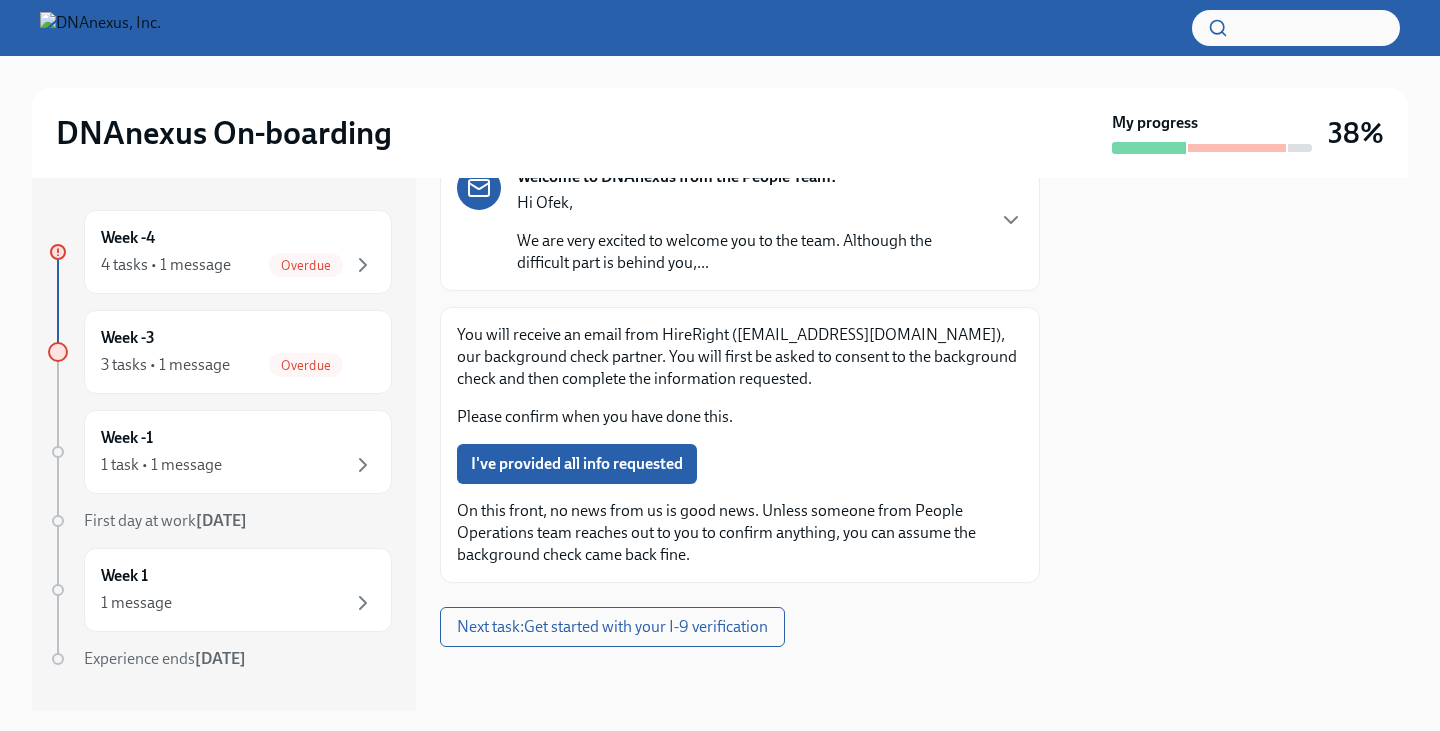 click on "You will receive an email from HireRight (noreply@hireright.com), our background check partner. You will first be asked to consent to the background check and then complete the information requested." at bounding box center (740, 357) 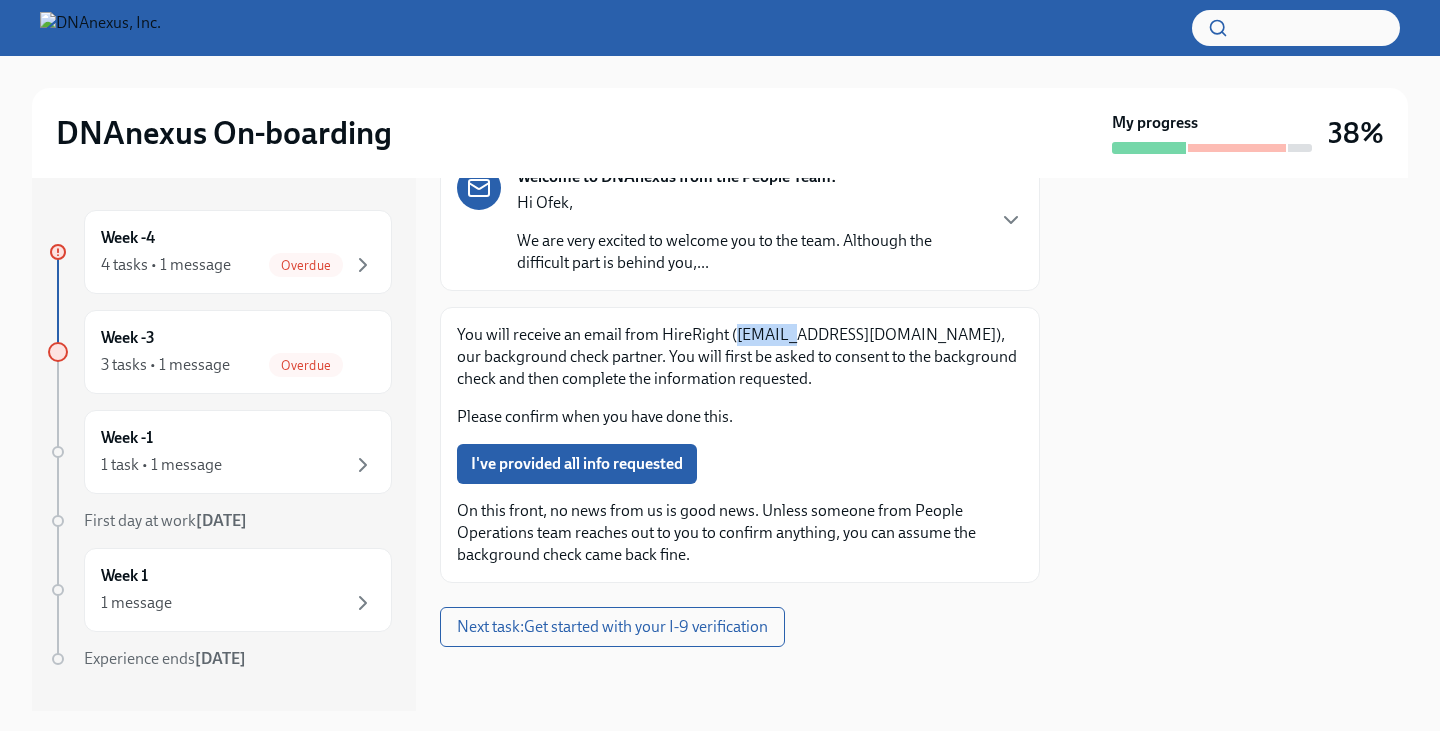 click on "You will receive an email from HireRight (noreply@hireright.com), our background check partner. You will first be asked to consent to the background check and then complete the information requested." at bounding box center (740, 357) 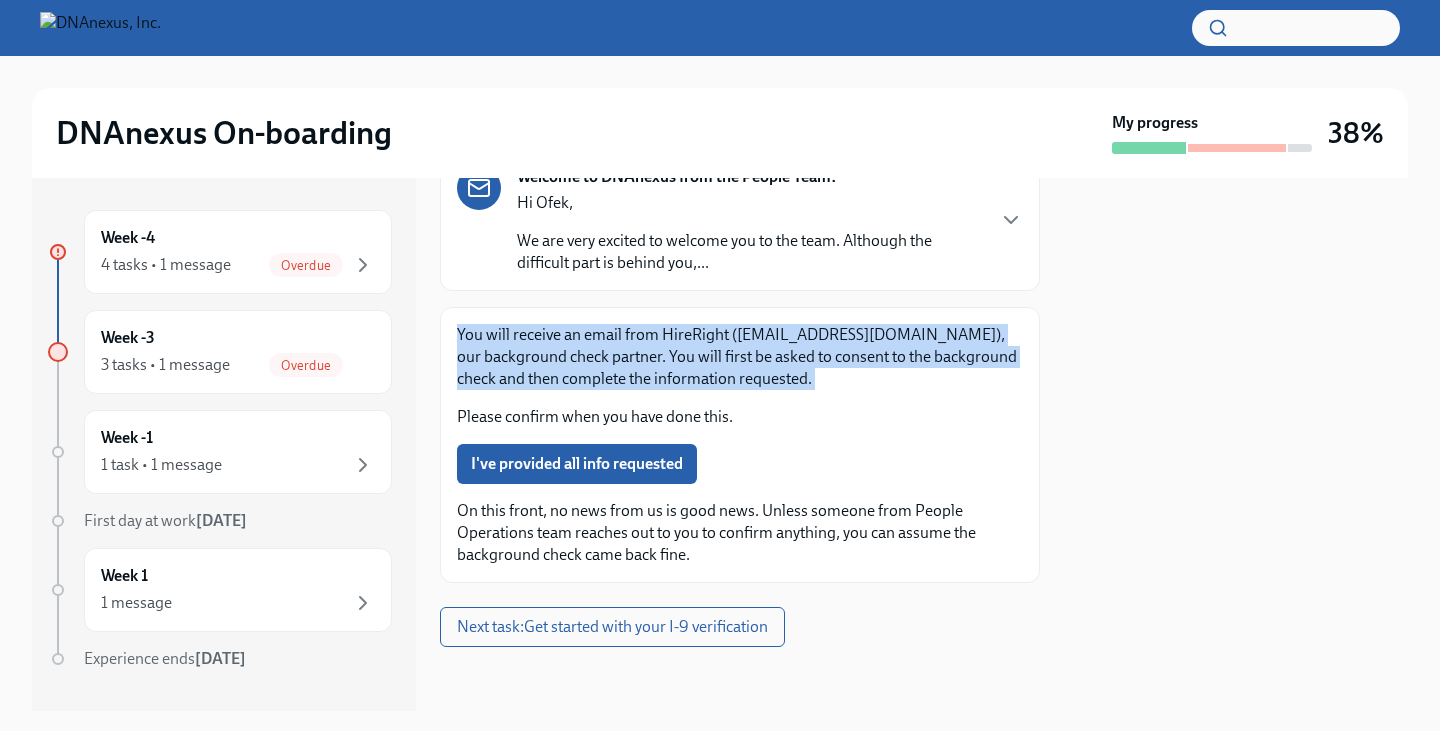 click on "You will receive an email from HireRight (noreply@hireright.com), our background check partner. You will first be asked to consent to the background check and then complete the information requested." at bounding box center (740, 357) 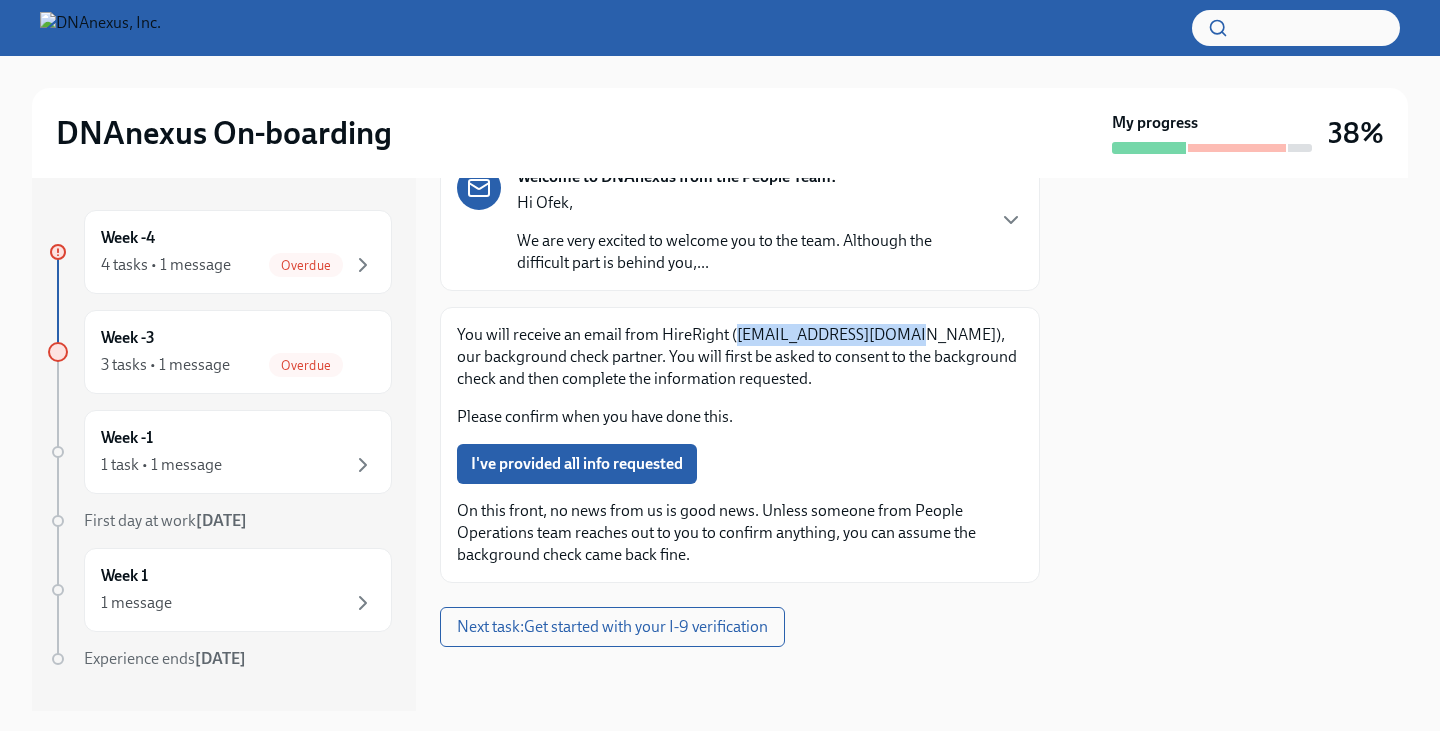 drag, startPoint x: 736, startPoint y: 339, endPoint x: 893, endPoint y: 341, distance: 157.01274 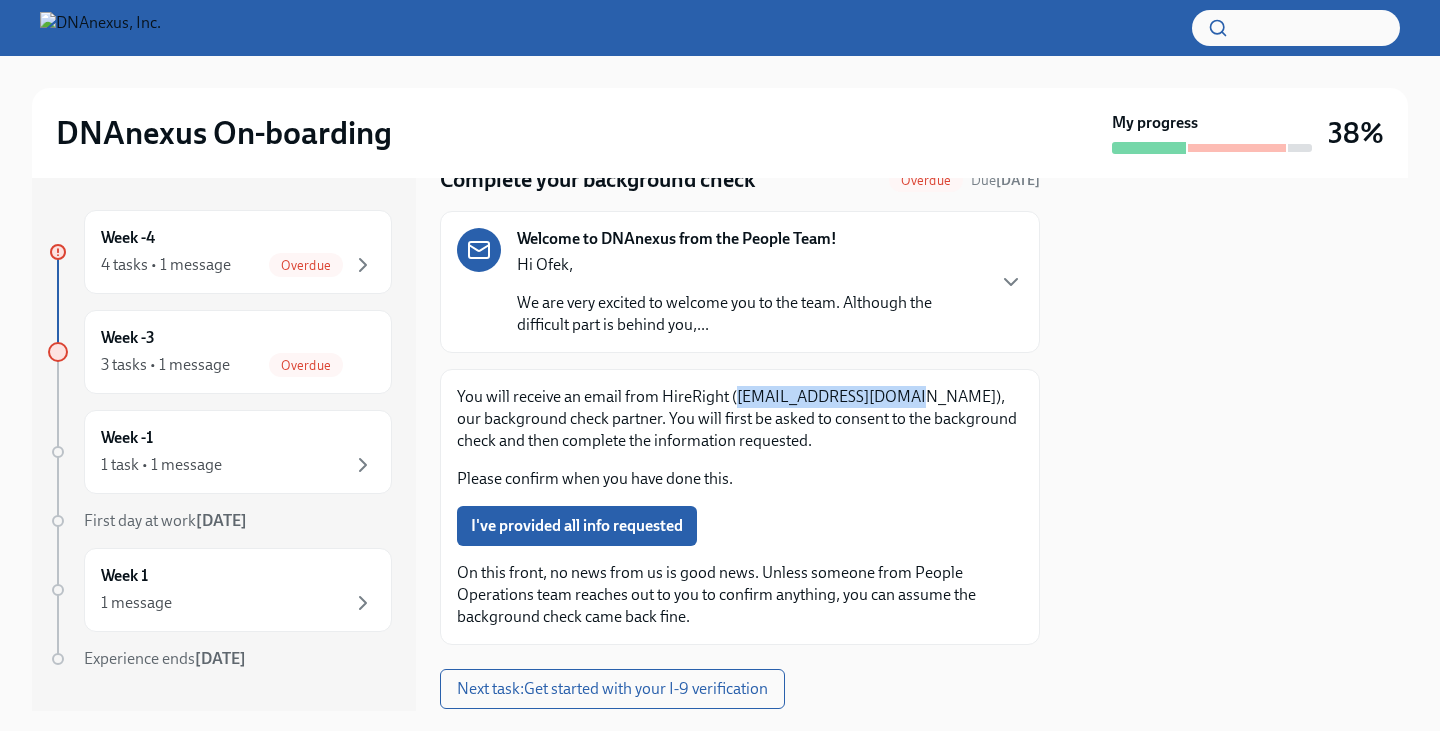 scroll, scrollTop: 100, scrollLeft: 0, axis: vertical 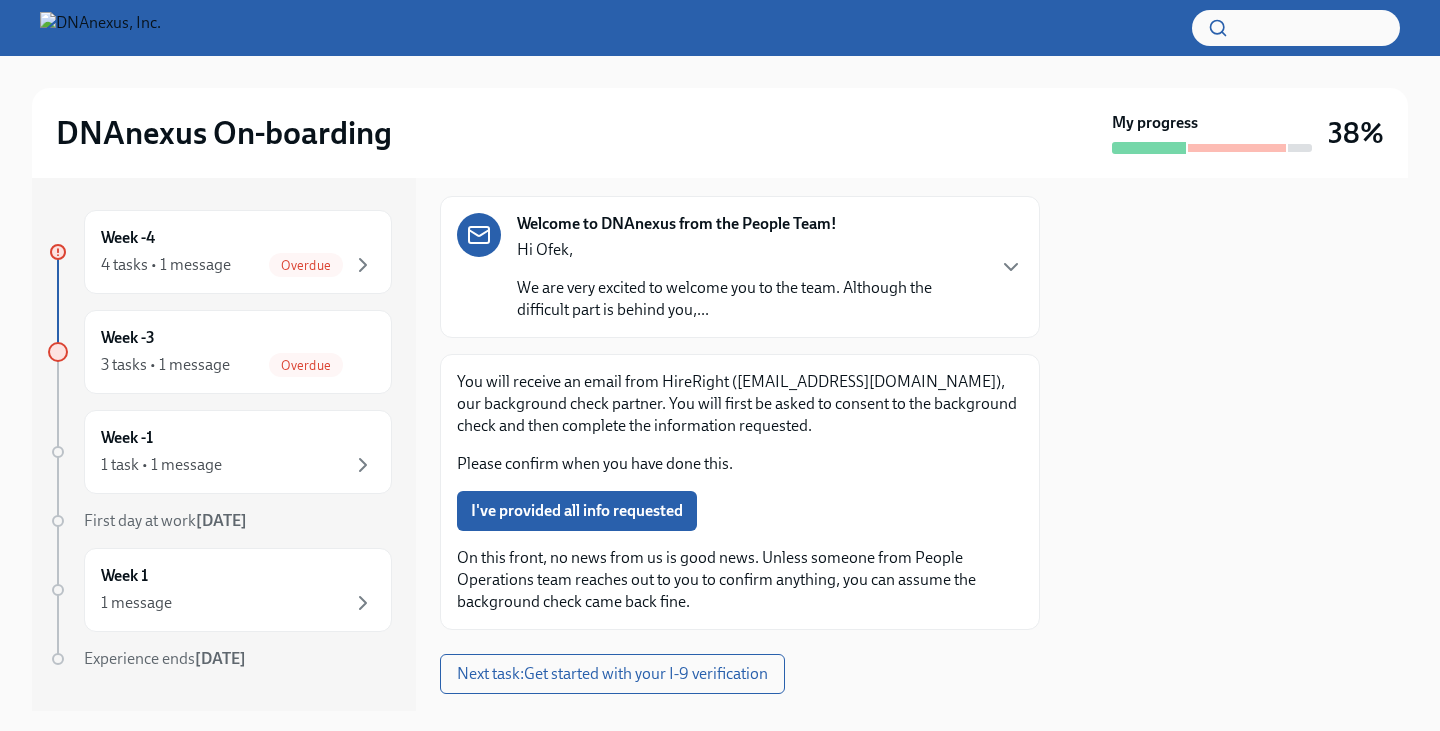 click on "You will receive an email from HireRight (noreply@hireright.com), our background check partner. You will first be asked to consent to the background check and then complete the information requested." at bounding box center (740, 404) 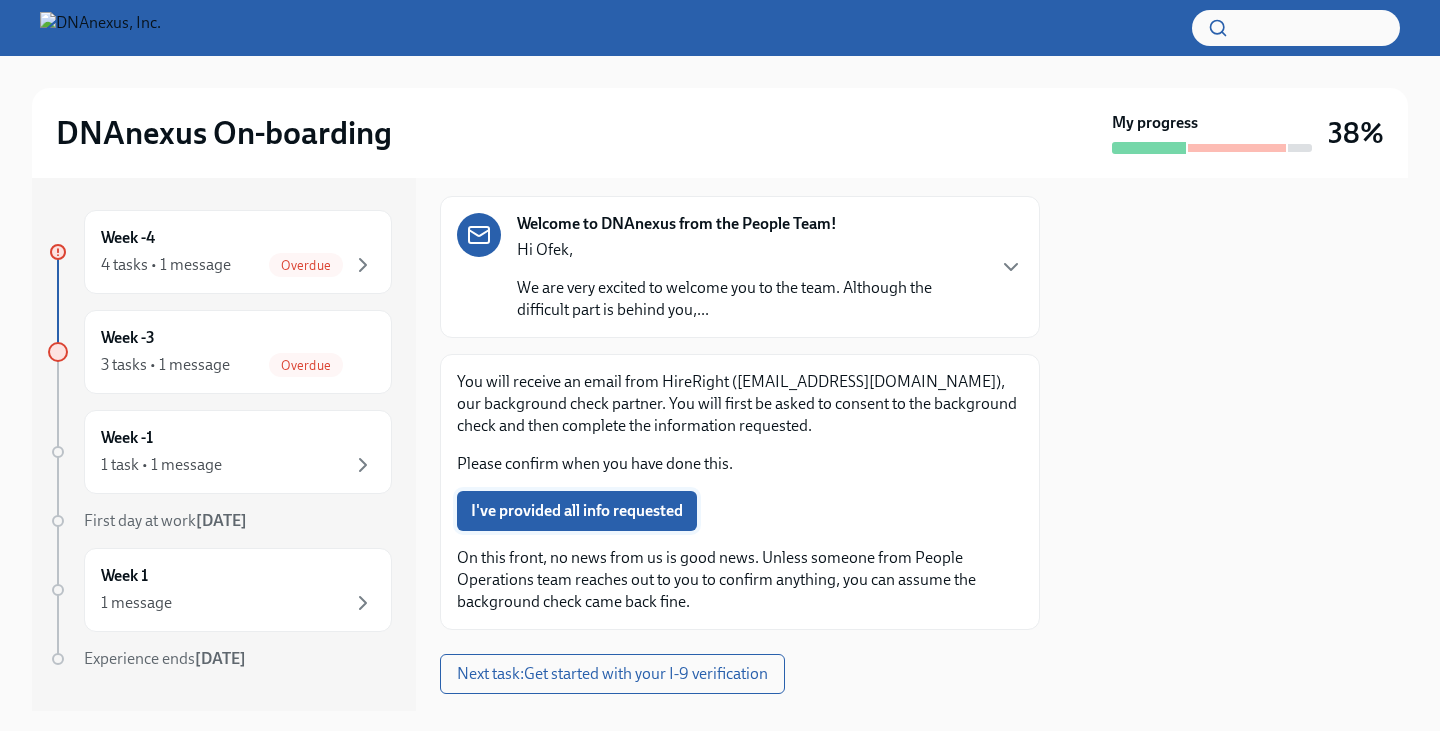 click on "I've provided all info requested" at bounding box center (577, 511) 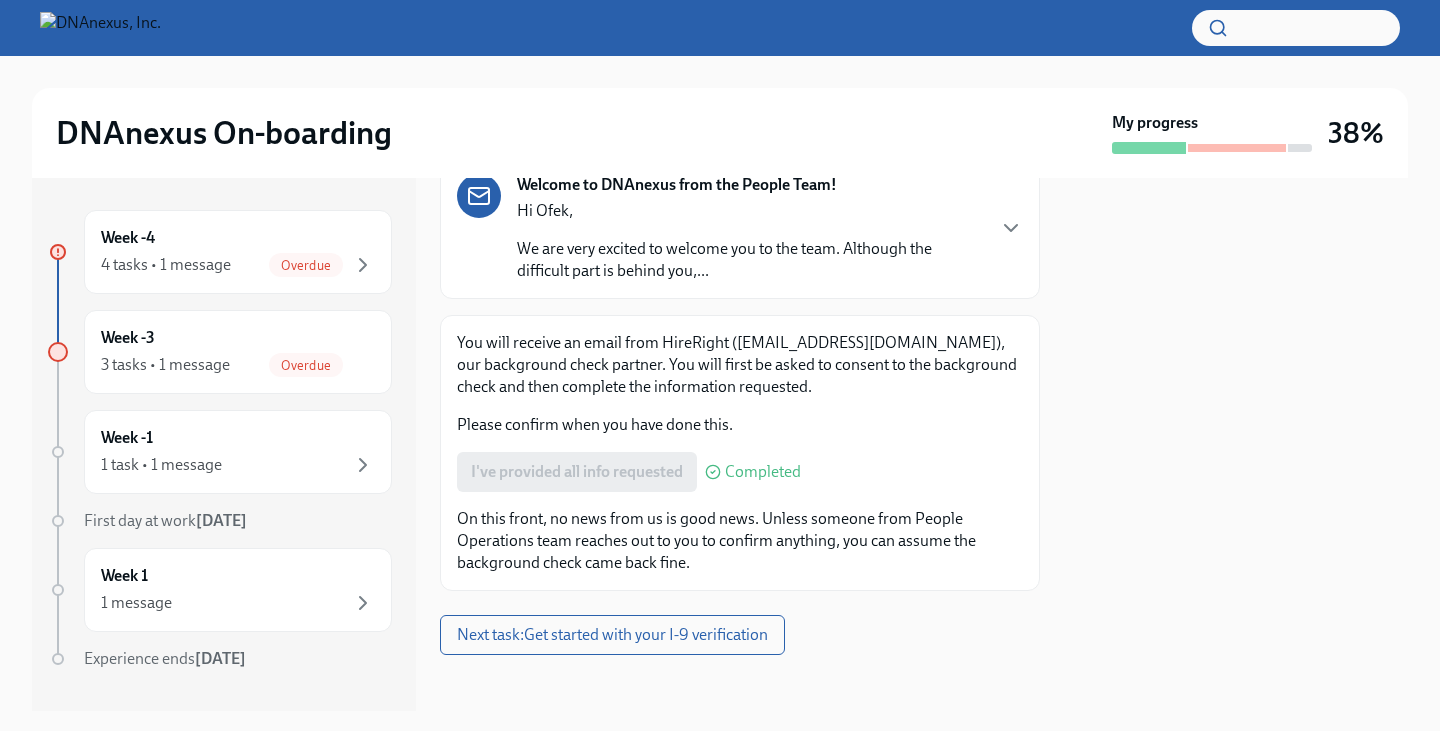 scroll, scrollTop: 147, scrollLeft: 0, axis: vertical 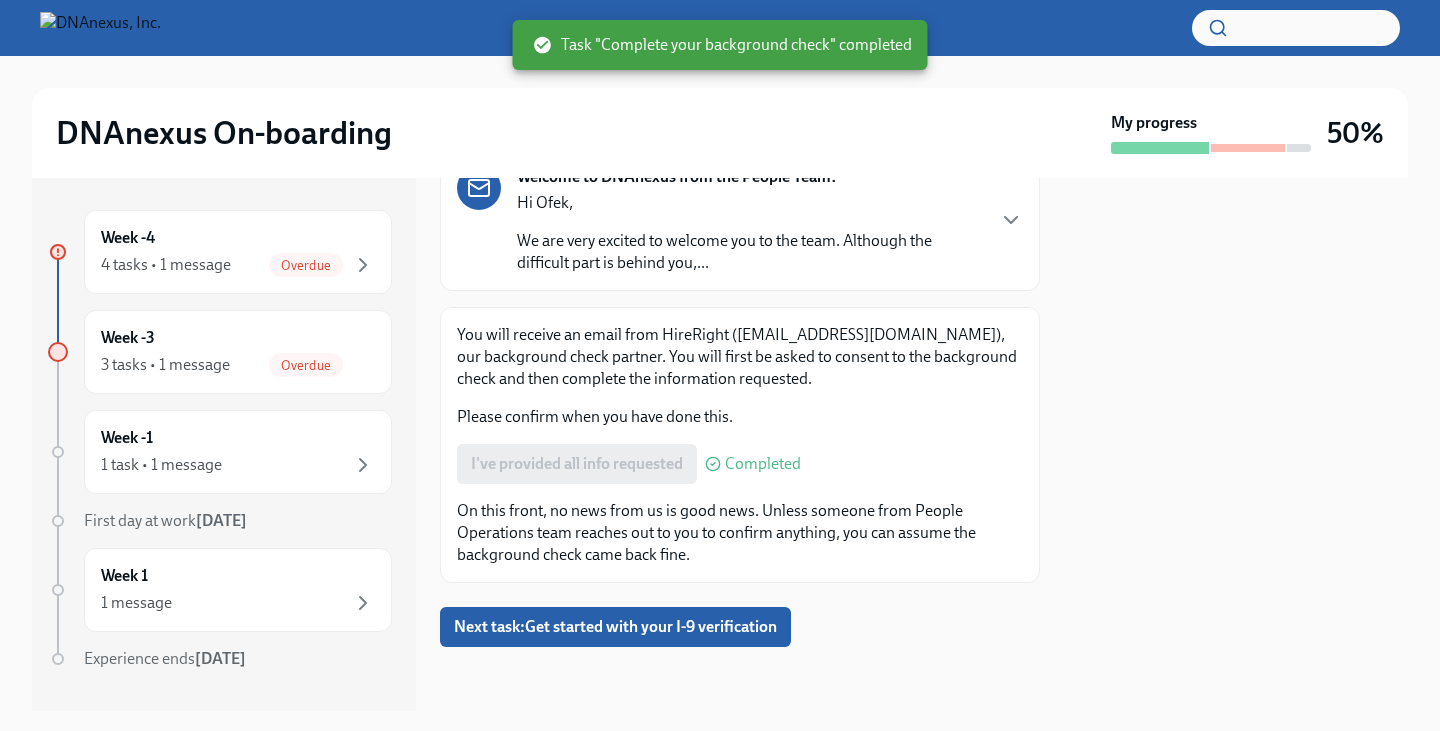 click on "Complete your background check Done Due  8 days ago Welcome to DNAnexus from the People Team! Hi Ofek,
We are very excited to welcome you to the team. Although the difficult part is behind you,... You will receive an email from HireRight (noreply@hireright.com), our background check partner. You will first be asked to consent to the background check and then complete the information requested.
Please confirm when you have done this. I've provided all info requested Completed On this front, no news from us is good news. Unless someone from People Operations team reaches out to you to confirm anything, you can assume the background check came back fine. Next task :  Get started with your I-9 verification" at bounding box center [740, 355] 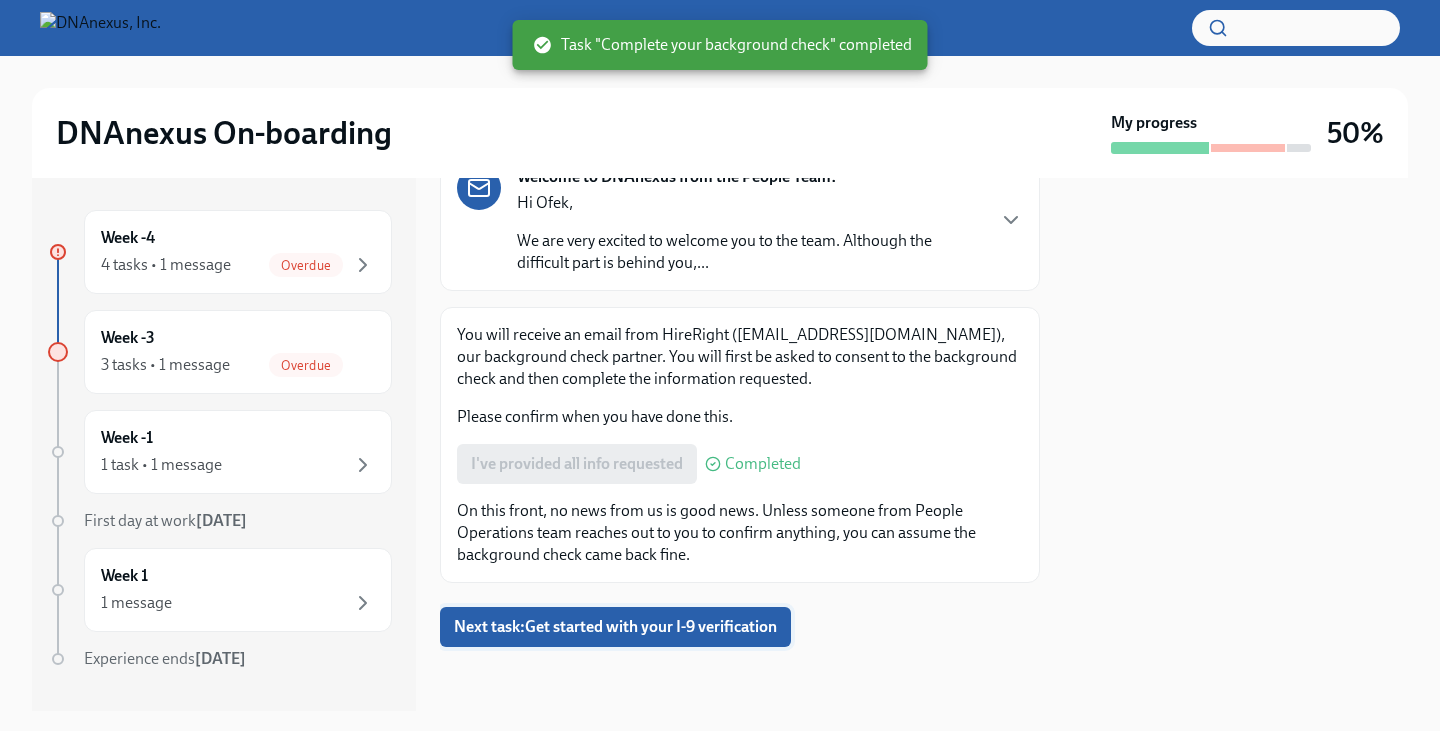 click on "Next task :  Get started with your I-9 verification" at bounding box center [615, 627] 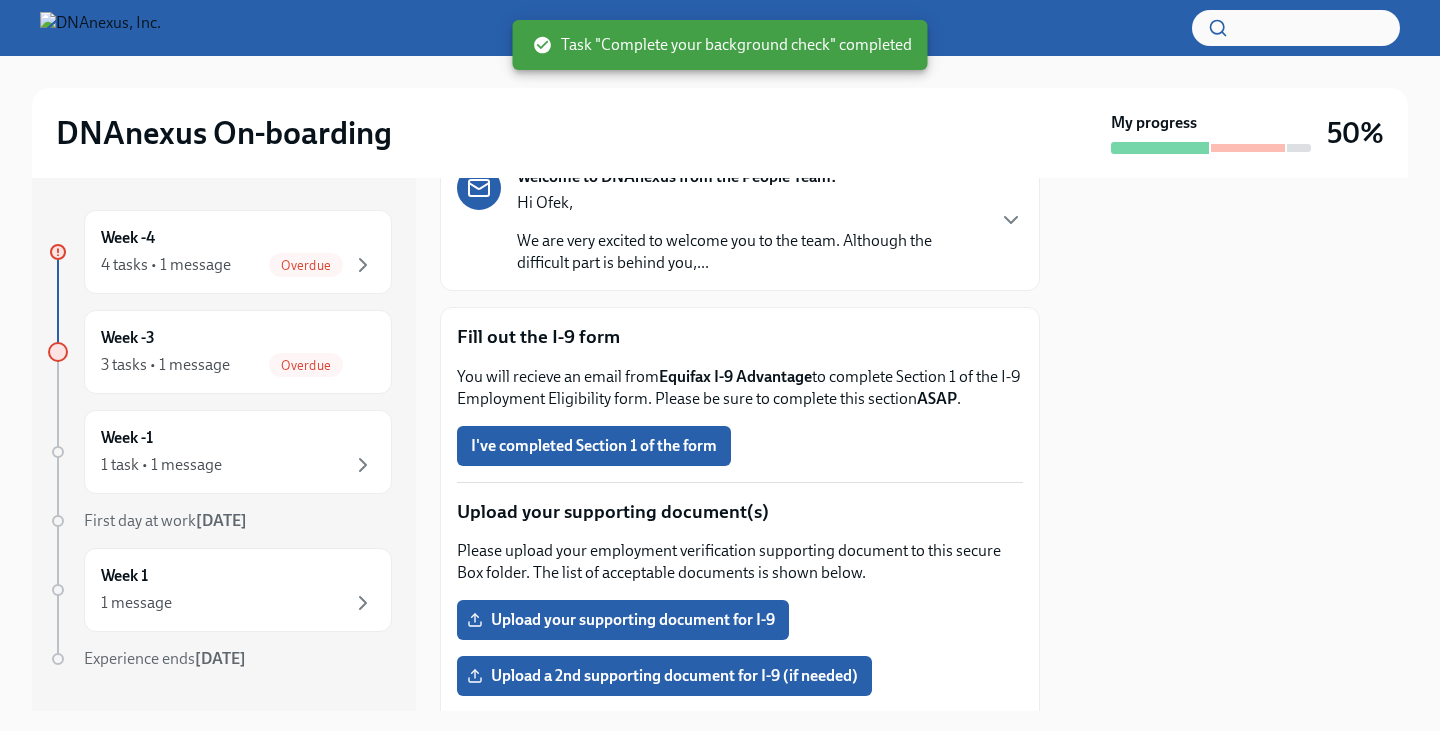 scroll, scrollTop: 0, scrollLeft: 0, axis: both 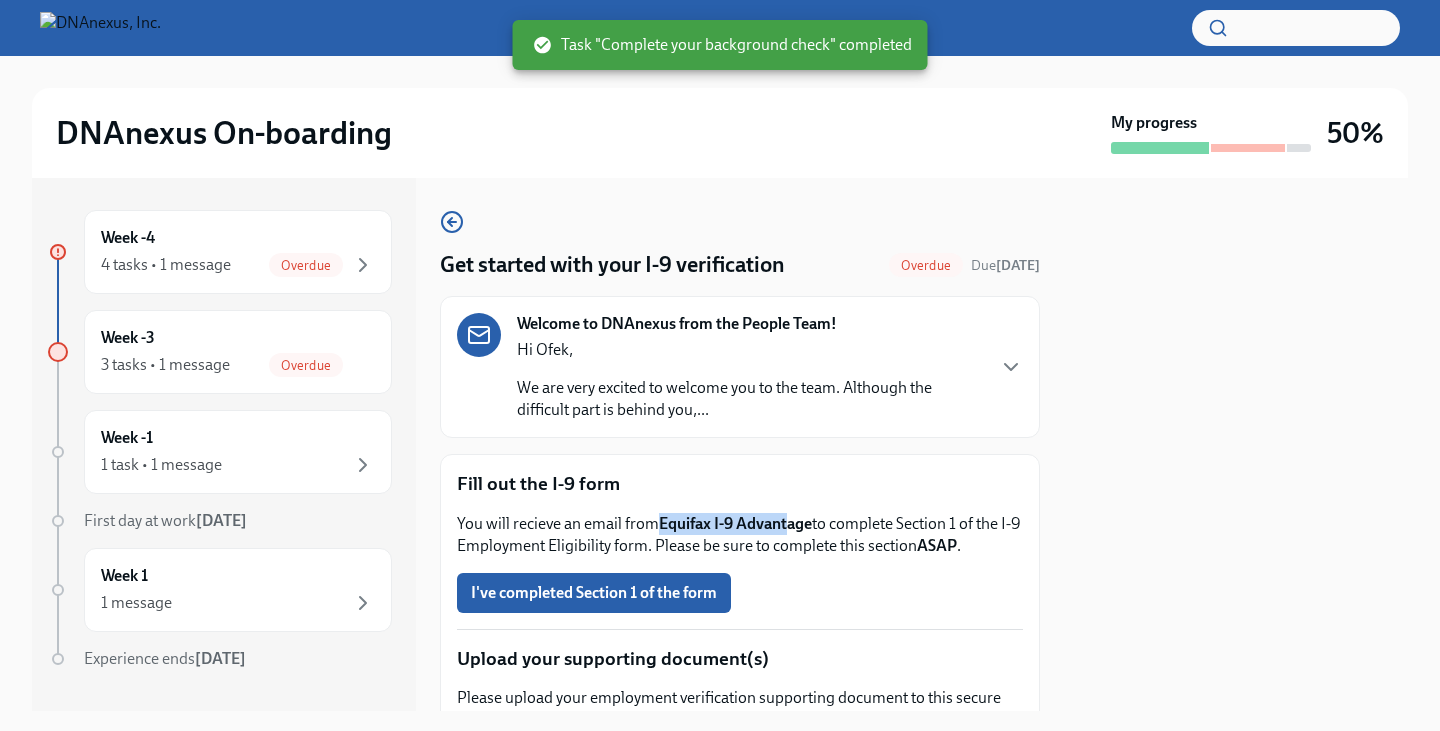 drag, startPoint x: 665, startPoint y: 519, endPoint x: 788, endPoint y: 517, distance: 123.01626 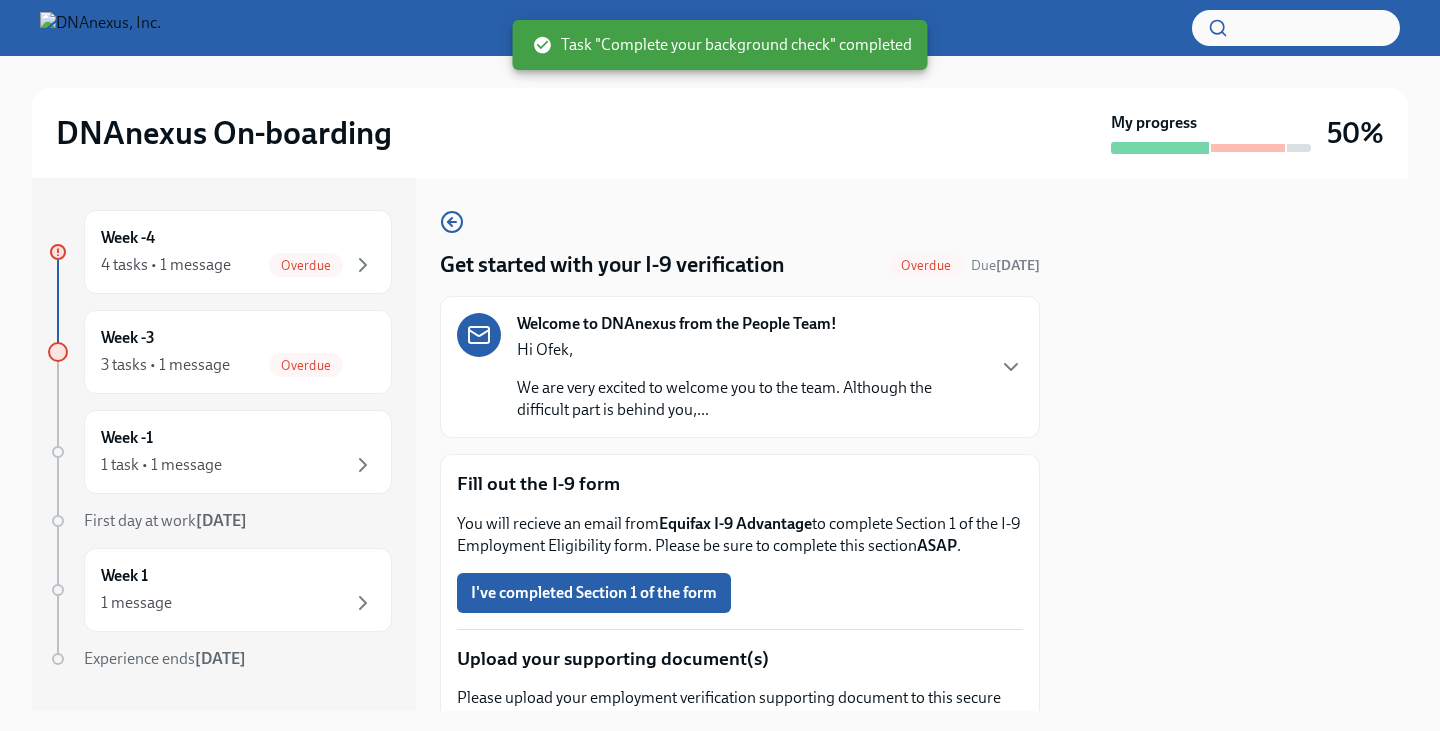 click on "Fill out the I-9 form You will recieve an email from  Equifax I-9 Advantage  to complete Section 1 of the I-9 Employment Eligibility form. Please be sure to complete this section  ASAP . I've completed Section 1 of the form Upload your supporting document(s) Please upload your employment verification supporting document to this secure Box folder.  The list of acceptable documents is shown below. Upload your supporting document for I-9 Upload a 2nd supporting document for I-9 (if needed) Acceptable Supporting Documents for I-9 PDF Document  •  1 pages 41.39 KB" at bounding box center (740, 742) 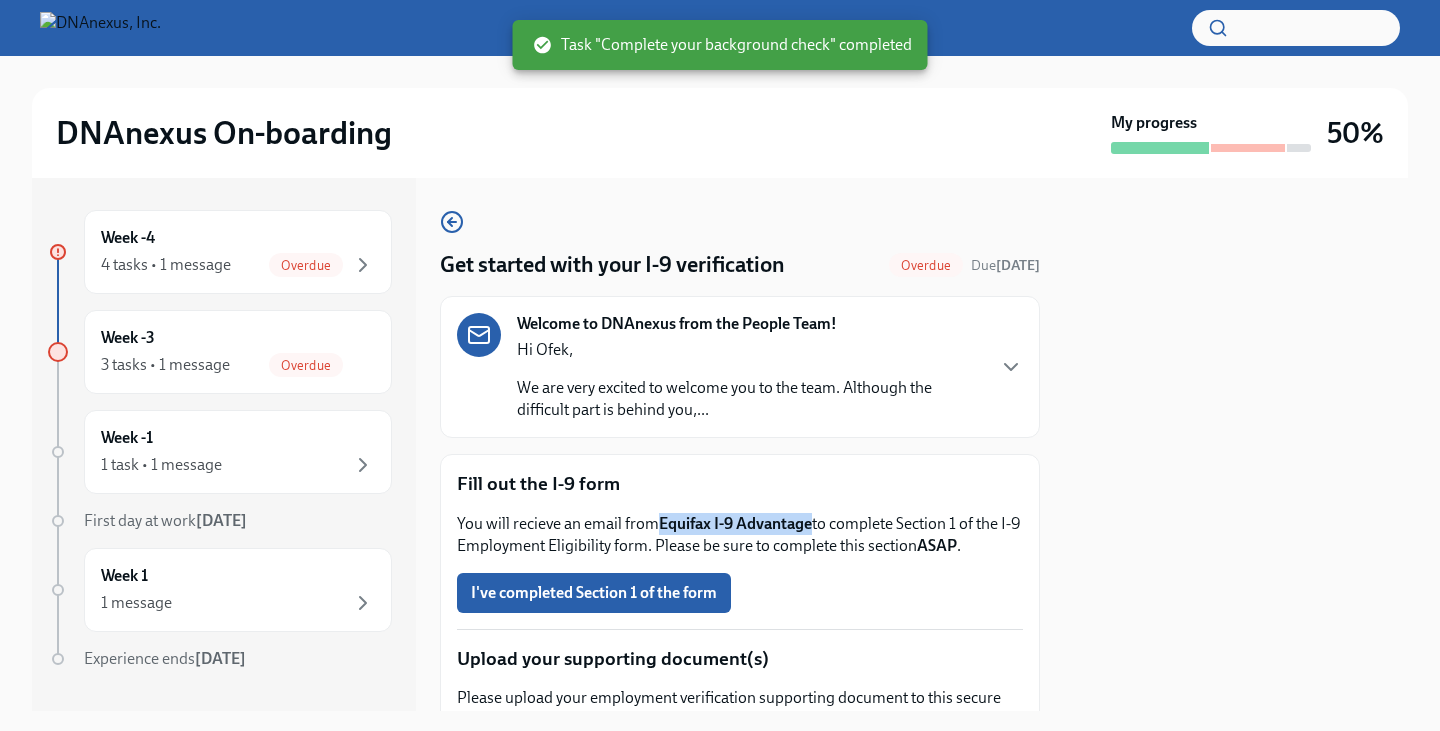 drag, startPoint x: 663, startPoint y: 523, endPoint x: 811, endPoint y: 524, distance: 148.00337 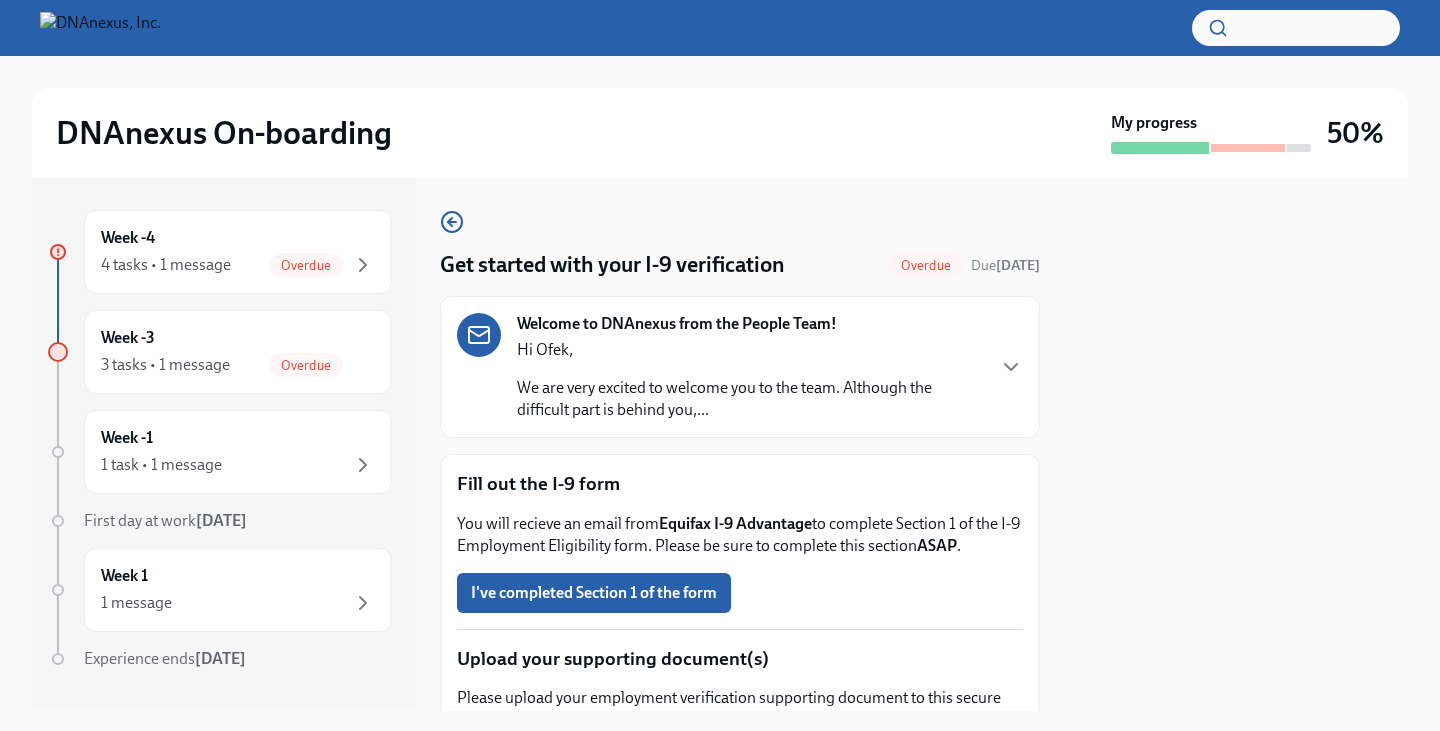 drag, startPoint x: 811, startPoint y: 524, endPoint x: 542, endPoint y: 548, distance: 270.0685 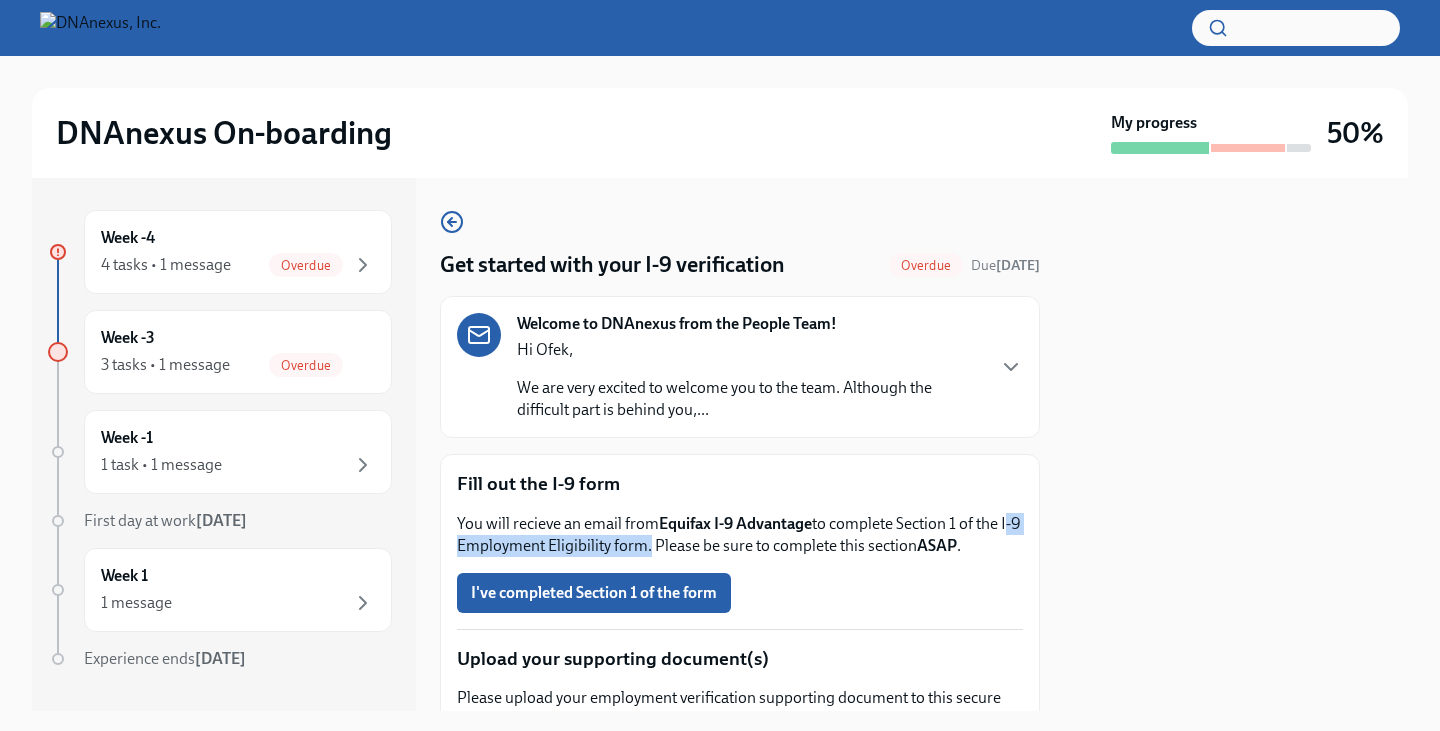 drag, startPoint x: 459, startPoint y: 549, endPoint x: 665, endPoint y: 544, distance: 206.06067 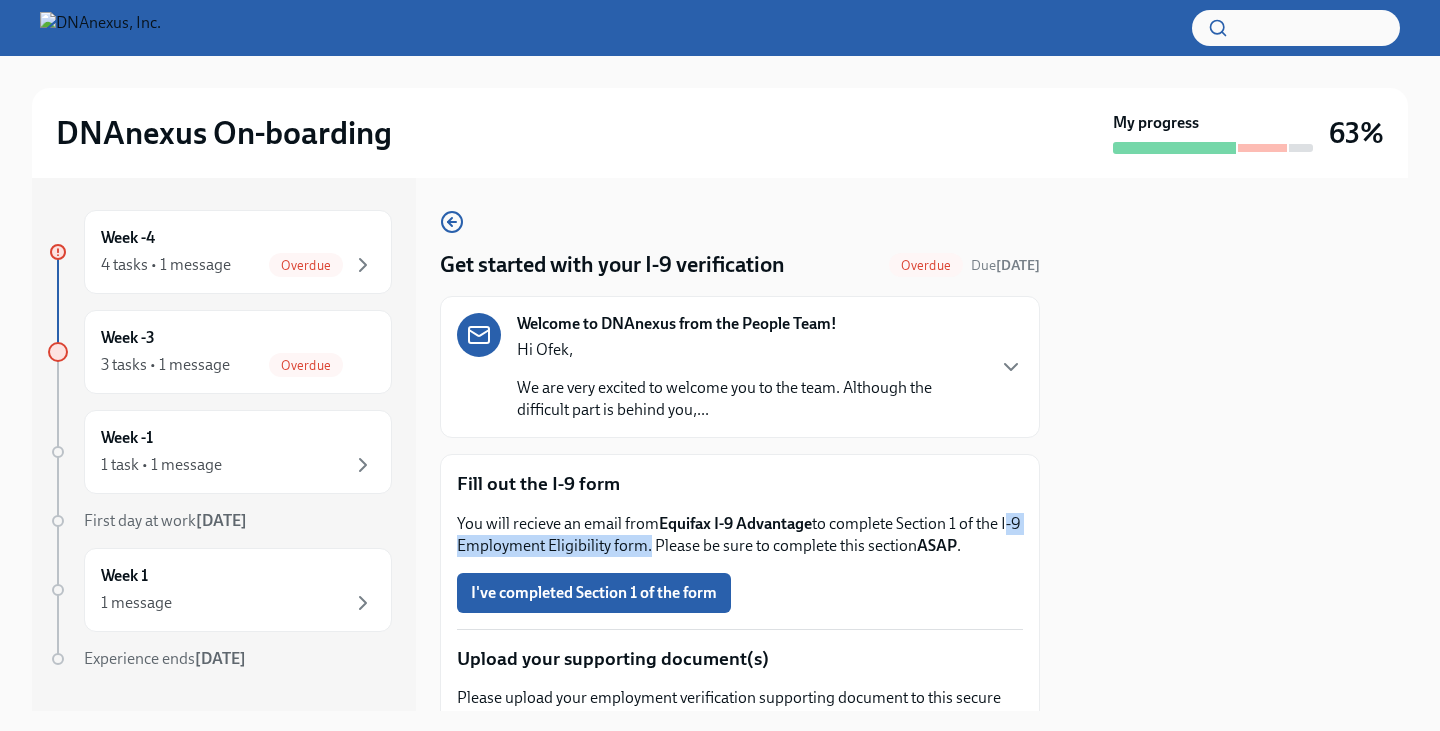 scroll, scrollTop: 100, scrollLeft: 0, axis: vertical 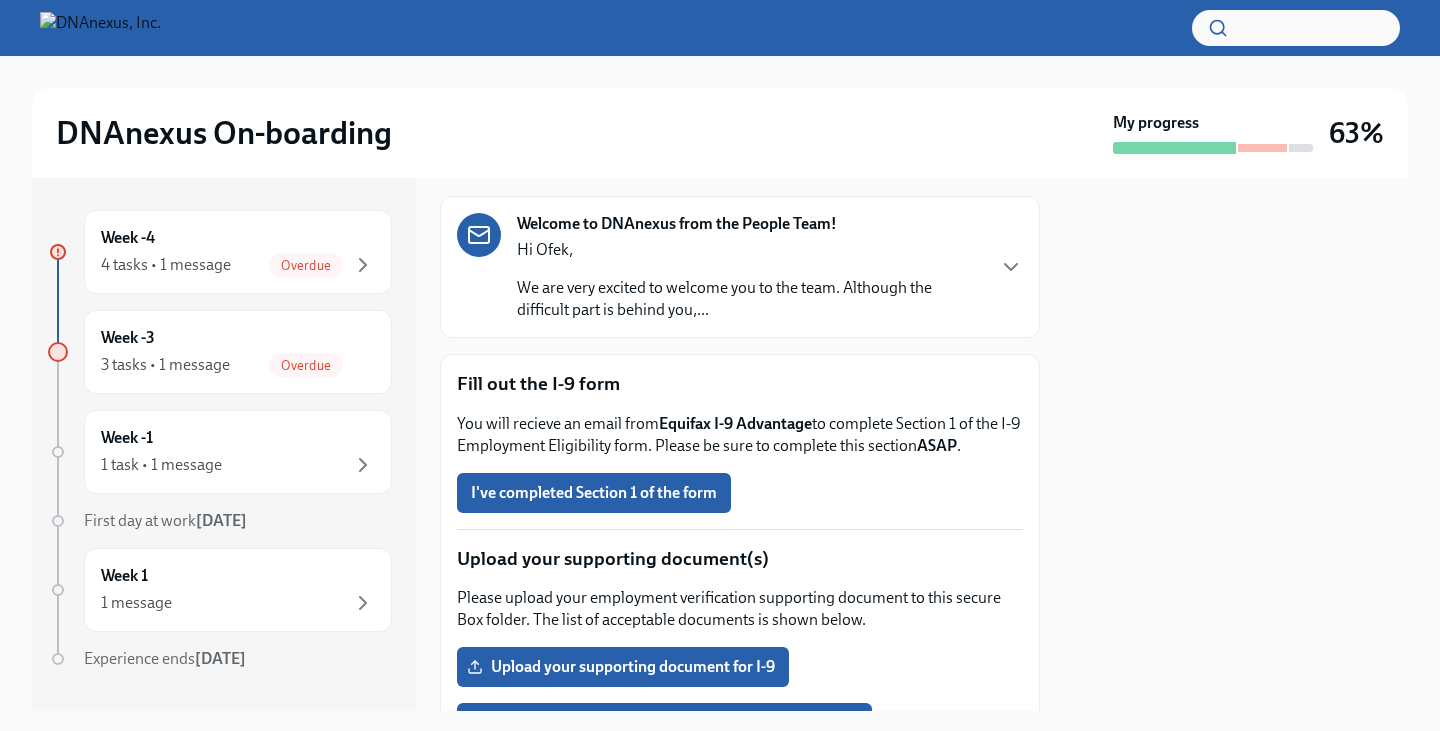 click on "Get started with your I-9 verification Overdue Due  8 days ago Welcome to DNAnexus from the People Team! Hi Ofek,
We are very excited to welcome you to the team. Although the difficult part is behind you,... Fill out the I-9 form You will recieve an email from  Equifax I-9 Advantage  to complete Section 1 of the I-9 Employment Eligibility form. Please be sure to complete this section  ASAP . I've completed Section 1 of the form Upload your supporting document(s) Please upload your employment verification supporting document to this secure Box folder.  The list of acceptable documents is shown below. Upload your supporting document for I-9 Upload a 2nd supporting document for I-9 (if needed) Acceptable Supporting Documents for I-9 PDF Document  •  1 pages 41.39 KB" at bounding box center [740, 520] 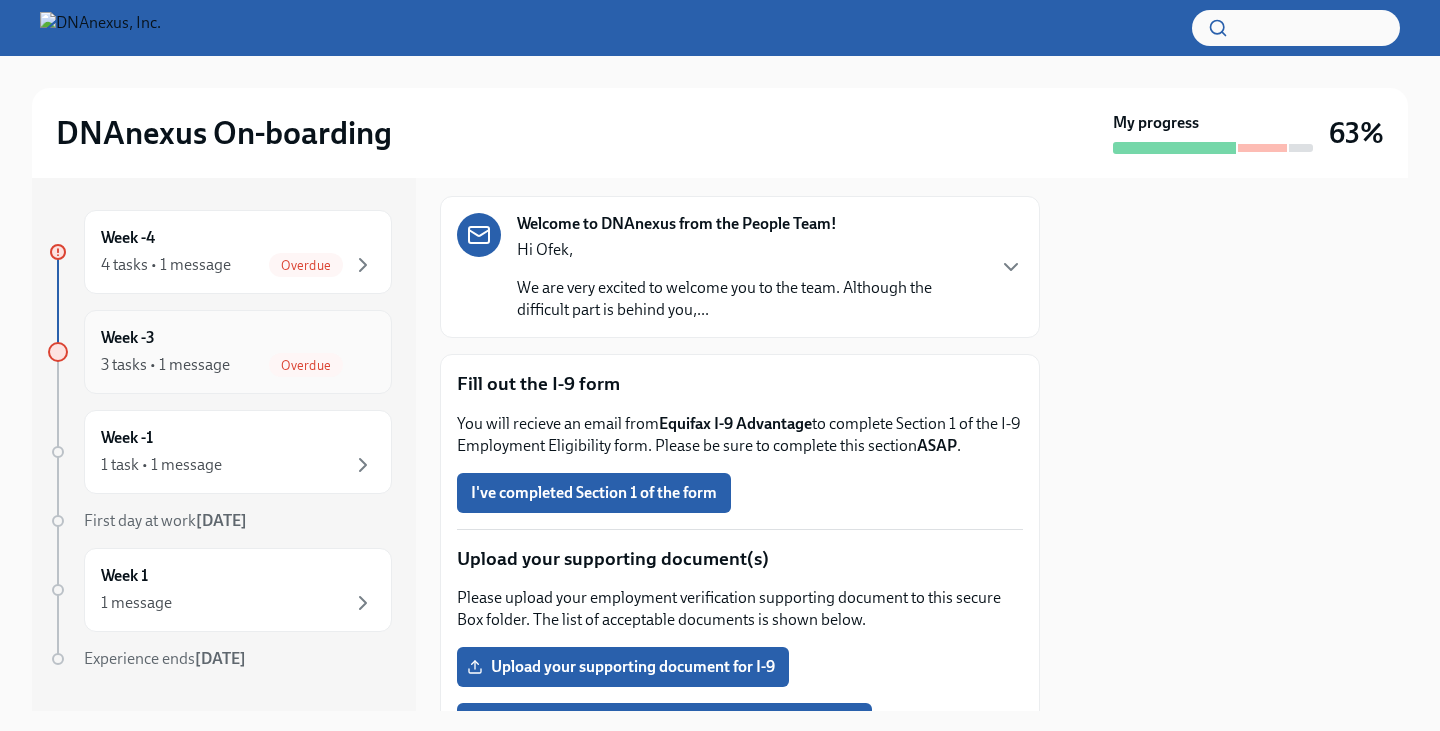 click on "Week -3 3 tasks • 1 message Overdue" at bounding box center [238, 352] 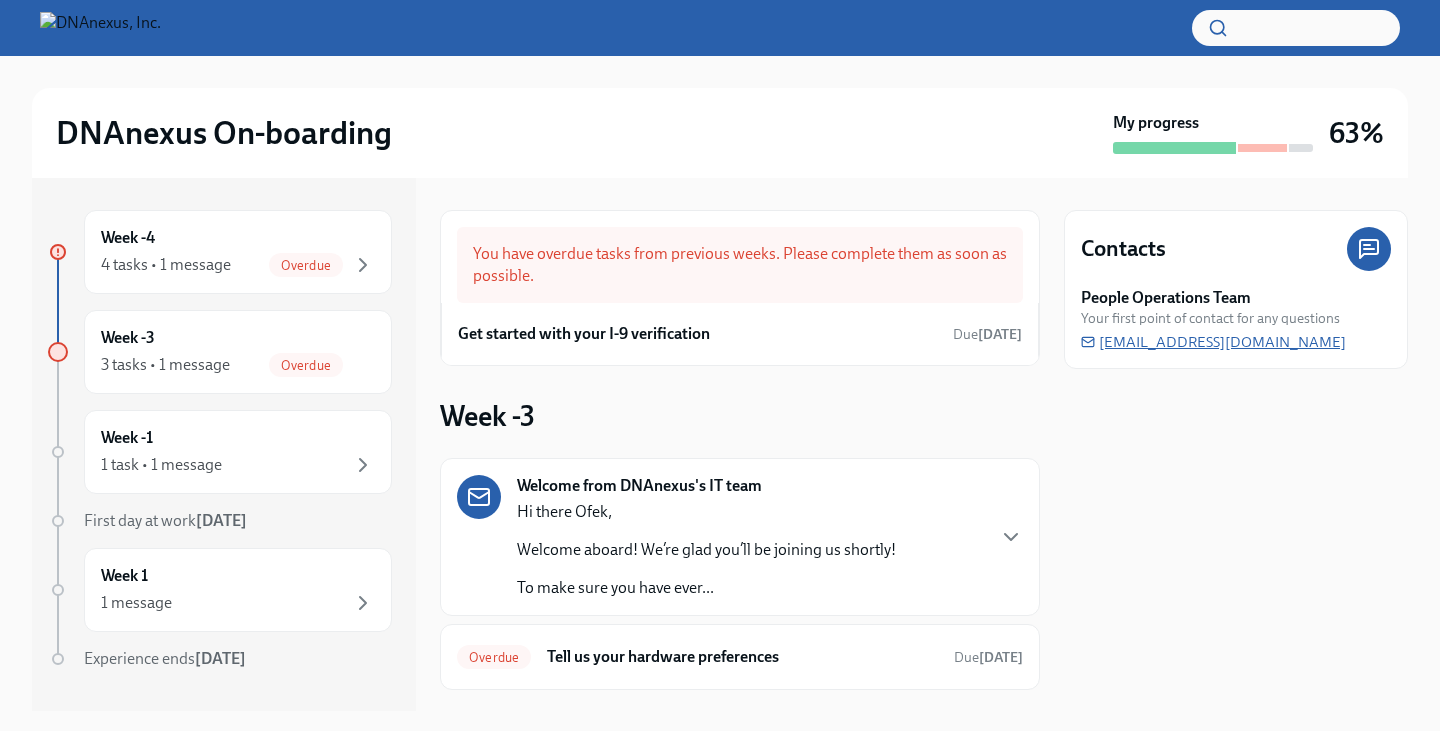 drag, startPoint x: 1195, startPoint y: 352, endPoint x: 1177, endPoint y: 344, distance: 19.697716 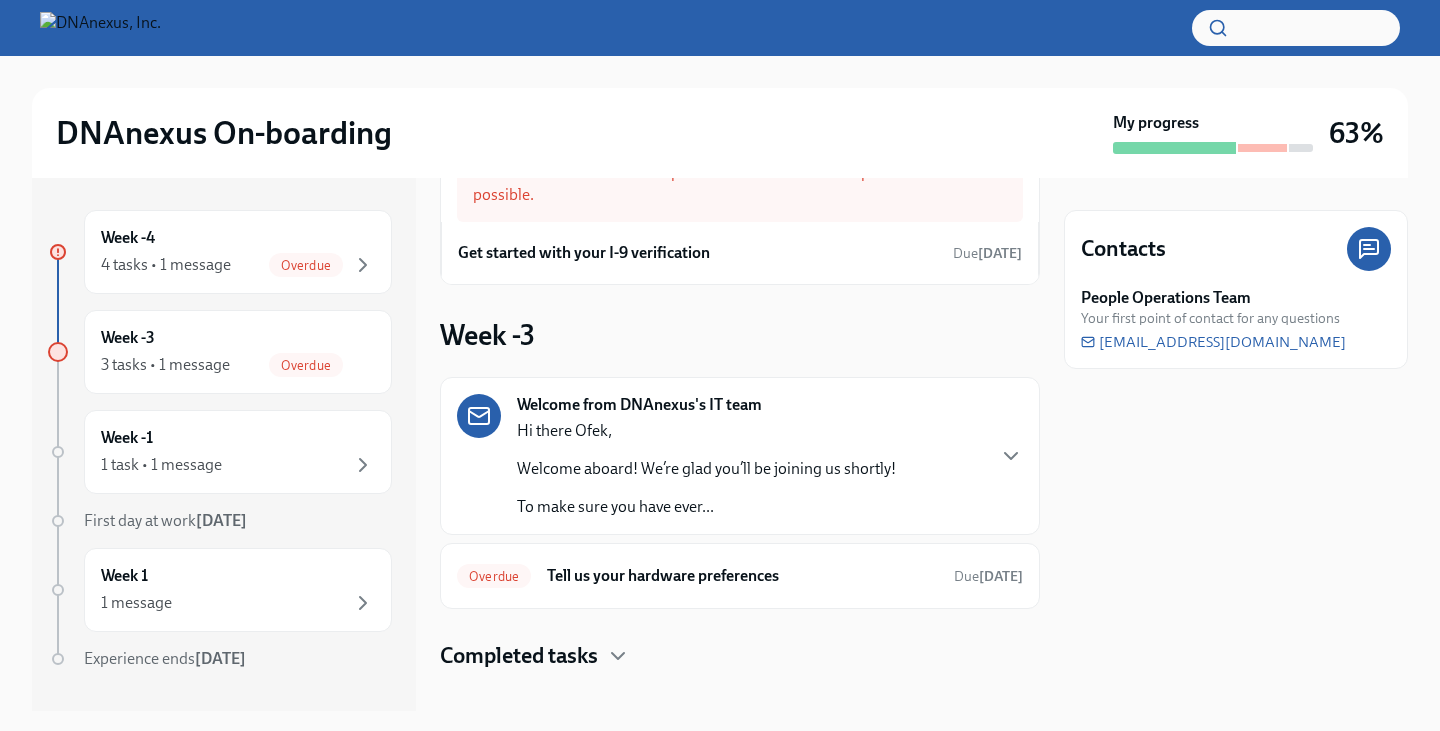 scroll, scrollTop: 105, scrollLeft: 0, axis: vertical 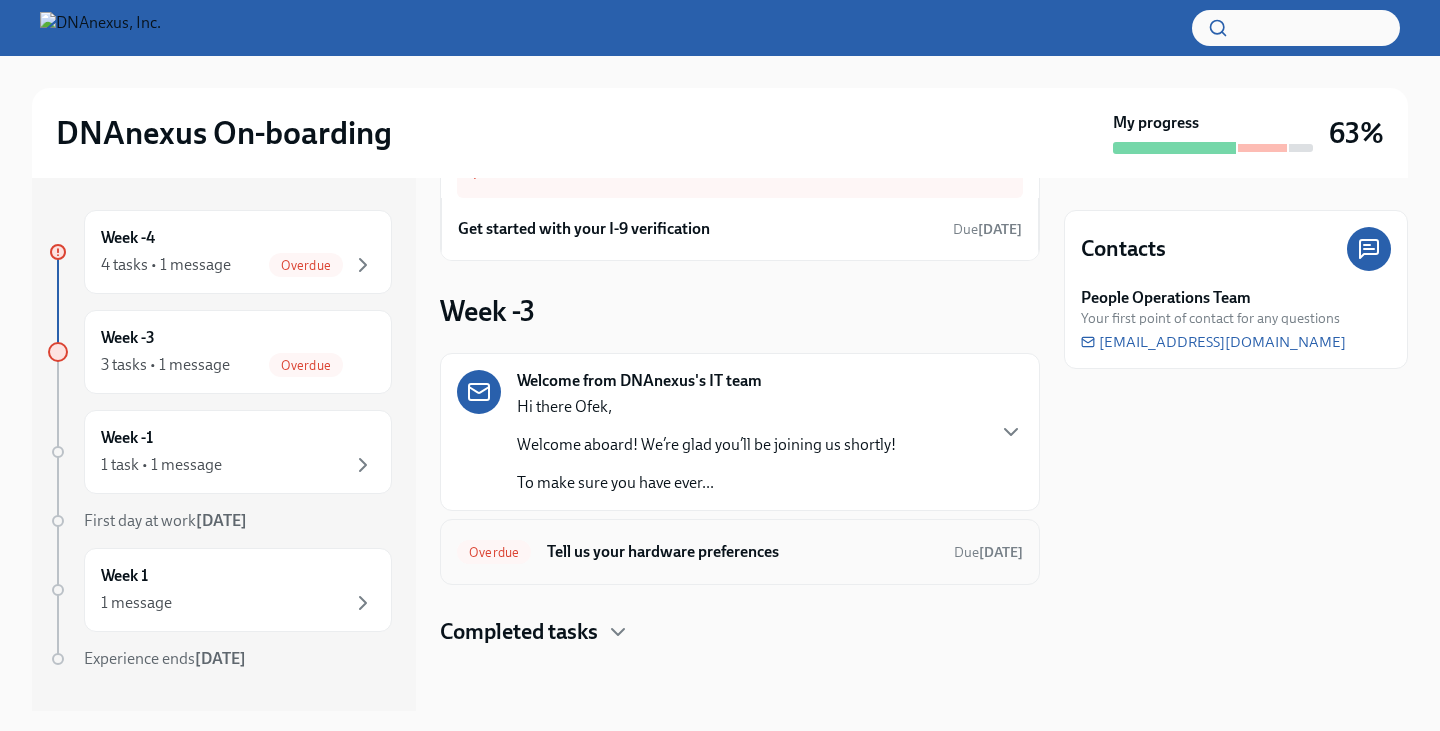 click on "Tell us your hardware preferences" at bounding box center [742, 552] 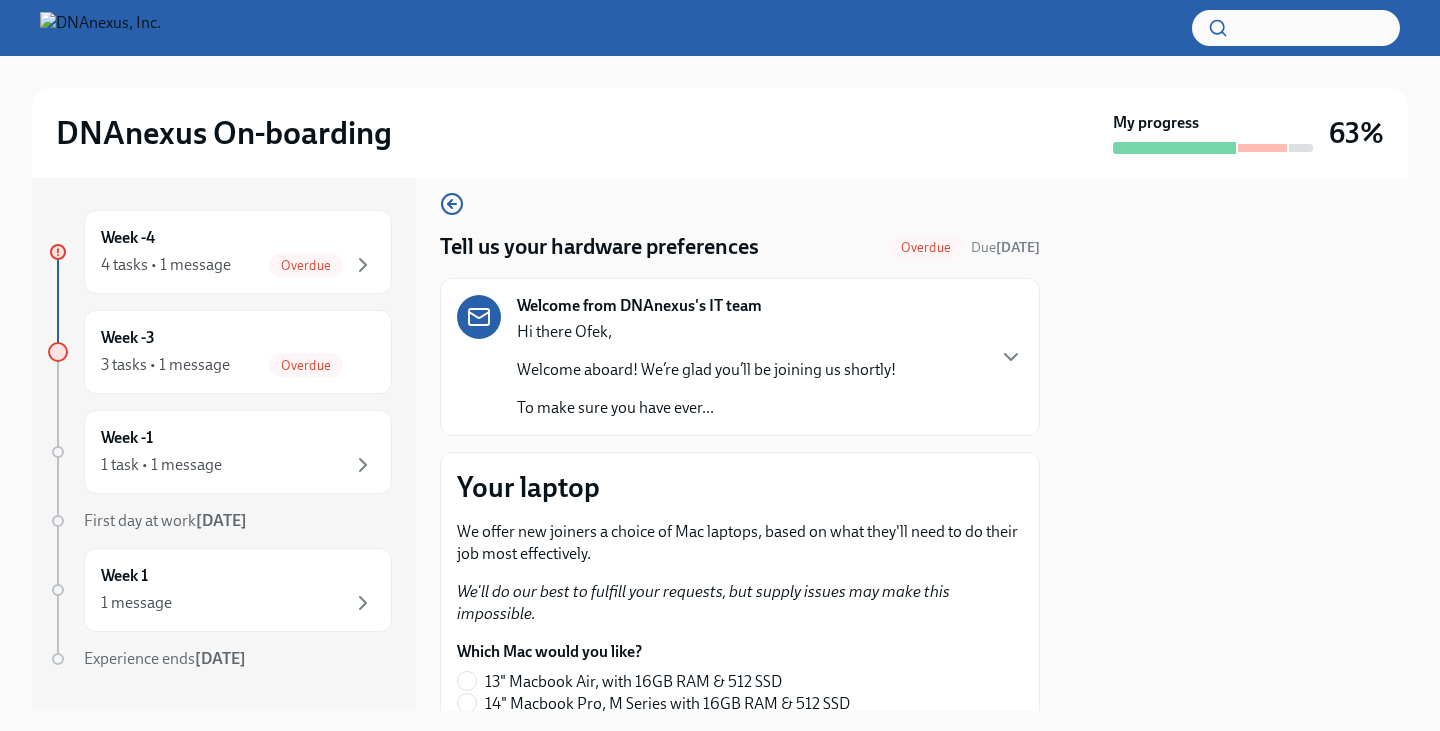 scroll, scrollTop: 0, scrollLeft: 0, axis: both 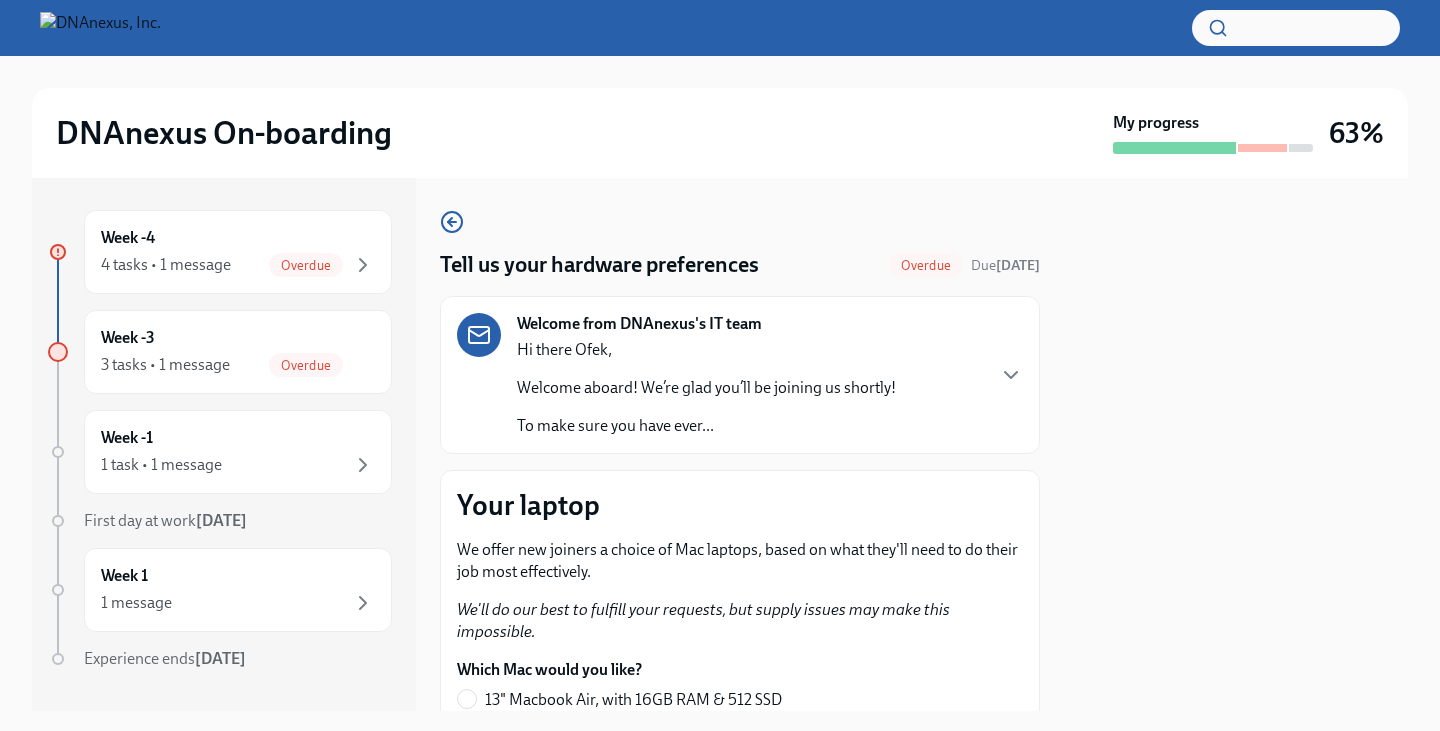 click on "Welcome aboard! We’re glad you’ll be joining us shortly!" at bounding box center (706, 388) 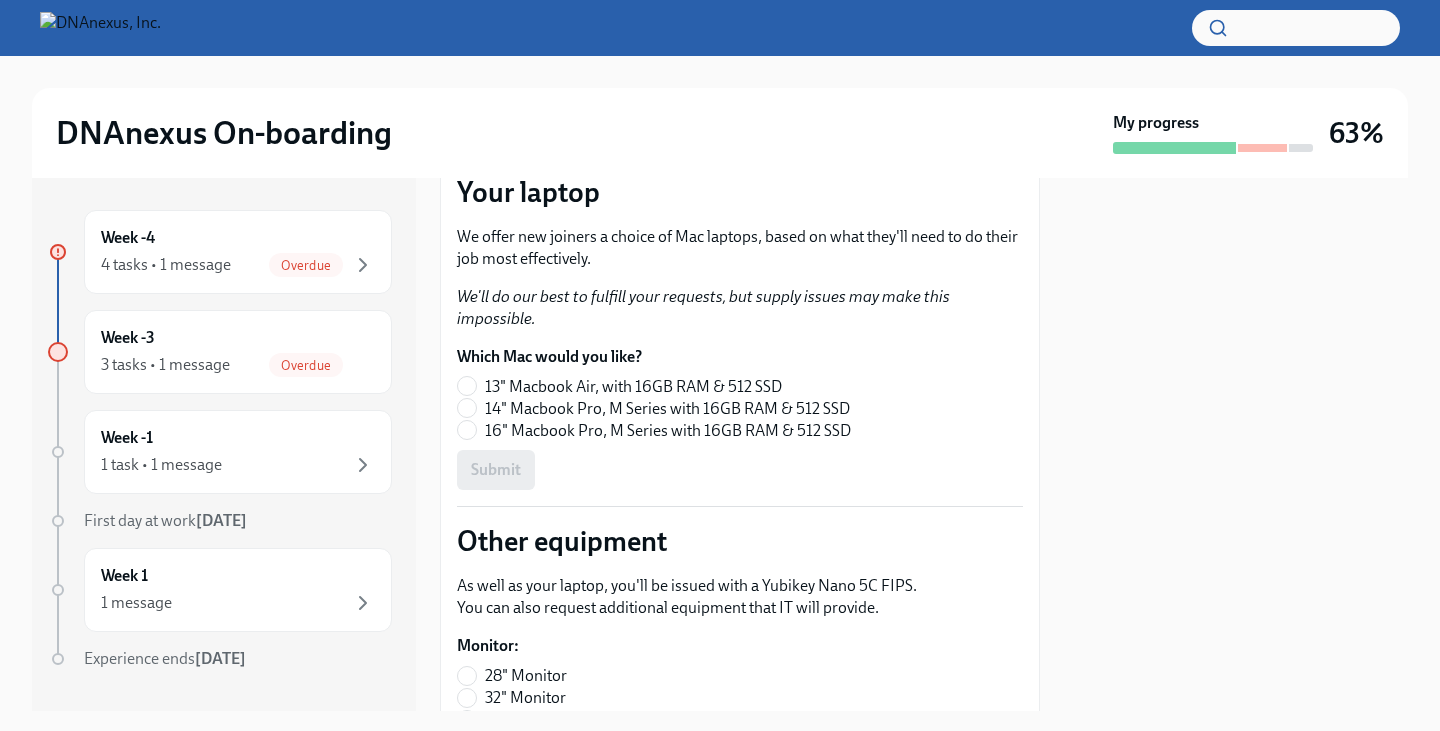 scroll, scrollTop: 0, scrollLeft: 0, axis: both 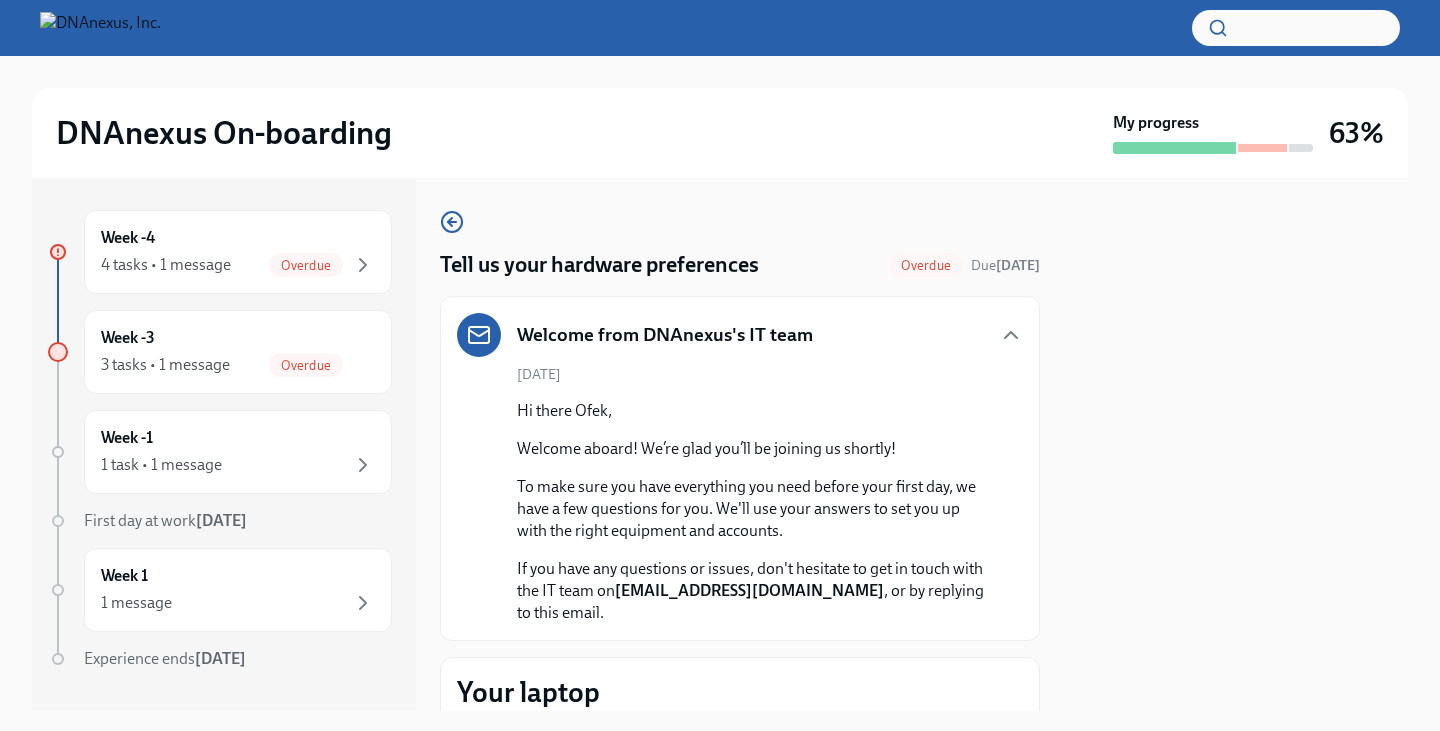 click on "Welcome from DNAnexus's IT team" at bounding box center (635, 335) 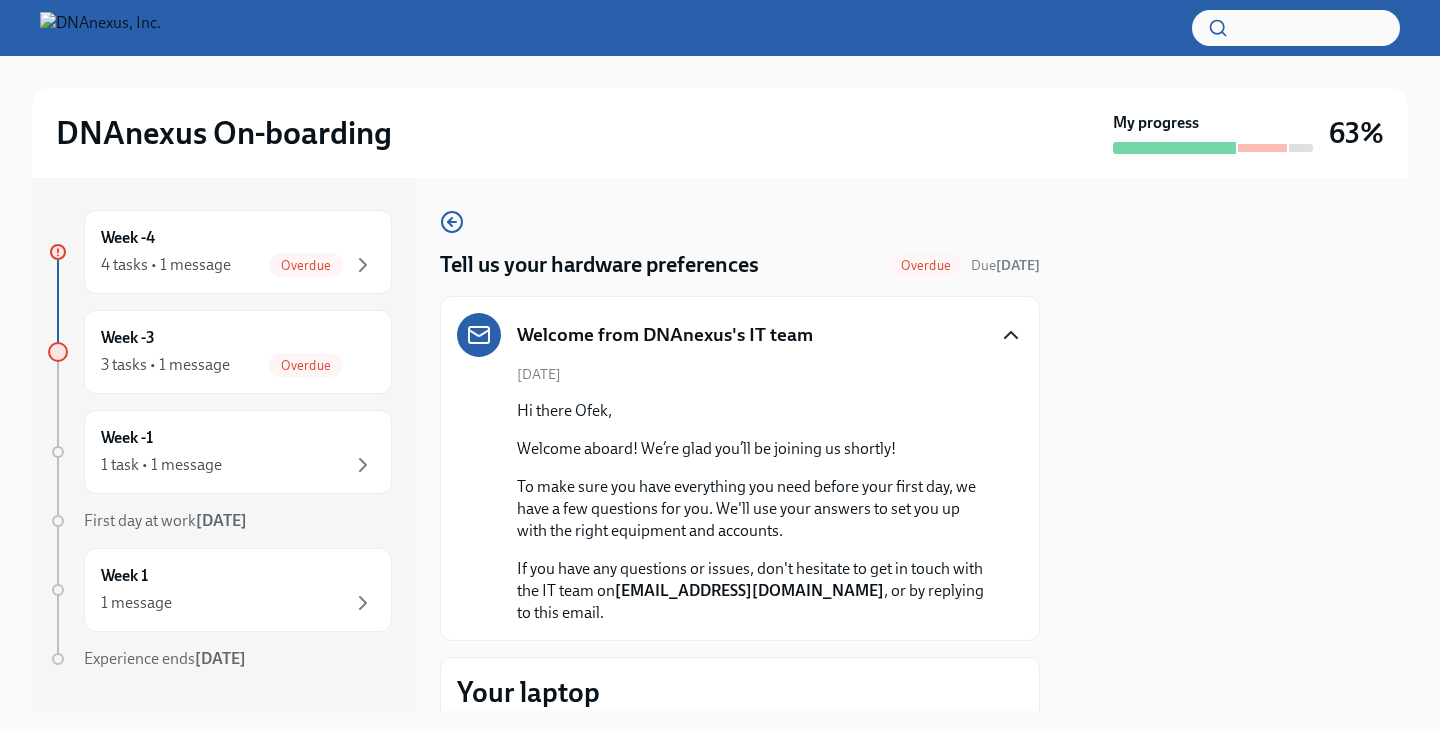 click 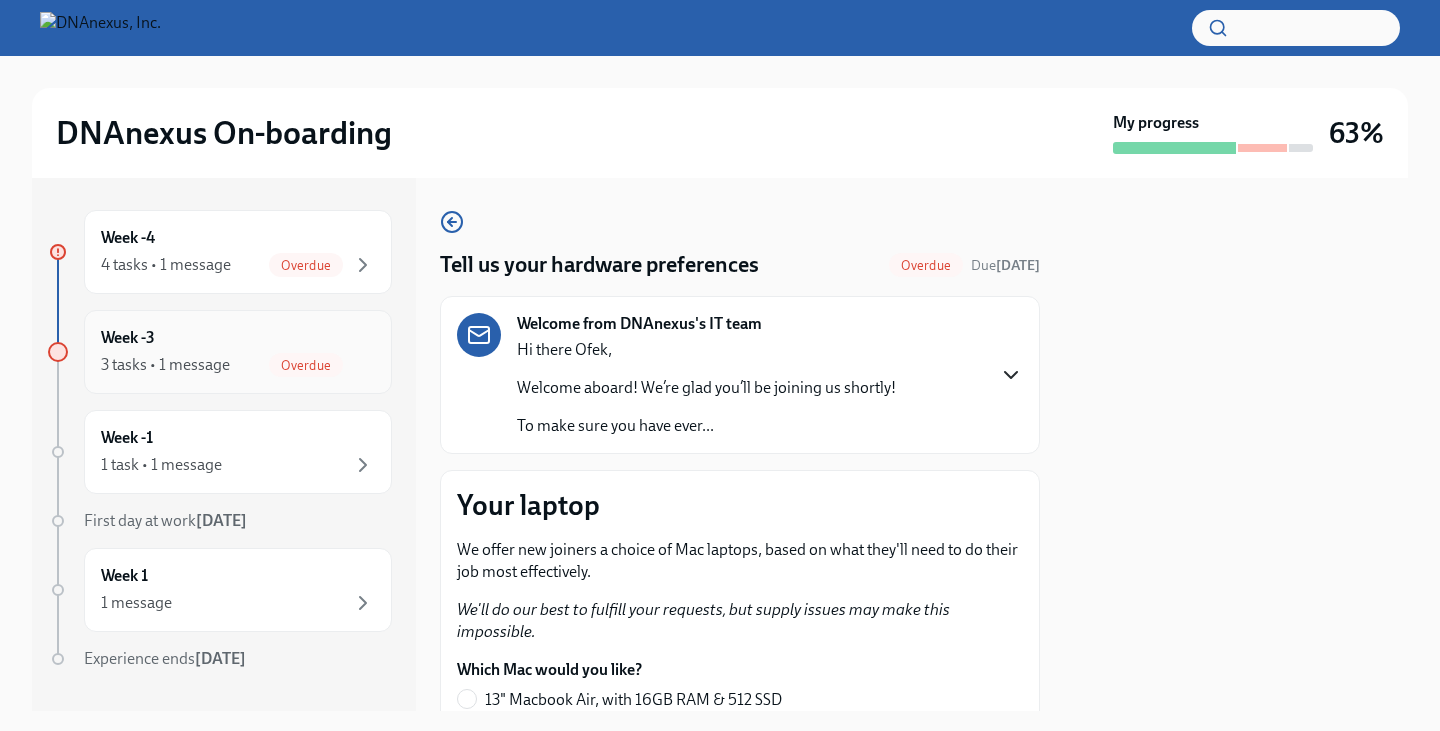 click on "3 tasks • 1 message" at bounding box center (165, 365) 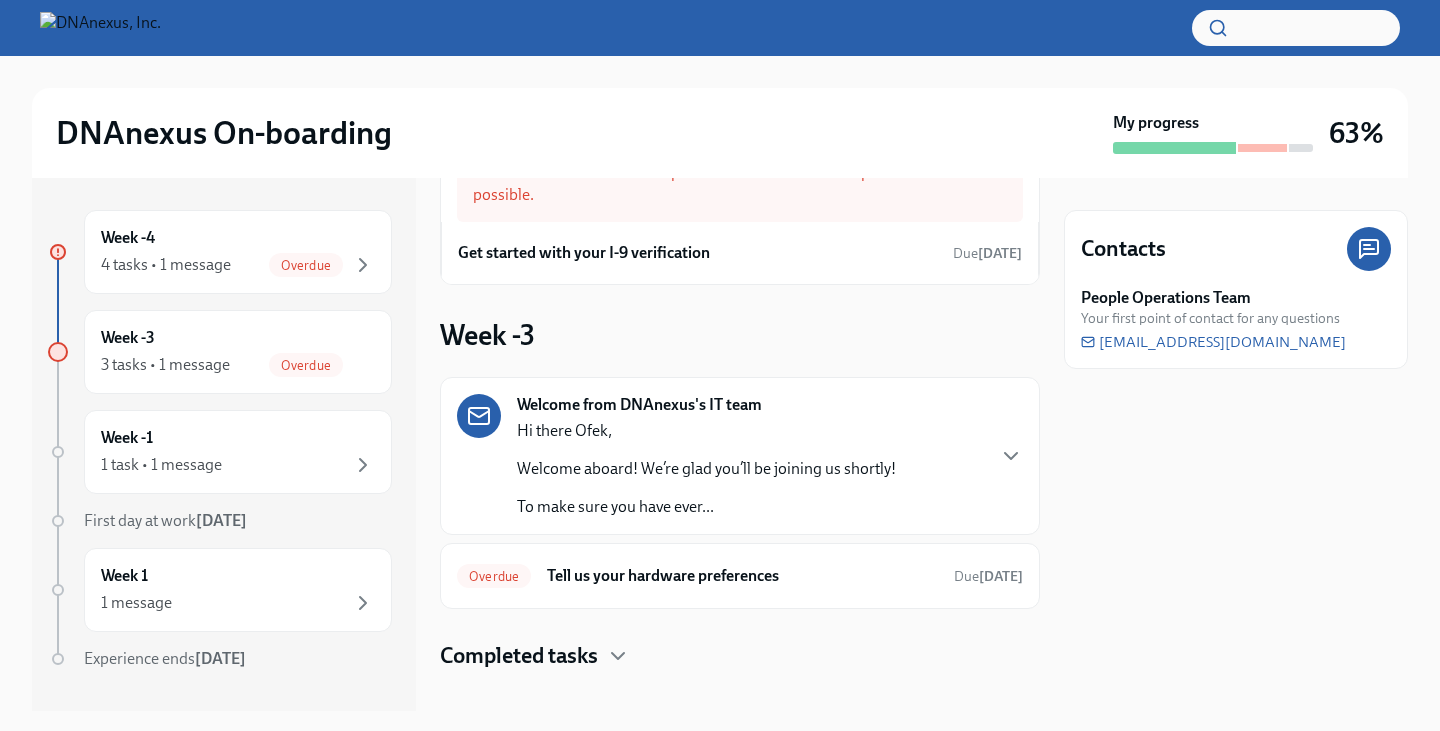 scroll, scrollTop: 105, scrollLeft: 0, axis: vertical 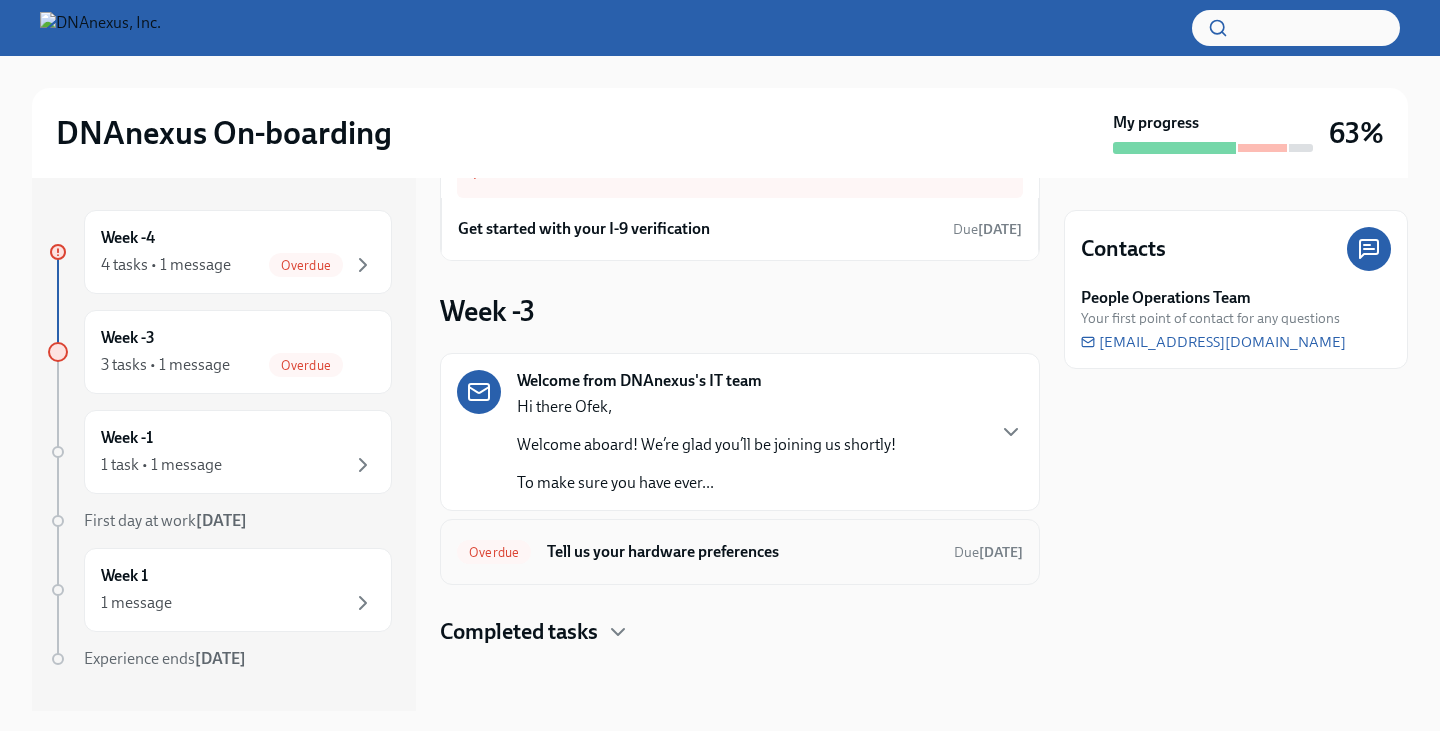 click on "Overdue Tell us your hardware preferences Due  2 days ago" at bounding box center (740, 552) 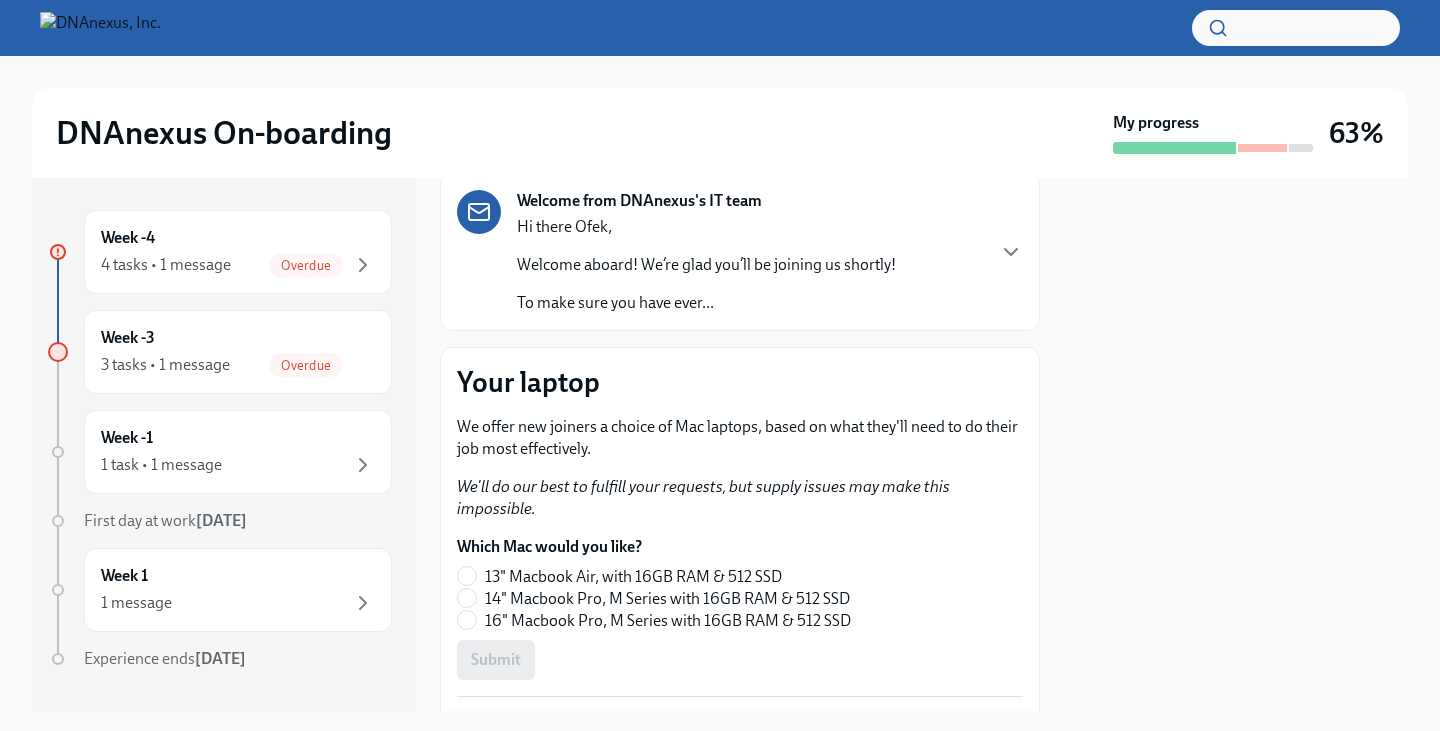scroll, scrollTop: 0, scrollLeft: 0, axis: both 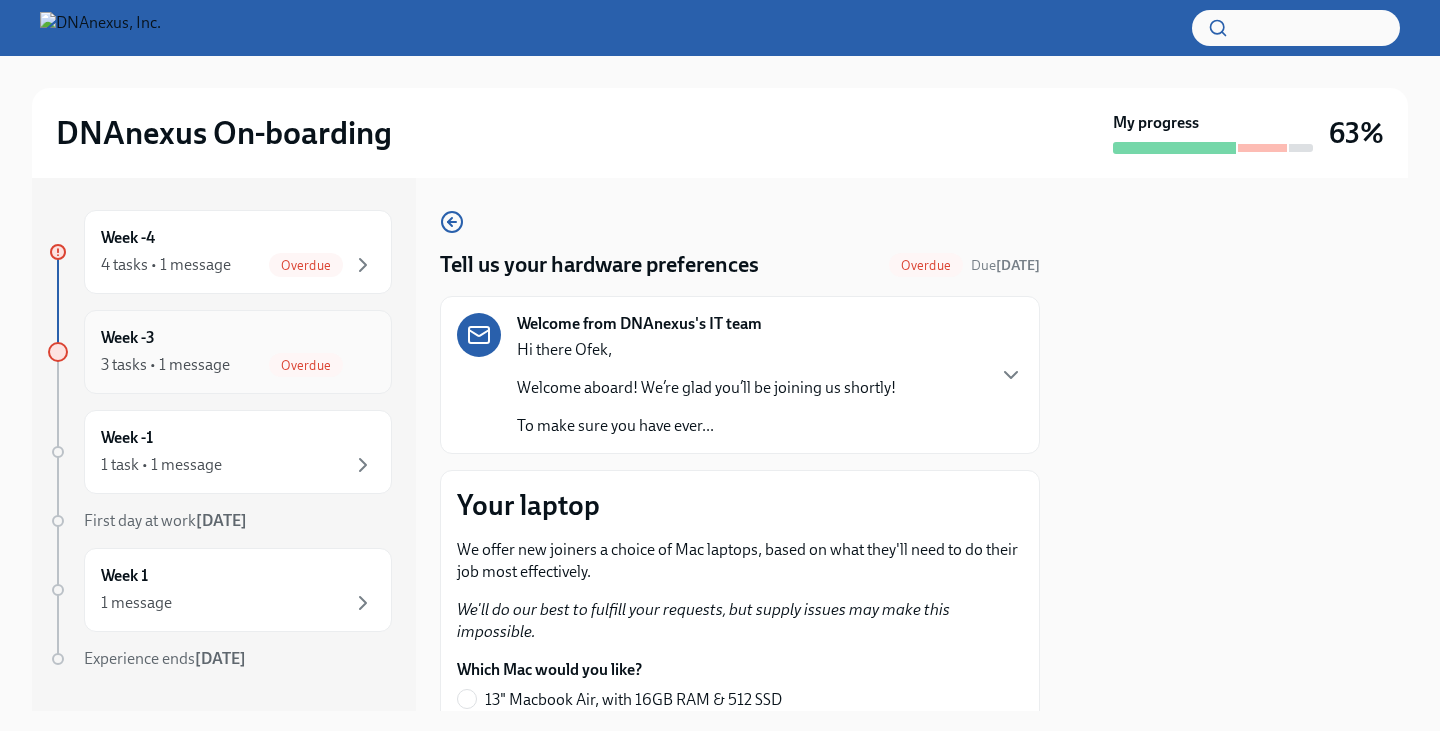 click on "3 tasks • 1 message" at bounding box center (165, 365) 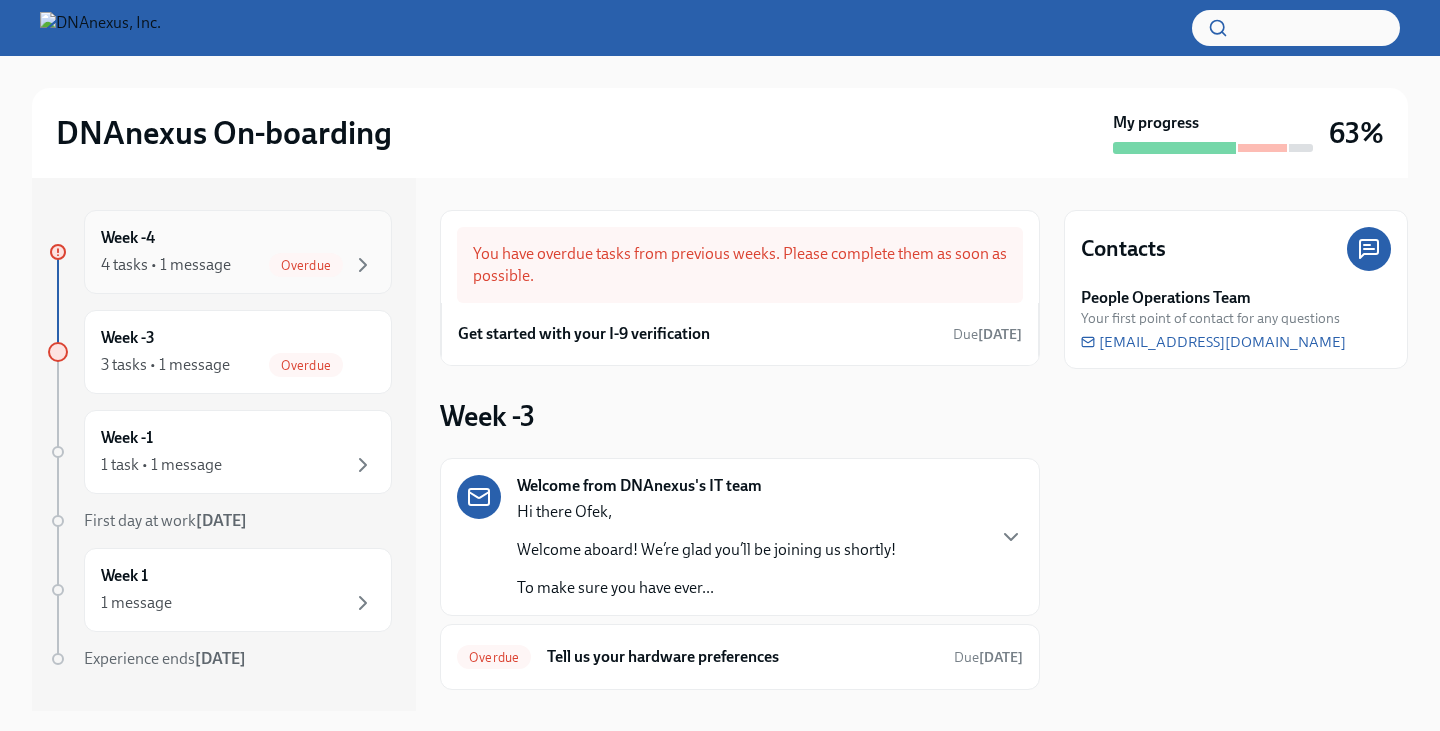 click on "4 tasks • 1 message Overdue" at bounding box center (238, 265) 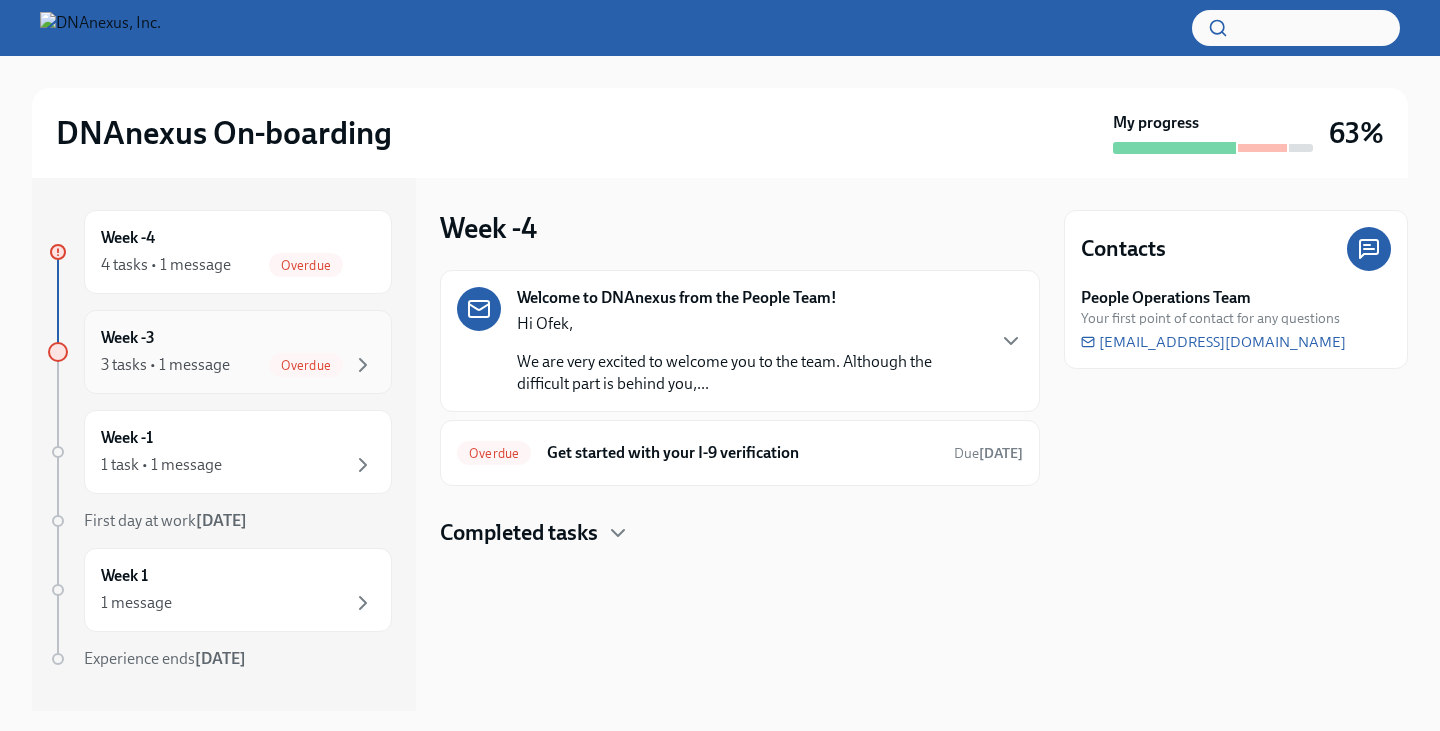 click on "Week -3 3 tasks • 1 message Overdue" at bounding box center [238, 352] 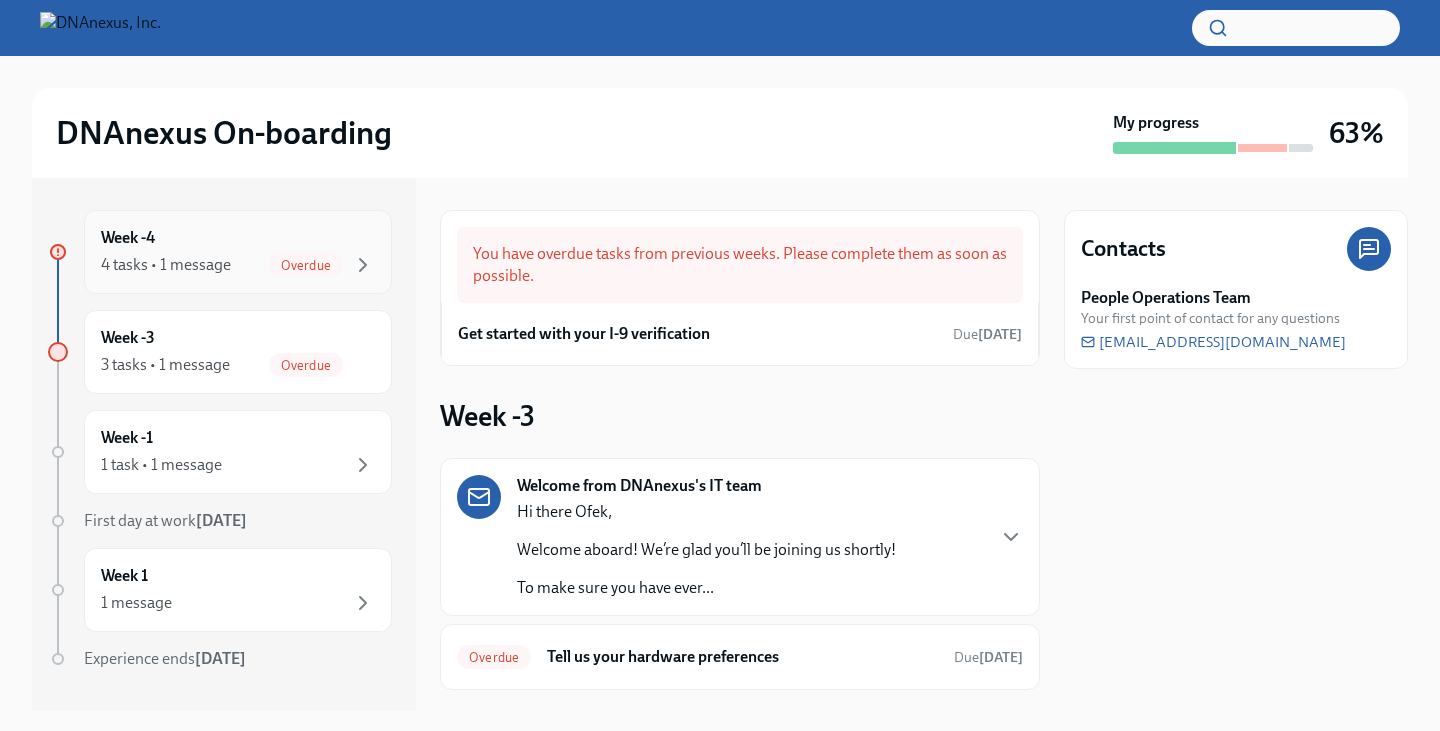 click on "Week -4 4 tasks • 1 message Overdue" at bounding box center (238, 252) 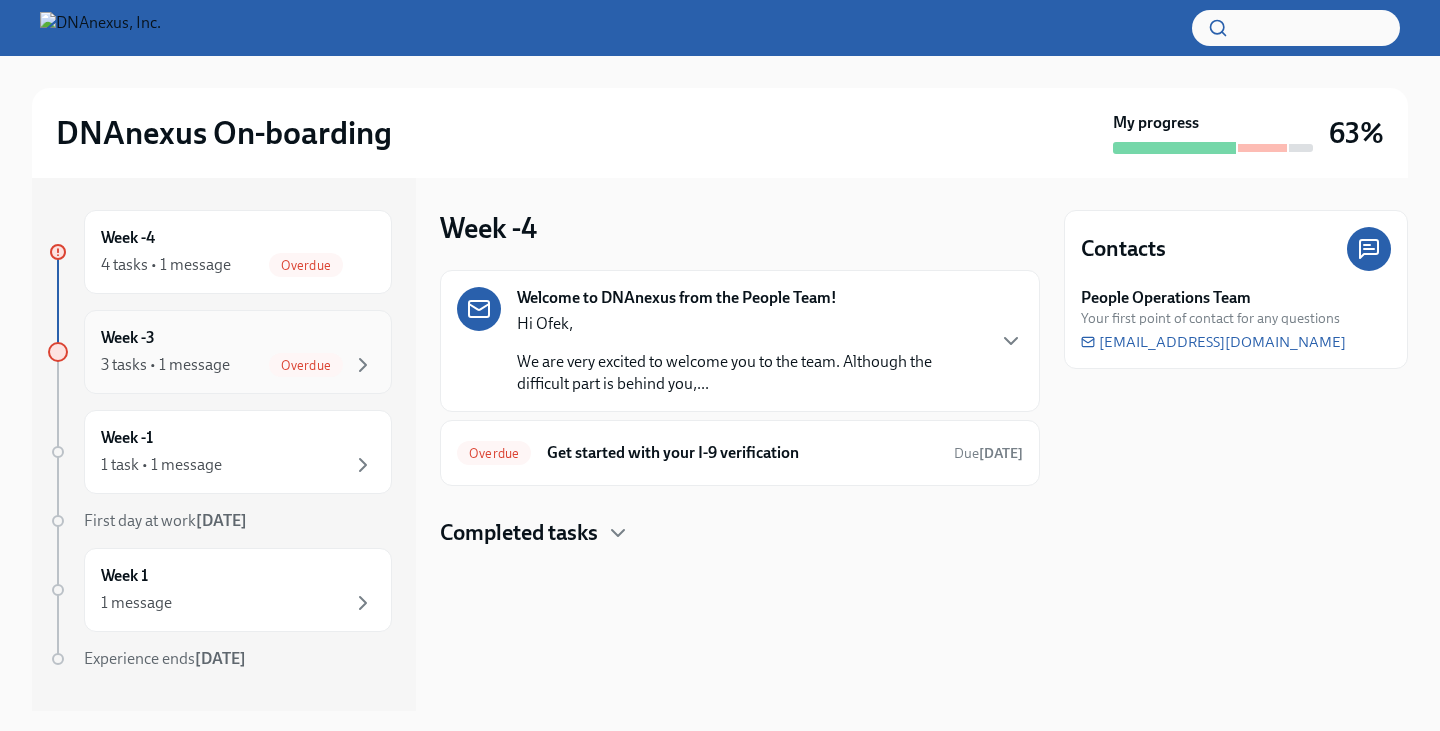 scroll, scrollTop: 39, scrollLeft: 0, axis: vertical 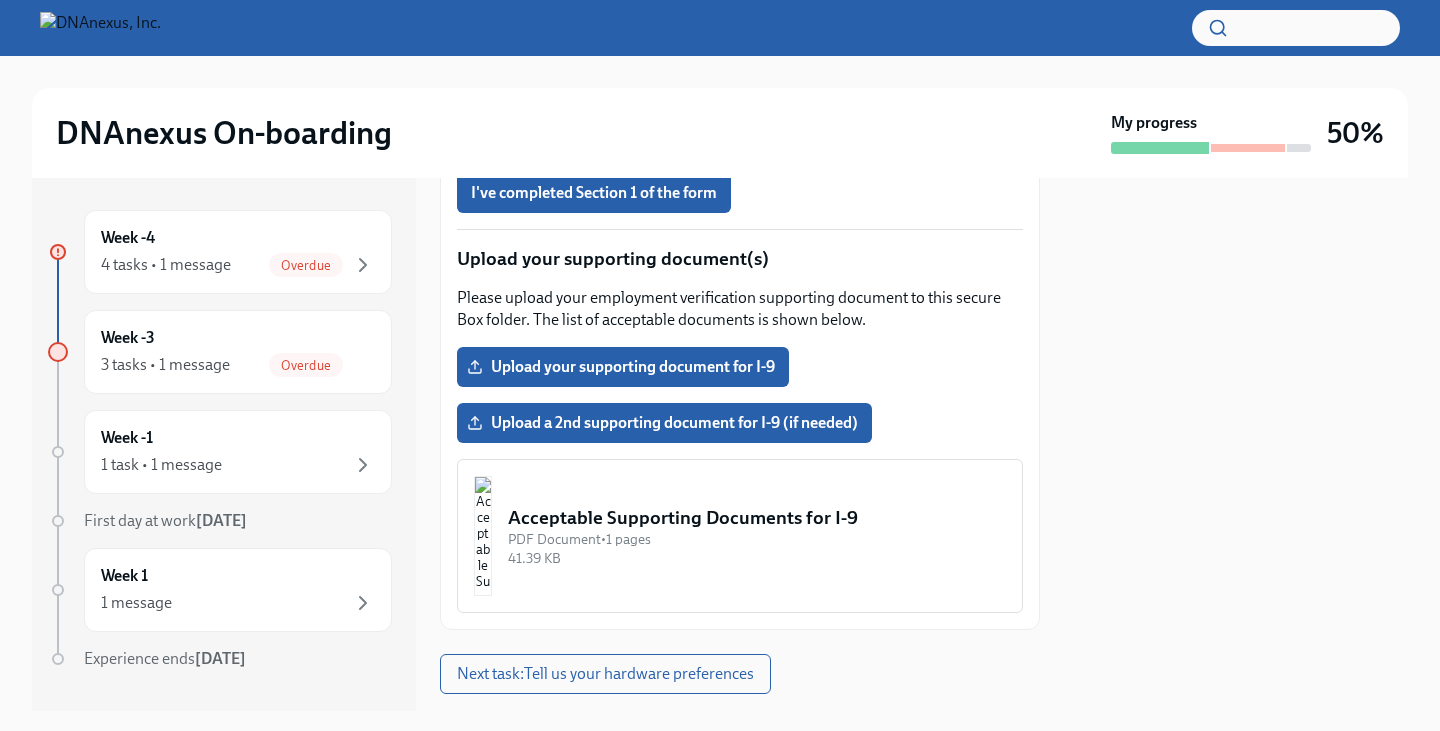 click on "Fill out the I-9 form You will recieve an email from  Equifax I-9 Advantage  to complete Section 1 of the I-9 Employment Eligibility form. Please be sure to complete this section  ASAP . I've completed Section 1 of the form Upload your supporting document(s) Please upload your employment verification supporting document to this secure Box folder.  The list of acceptable documents is shown below. Upload your supporting document for I-9 Upload a 2nd supporting document for I-9 (if needed) Acceptable Supporting Documents for I-9 PDF Document  •  1 pages 41.39 KB" at bounding box center (740, 342) 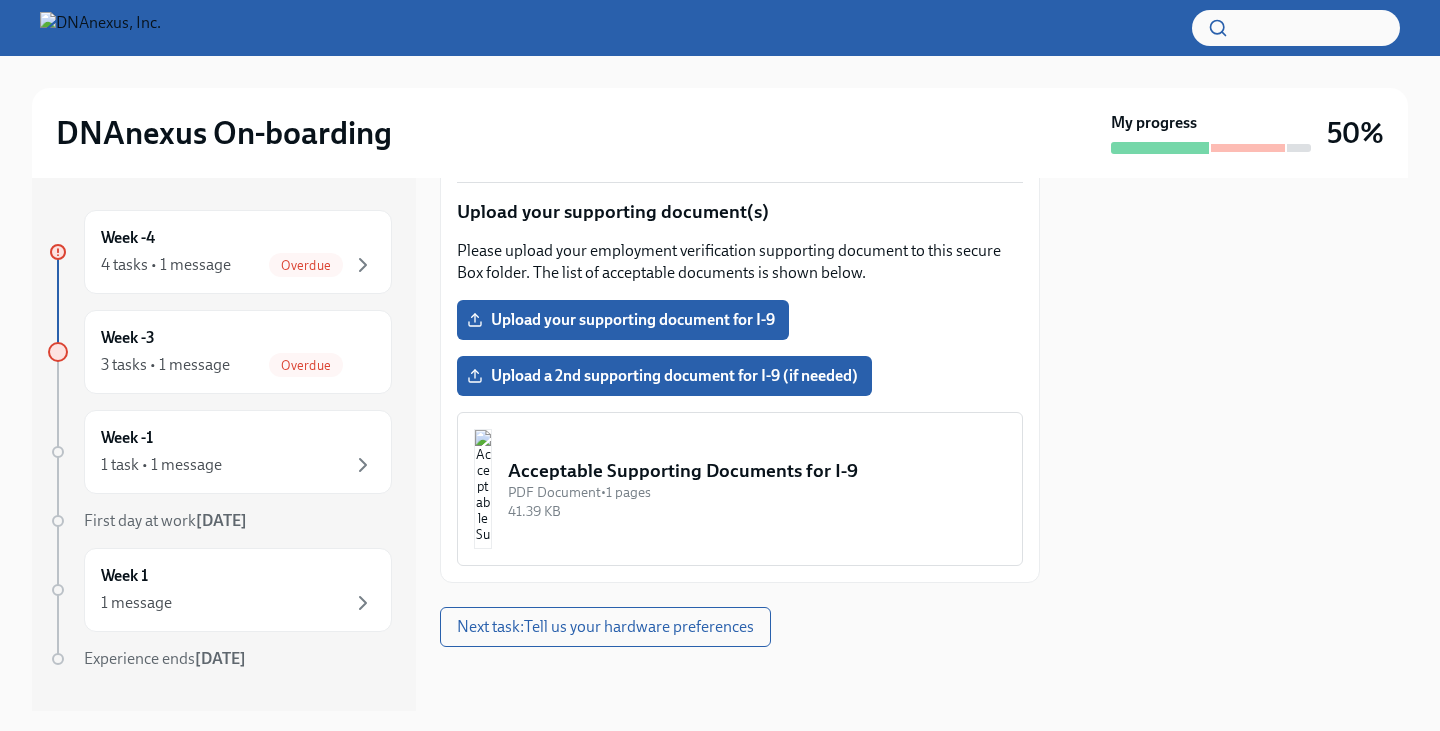 scroll, scrollTop: 448, scrollLeft: 0, axis: vertical 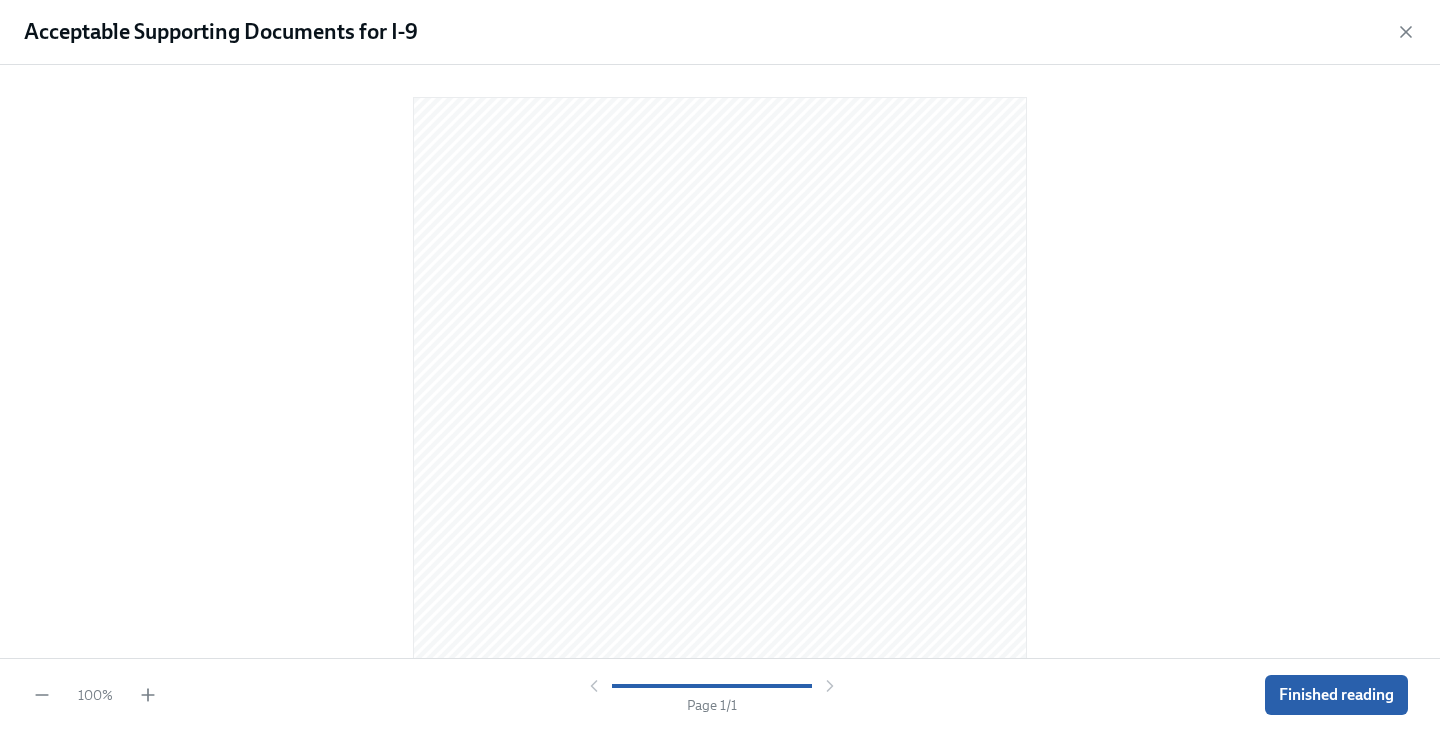 click 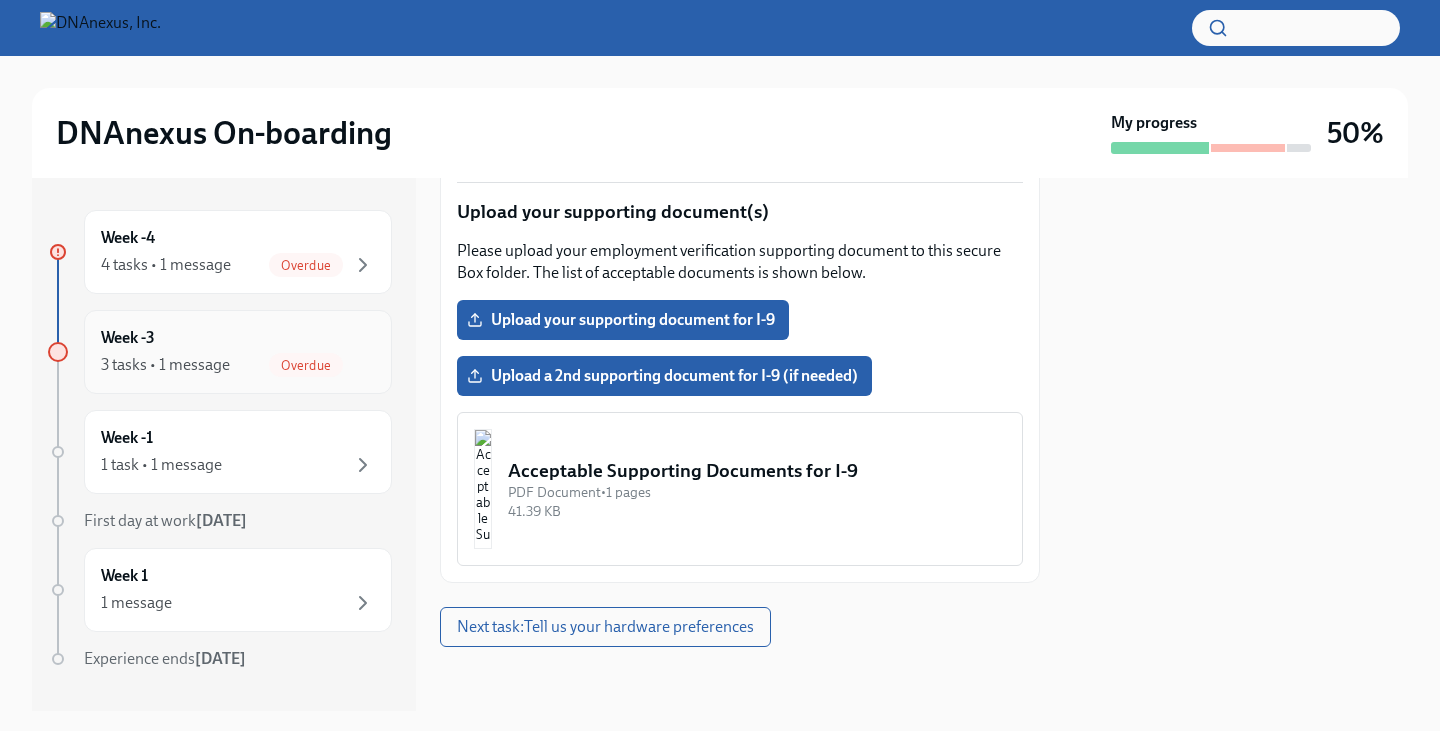 click on "3 tasks • 1 message" at bounding box center (165, 365) 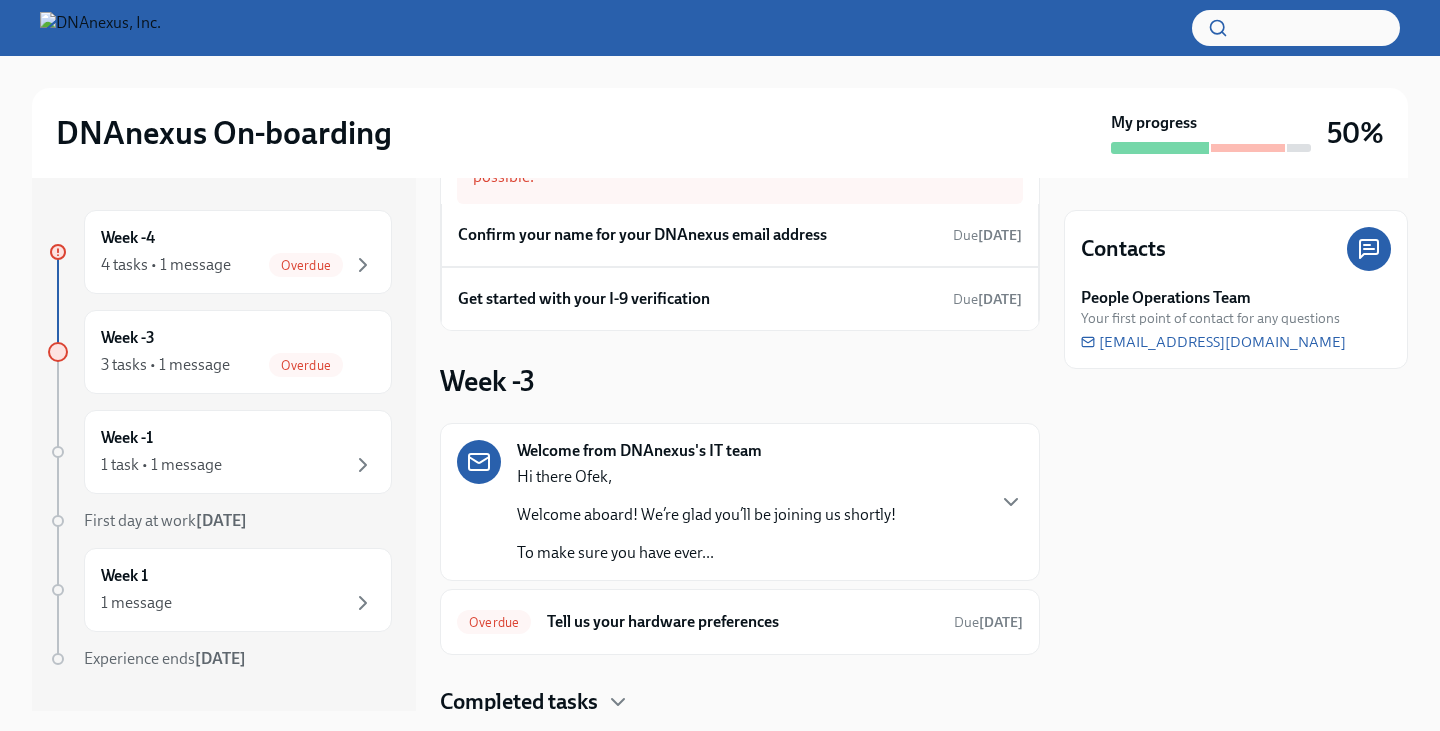 scroll, scrollTop: 169, scrollLeft: 0, axis: vertical 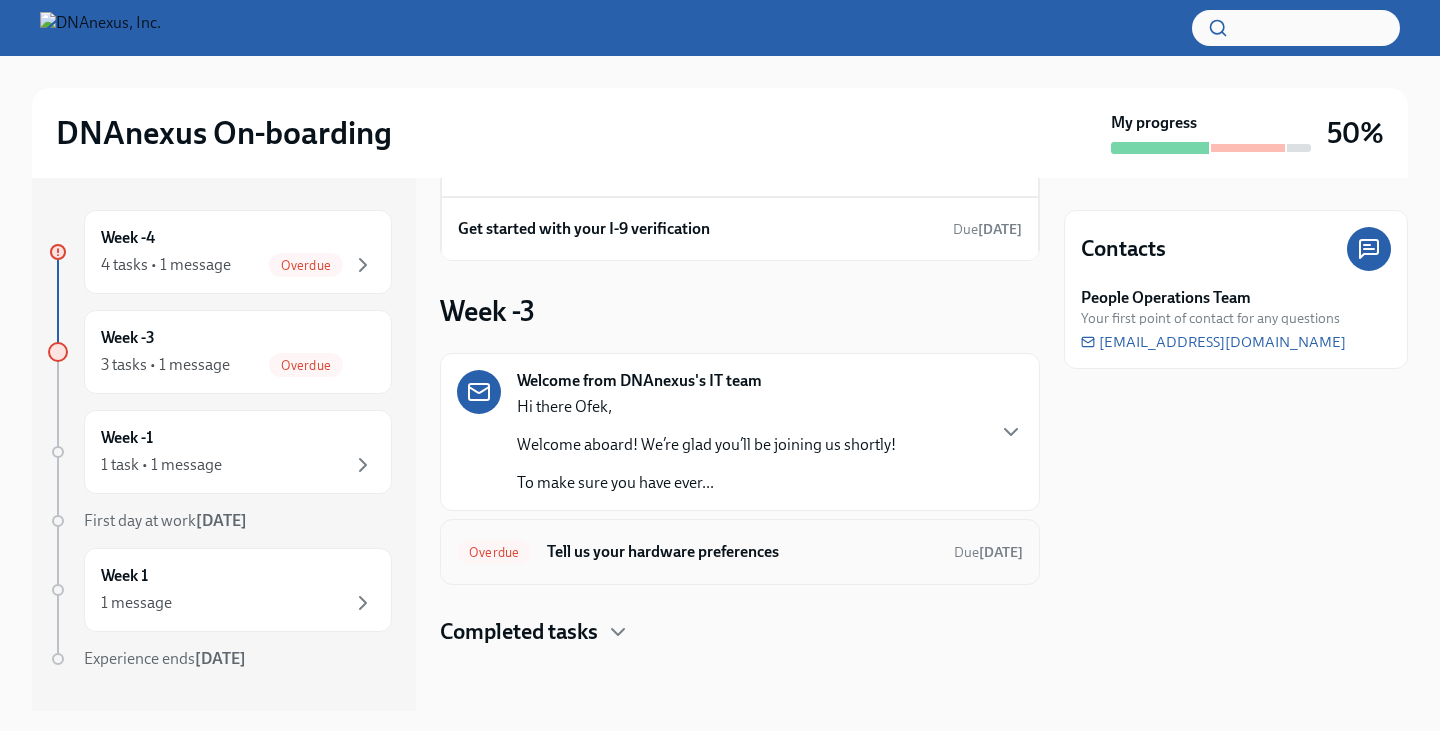 click on "Overdue Tell us your hardware preferences Due  2 days ago" at bounding box center (740, 552) 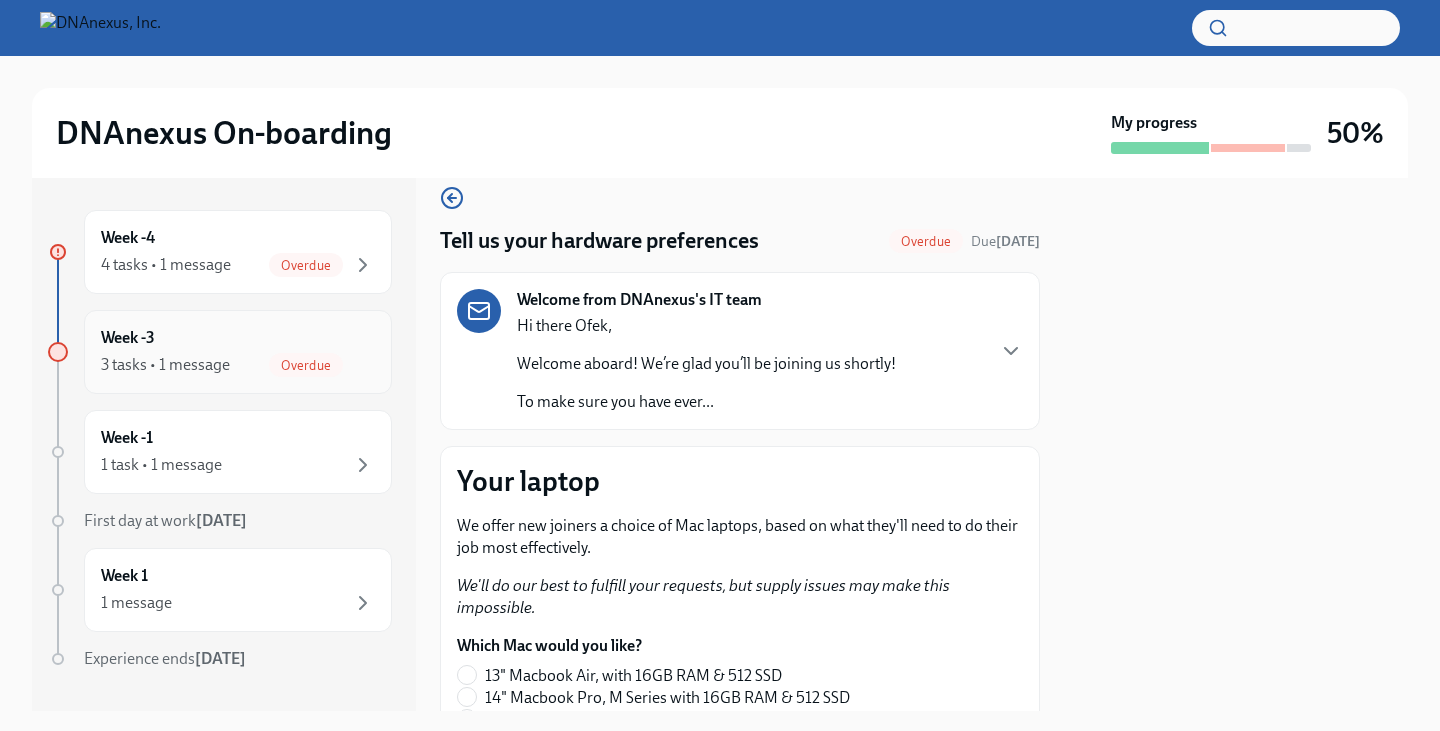 scroll, scrollTop: 0, scrollLeft: 0, axis: both 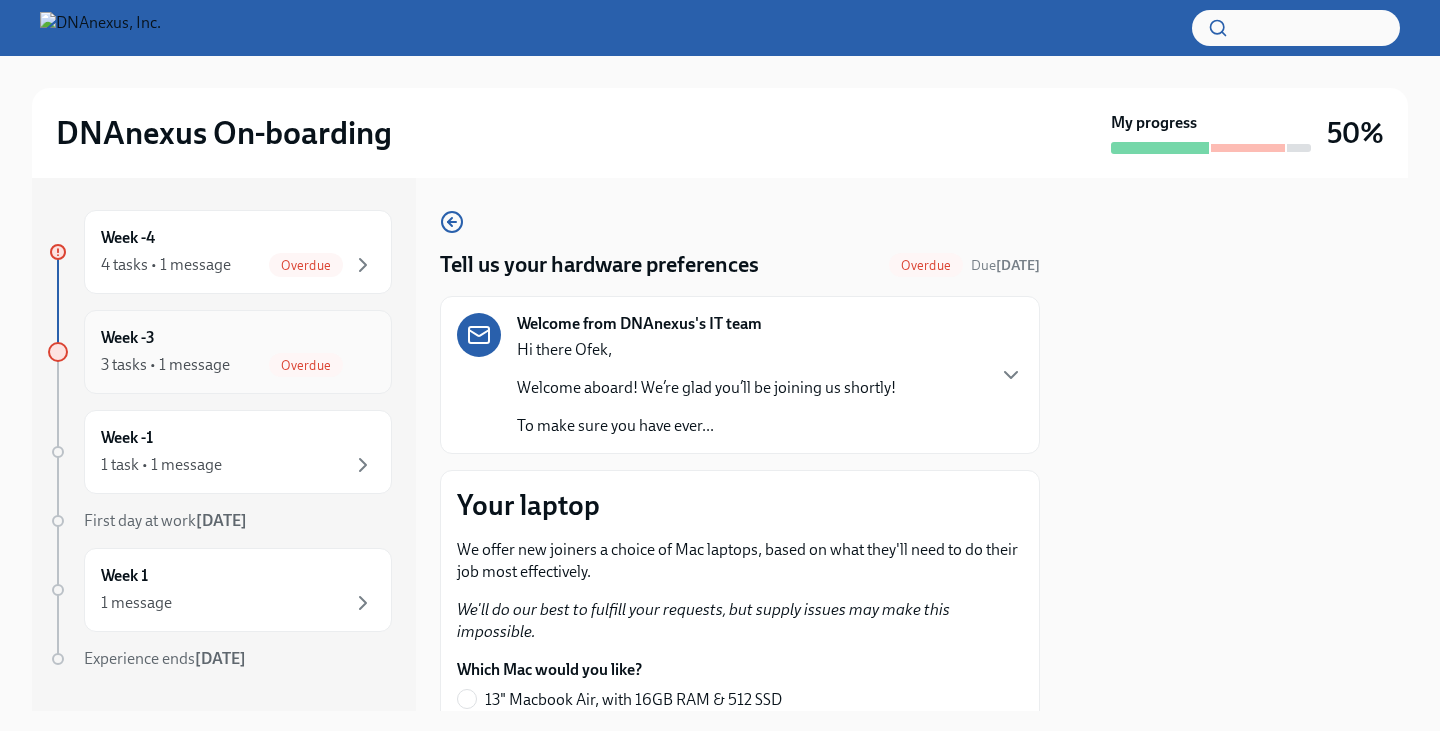 click on "3 tasks • 1 message Overdue" at bounding box center (238, 365) 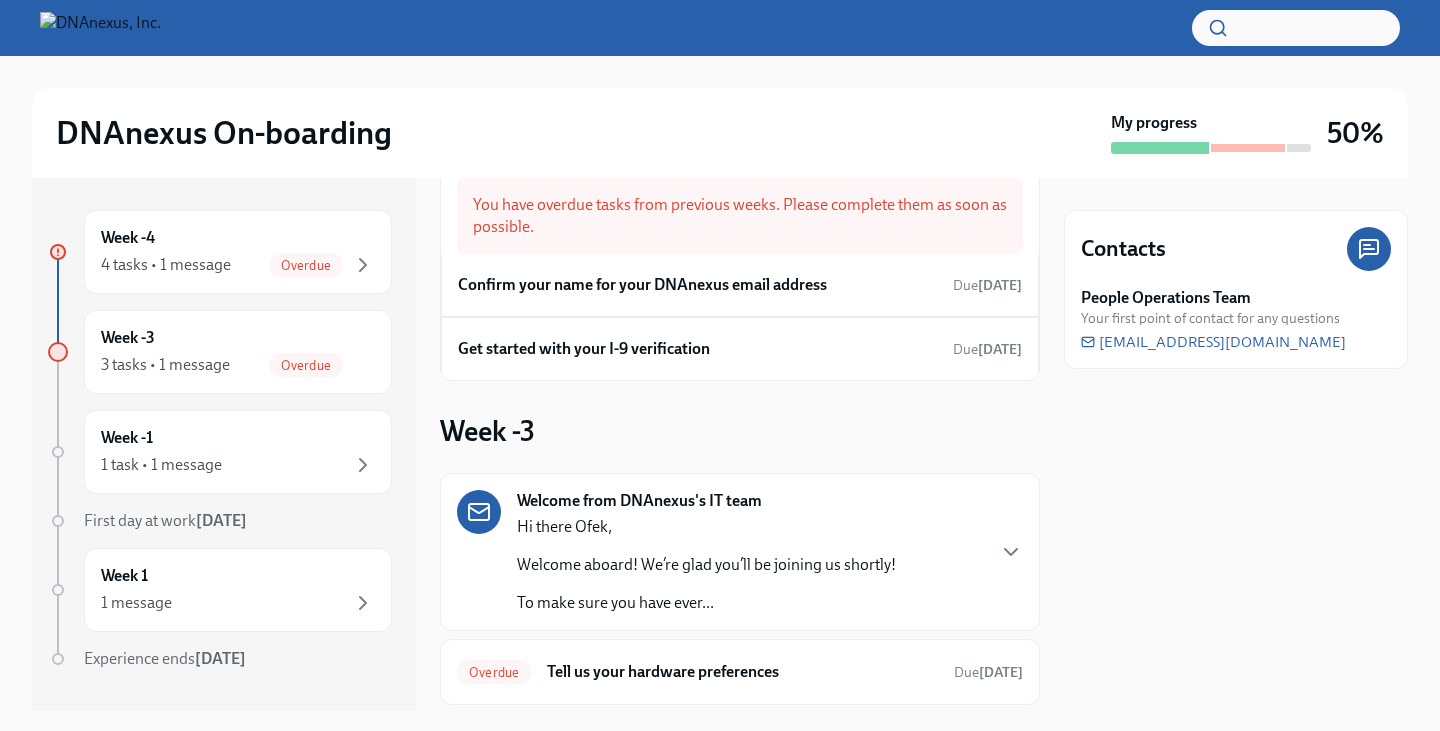 scroll, scrollTop: 0, scrollLeft: 0, axis: both 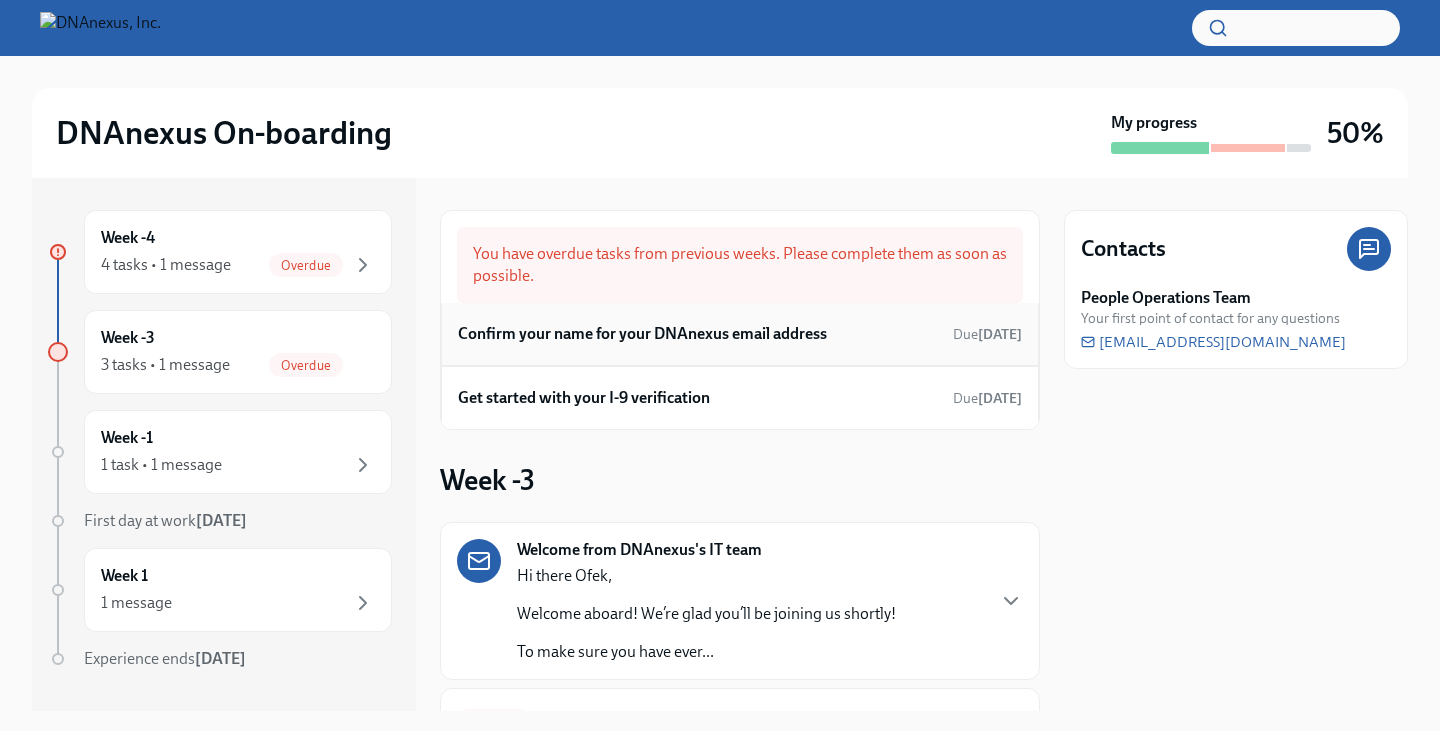 click on "Confirm your name for your DNAnexus email address Due  8 days ago" at bounding box center [740, 334] 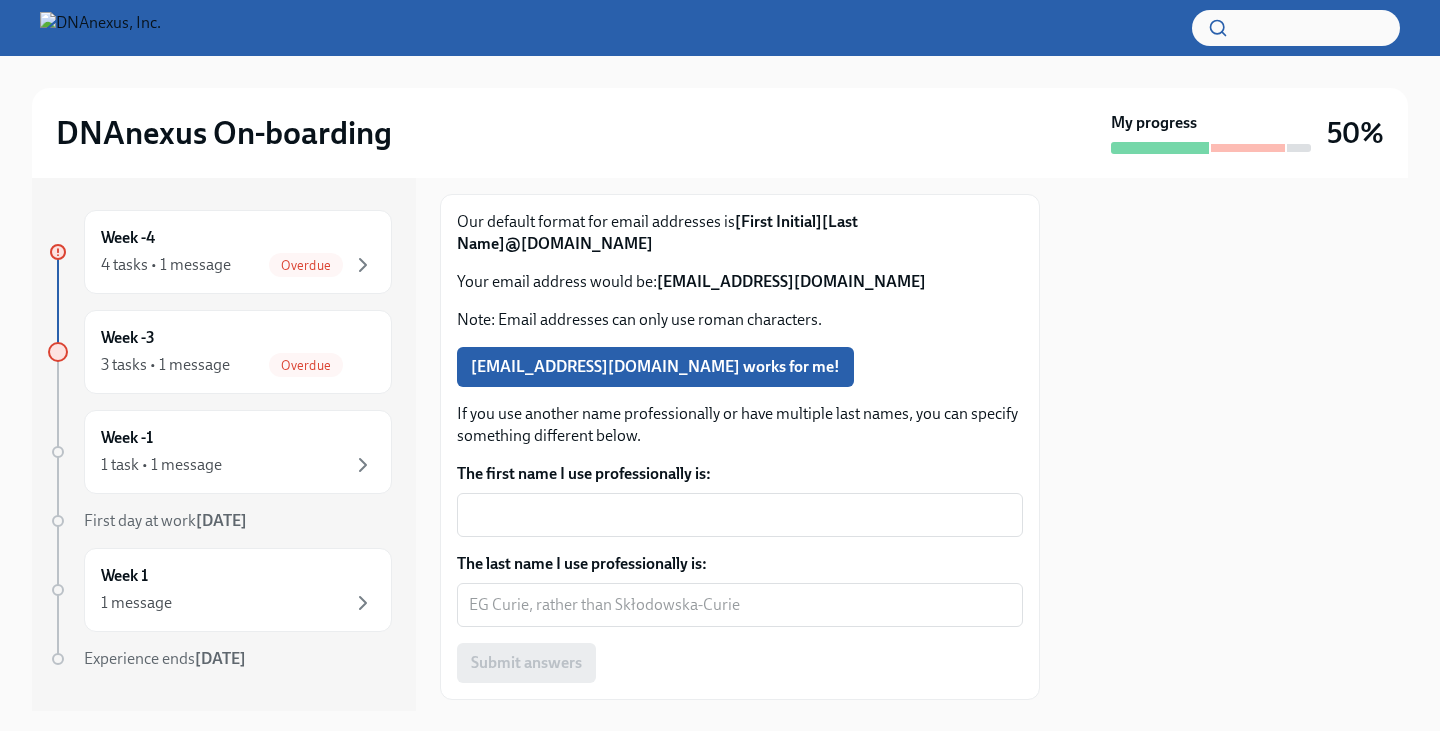 scroll, scrollTop: 300, scrollLeft: 0, axis: vertical 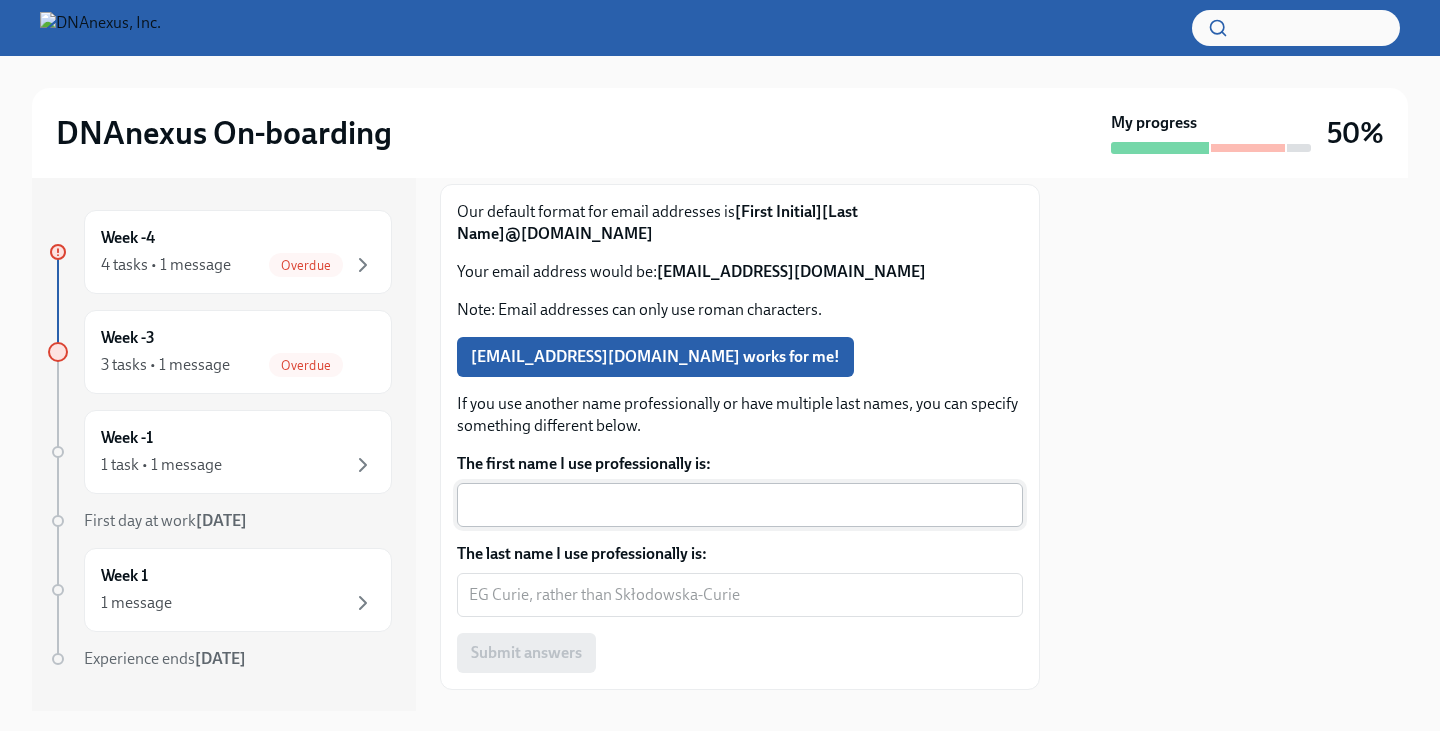 click on "x ​" at bounding box center (740, 505) 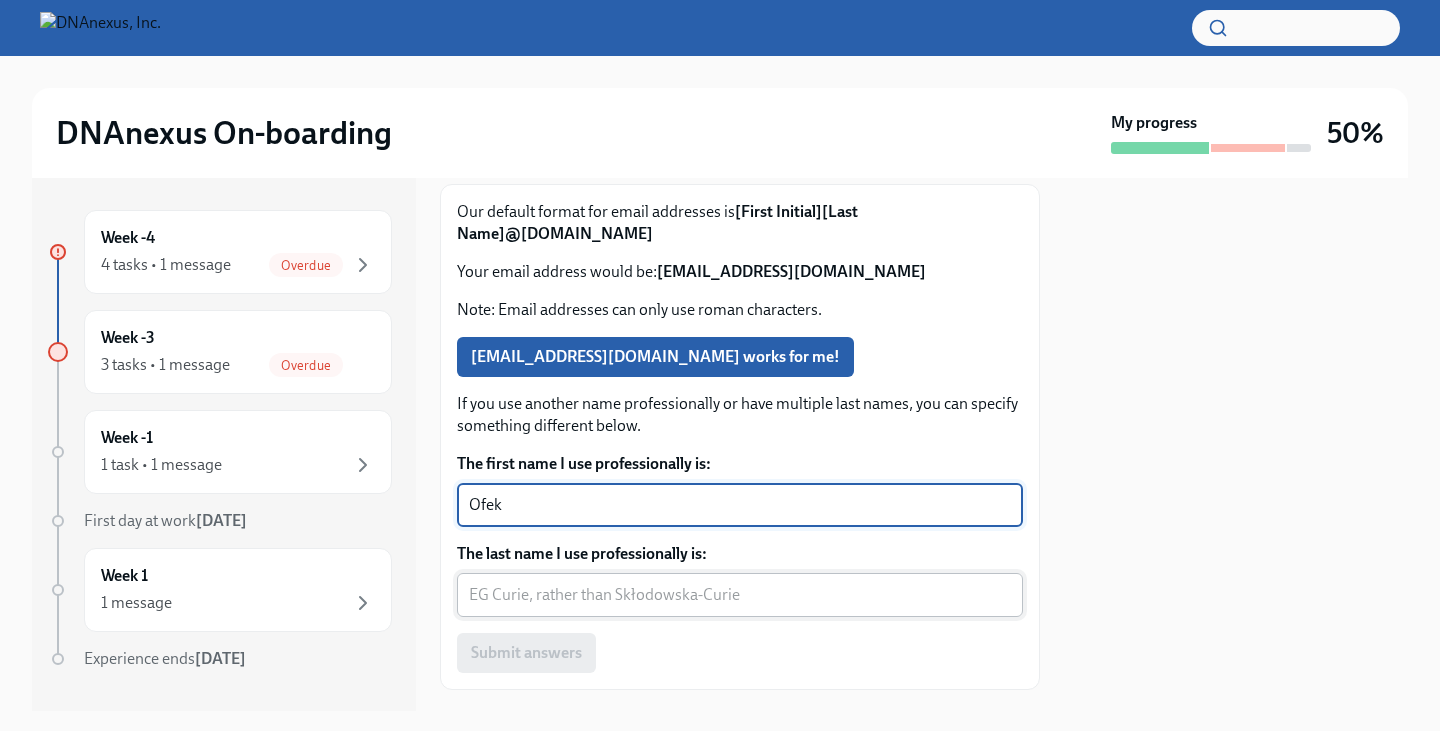 type on "Ofek" 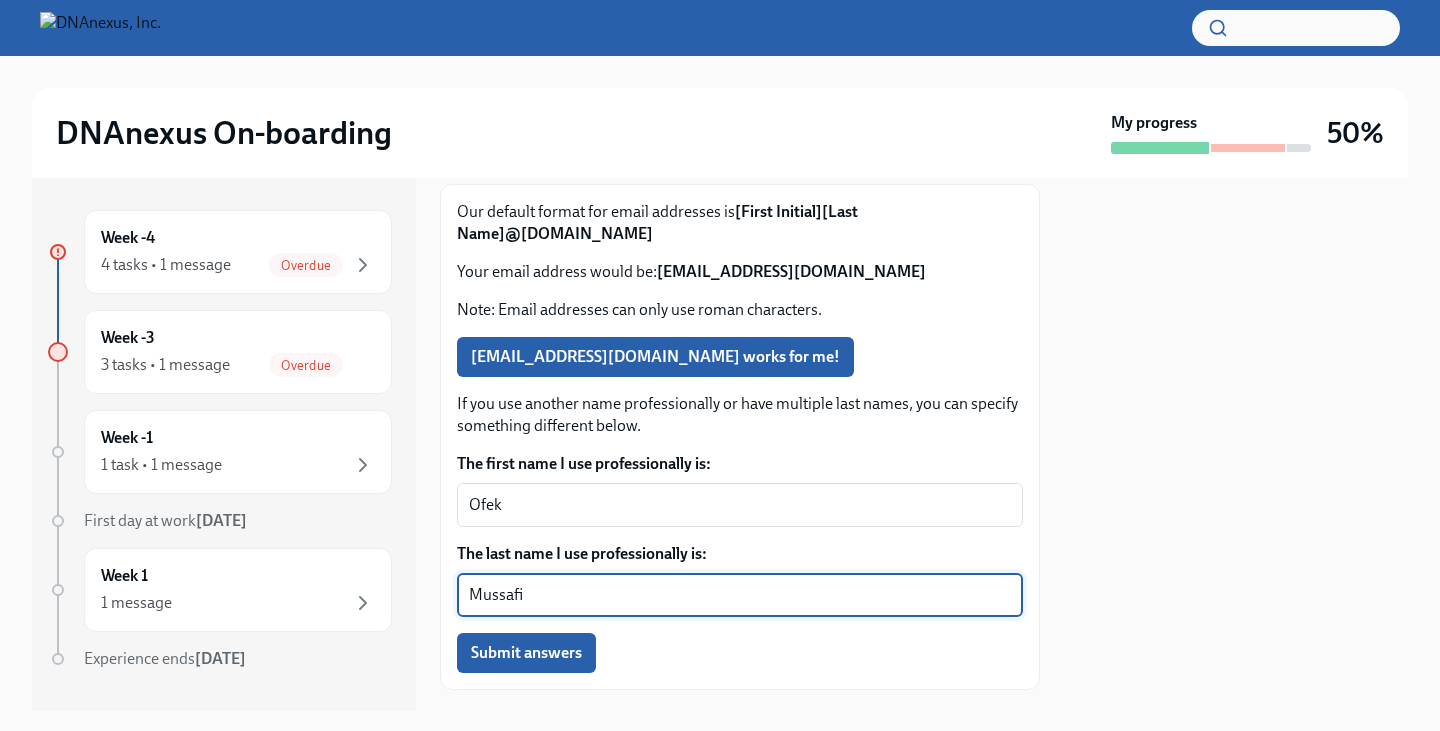scroll, scrollTop: 400, scrollLeft: 0, axis: vertical 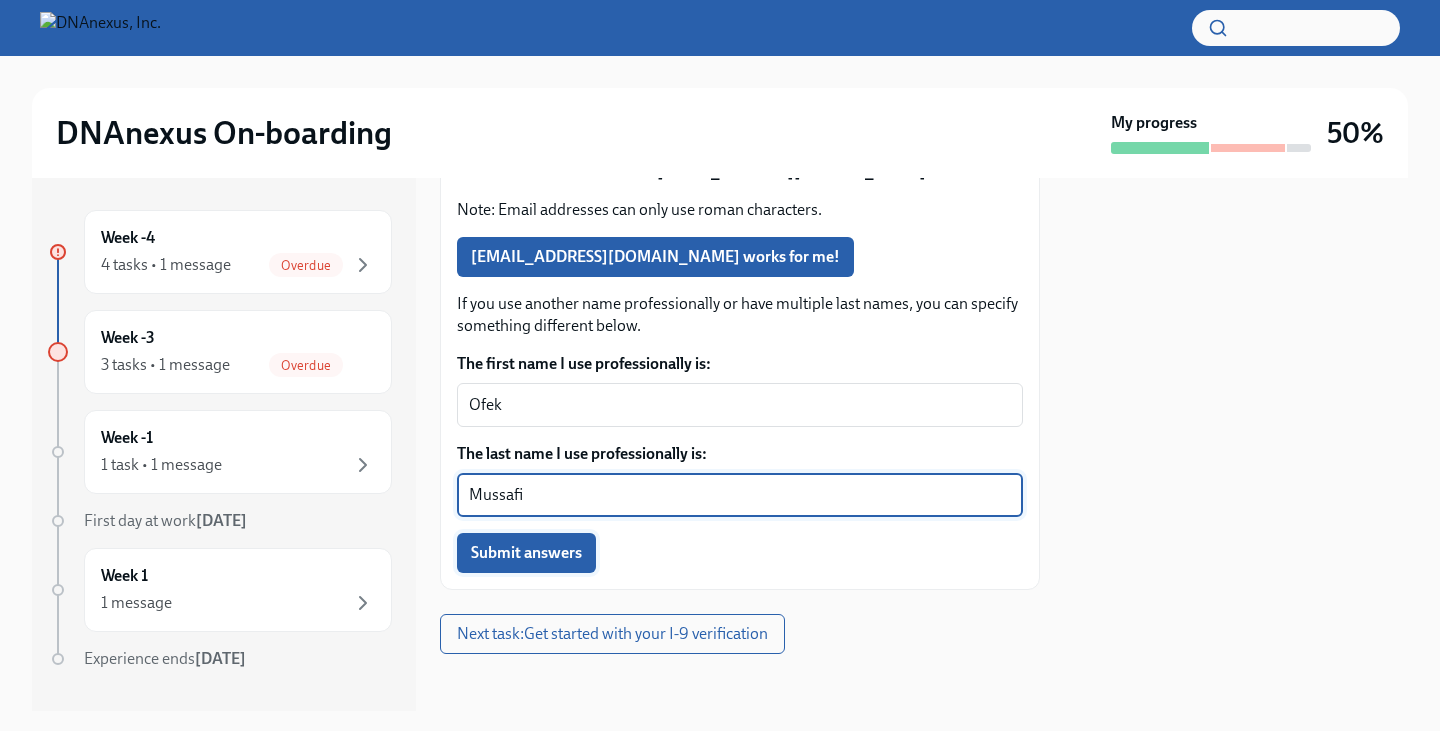 type on "Mussafi" 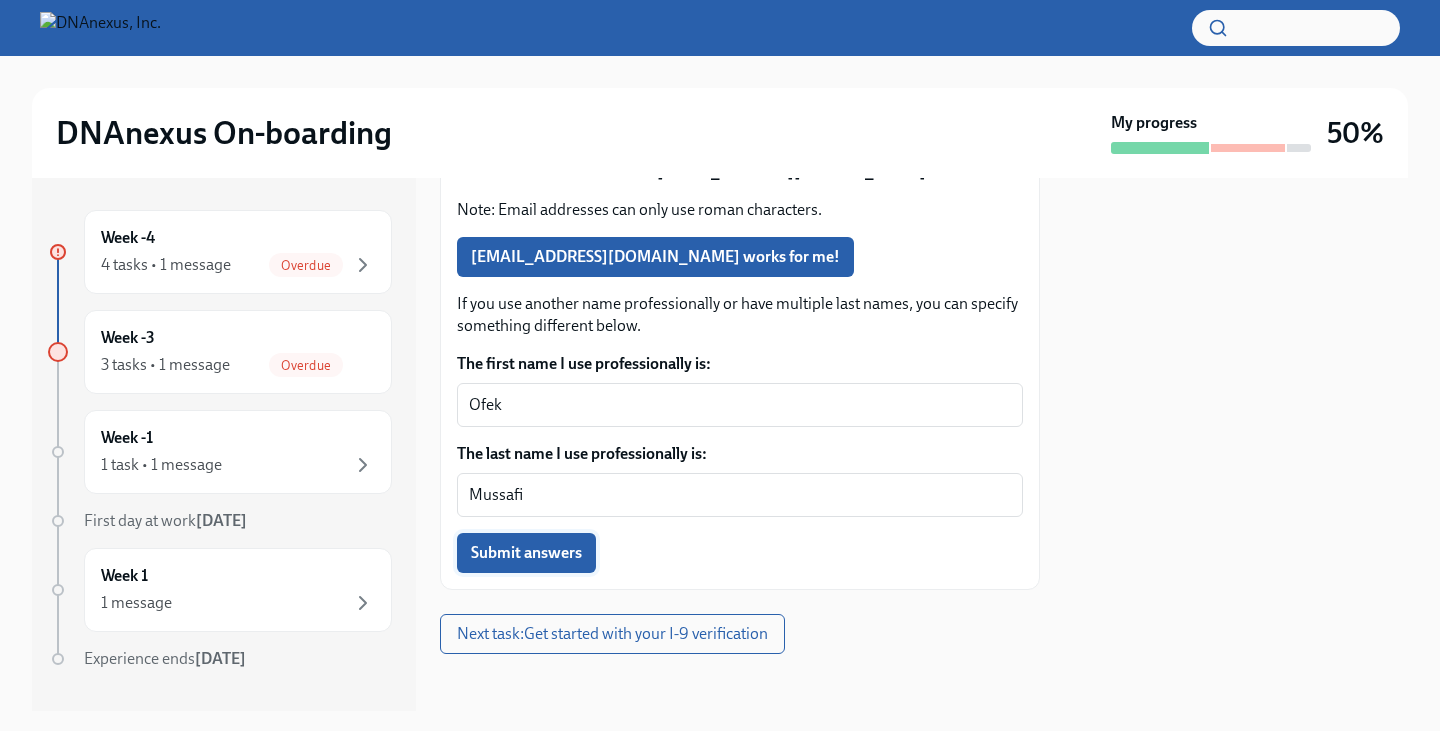 click on "Submit answers" at bounding box center (526, 553) 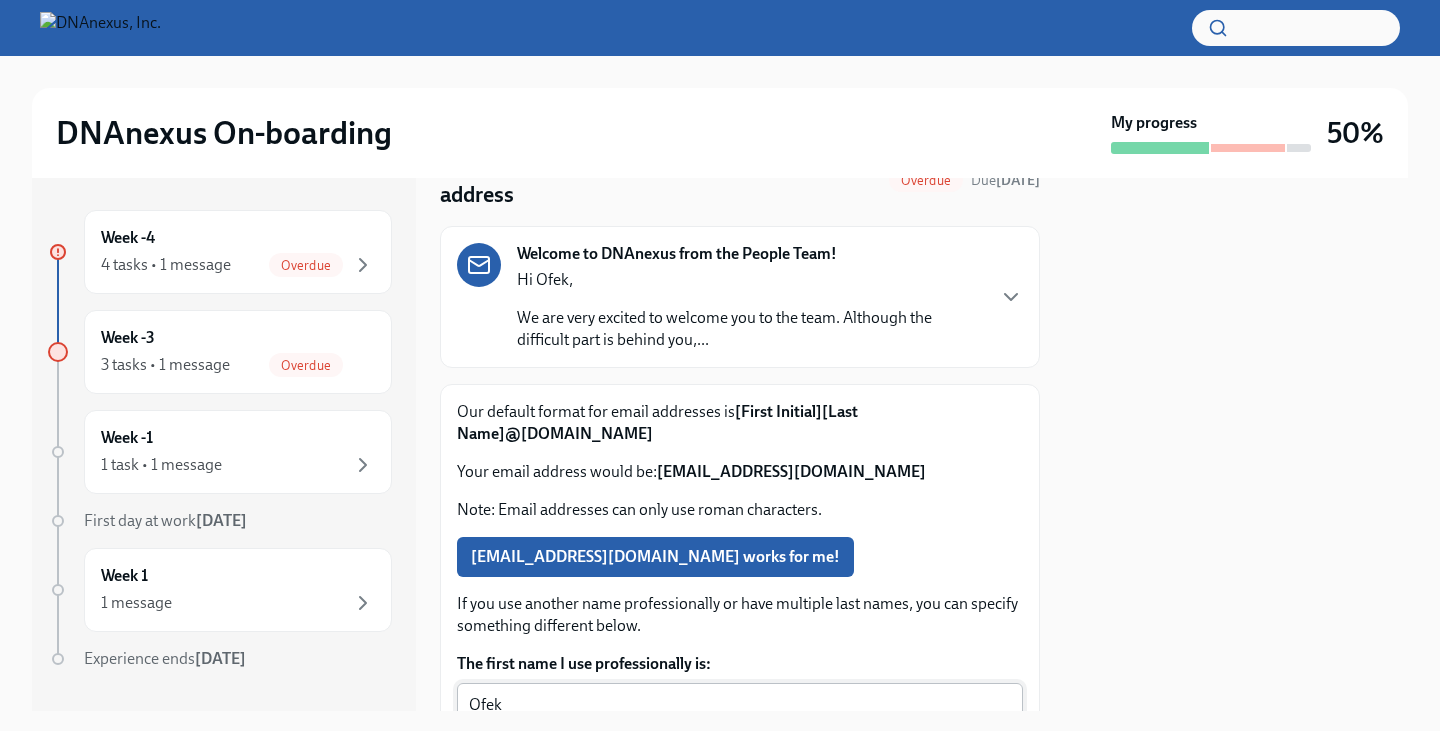 scroll, scrollTop: 300, scrollLeft: 0, axis: vertical 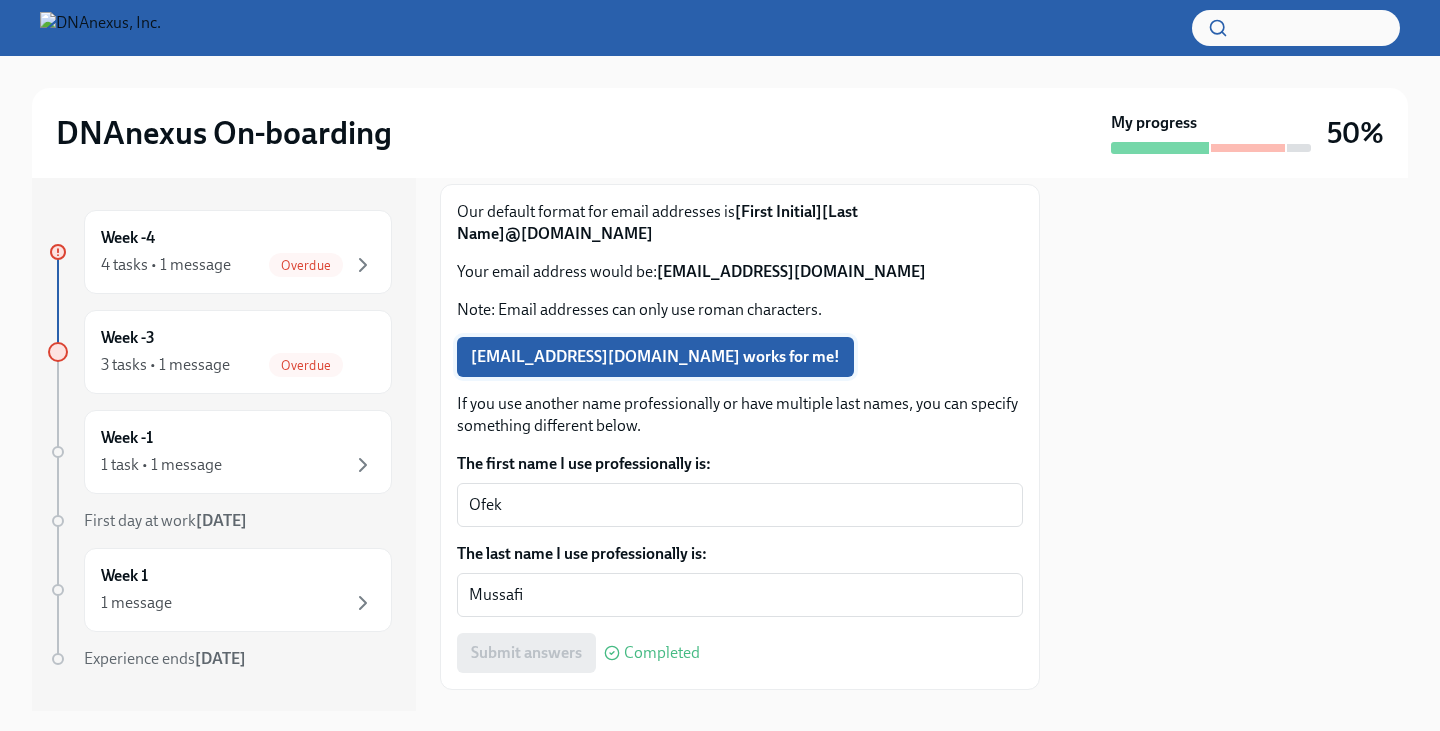 click on "OMussafi@dnanexus.com works for me!" at bounding box center (655, 357) 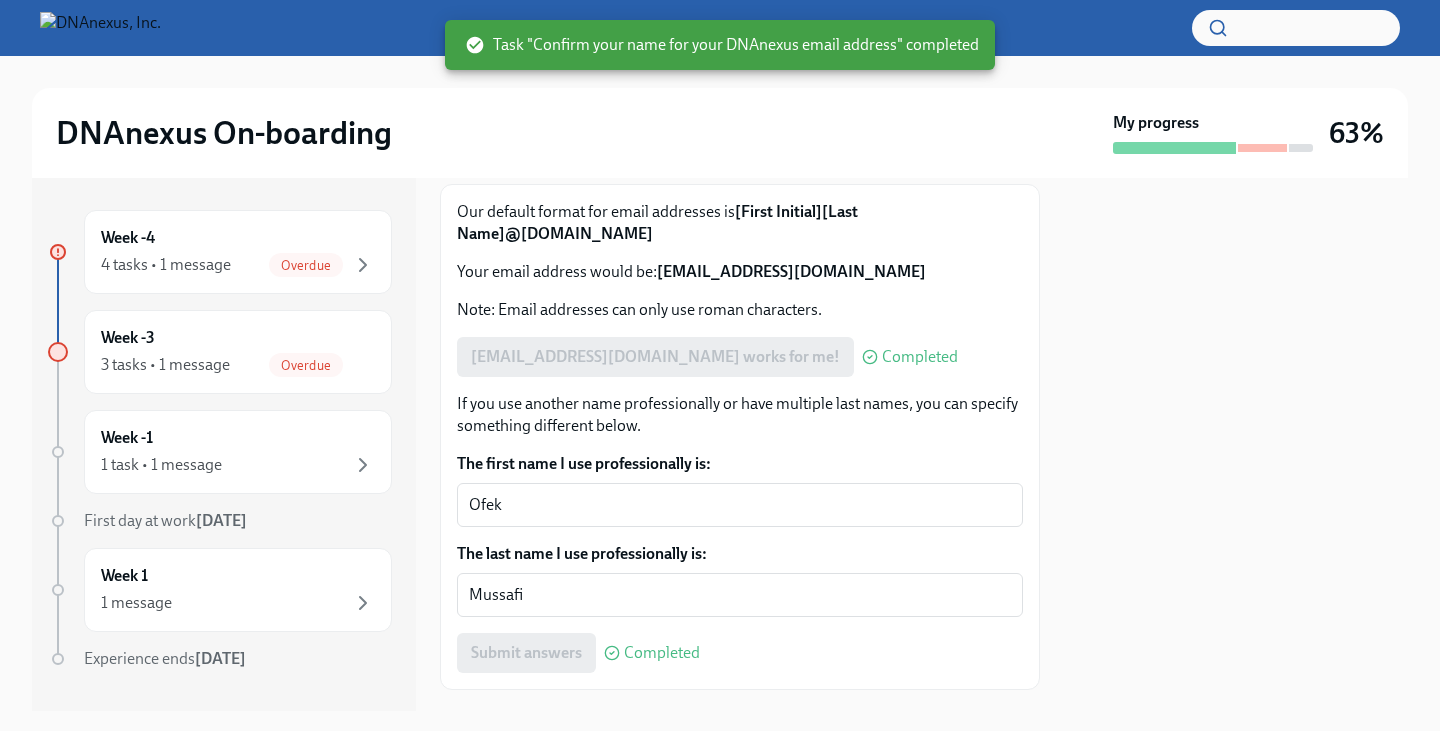 scroll, scrollTop: 407, scrollLeft: 0, axis: vertical 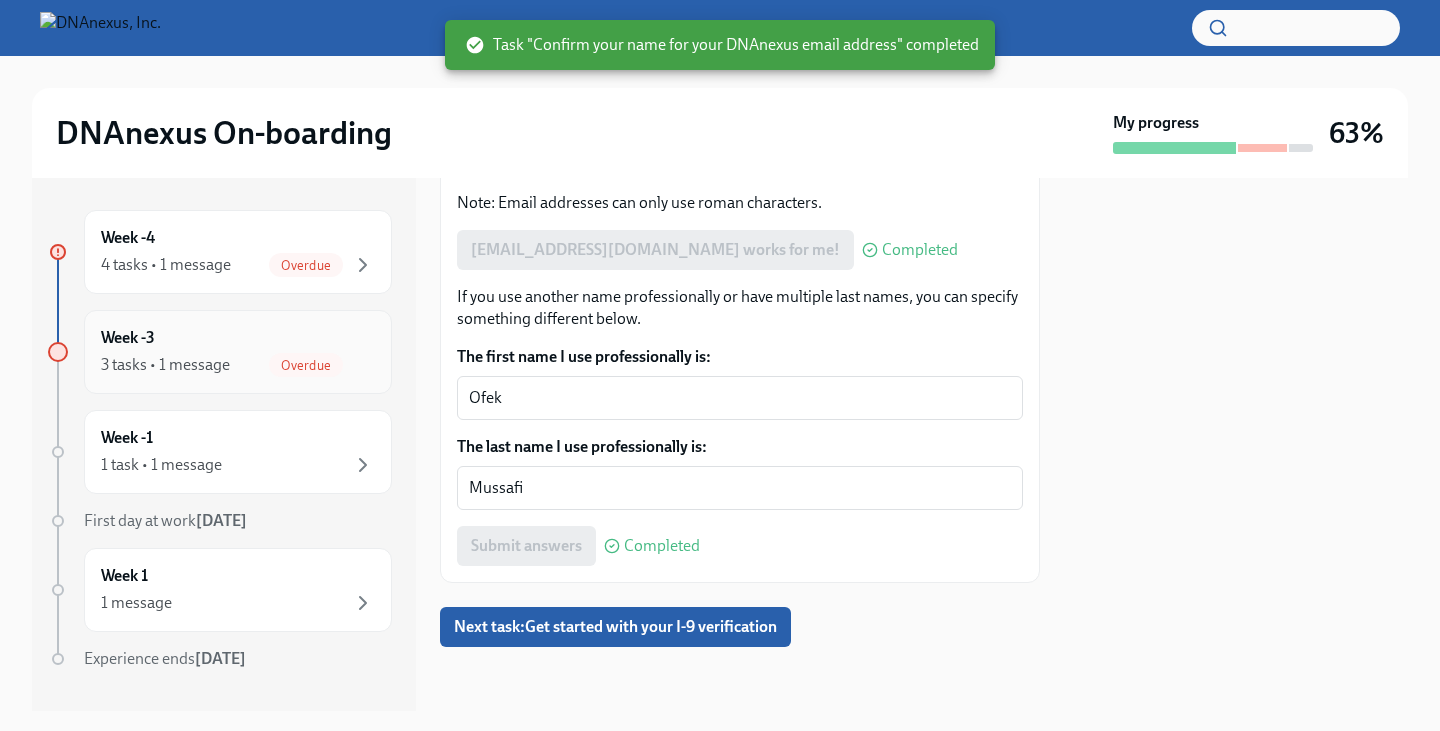 click on "3 tasks • 1 message" at bounding box center (165, 365) 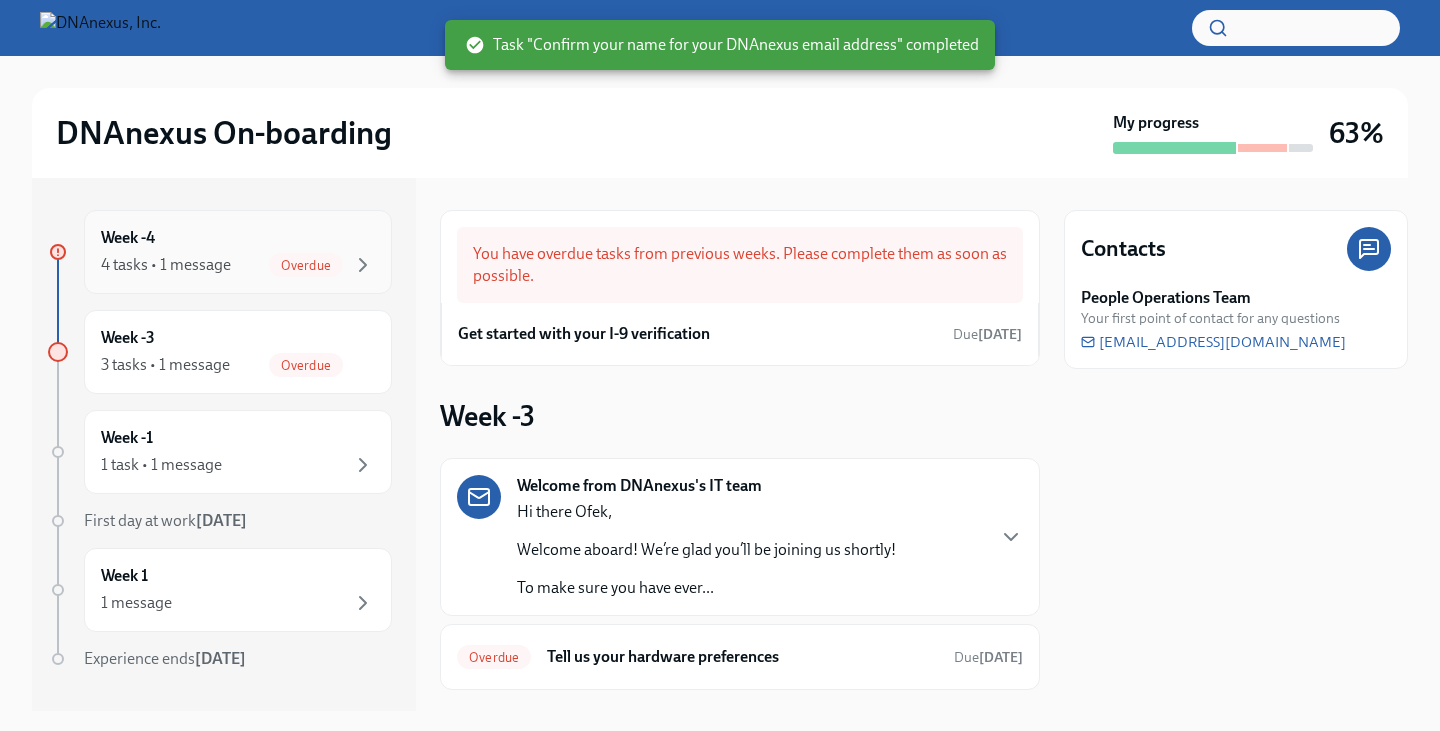 click on "Overdue" at bounding box center [306, 265] 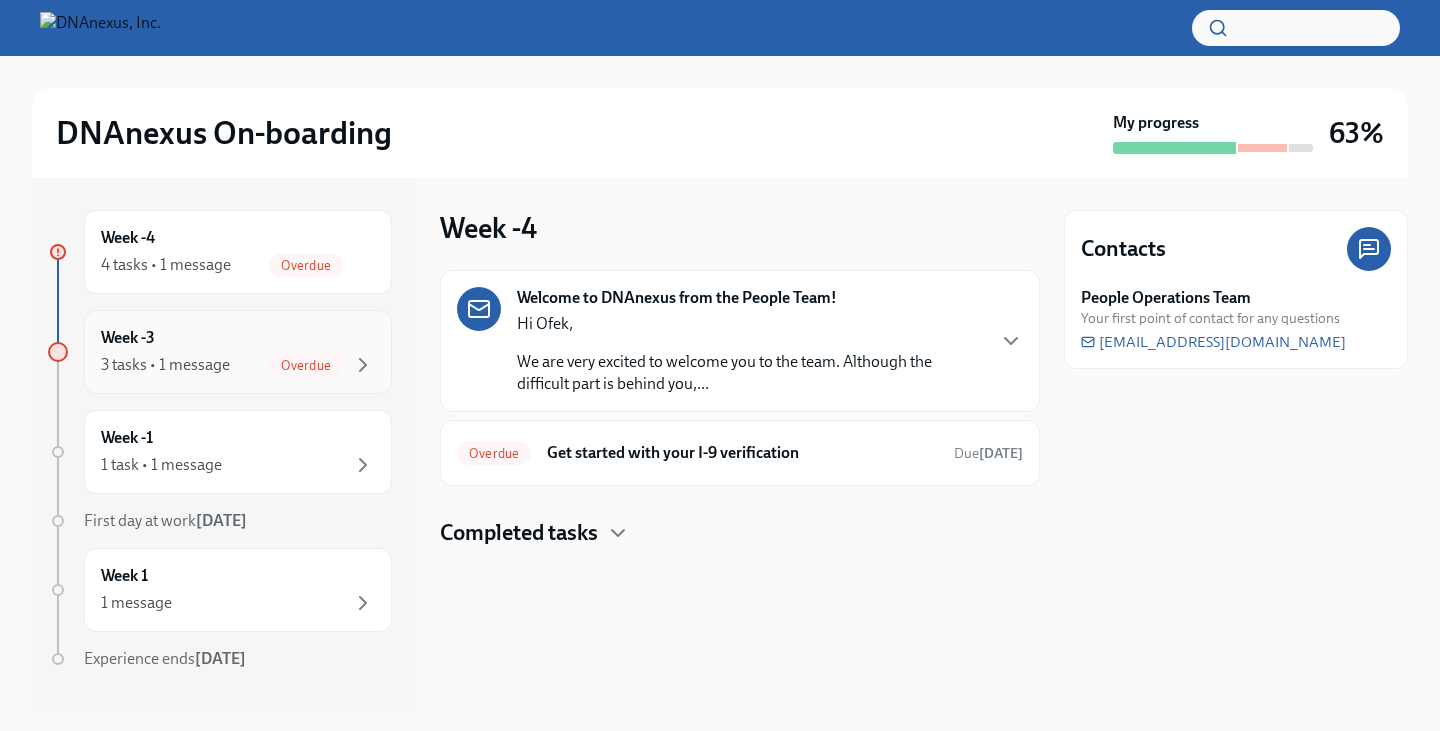 click on "Week -3 3 tasks • 1 message Overdue" at bounding box center (238, 352) 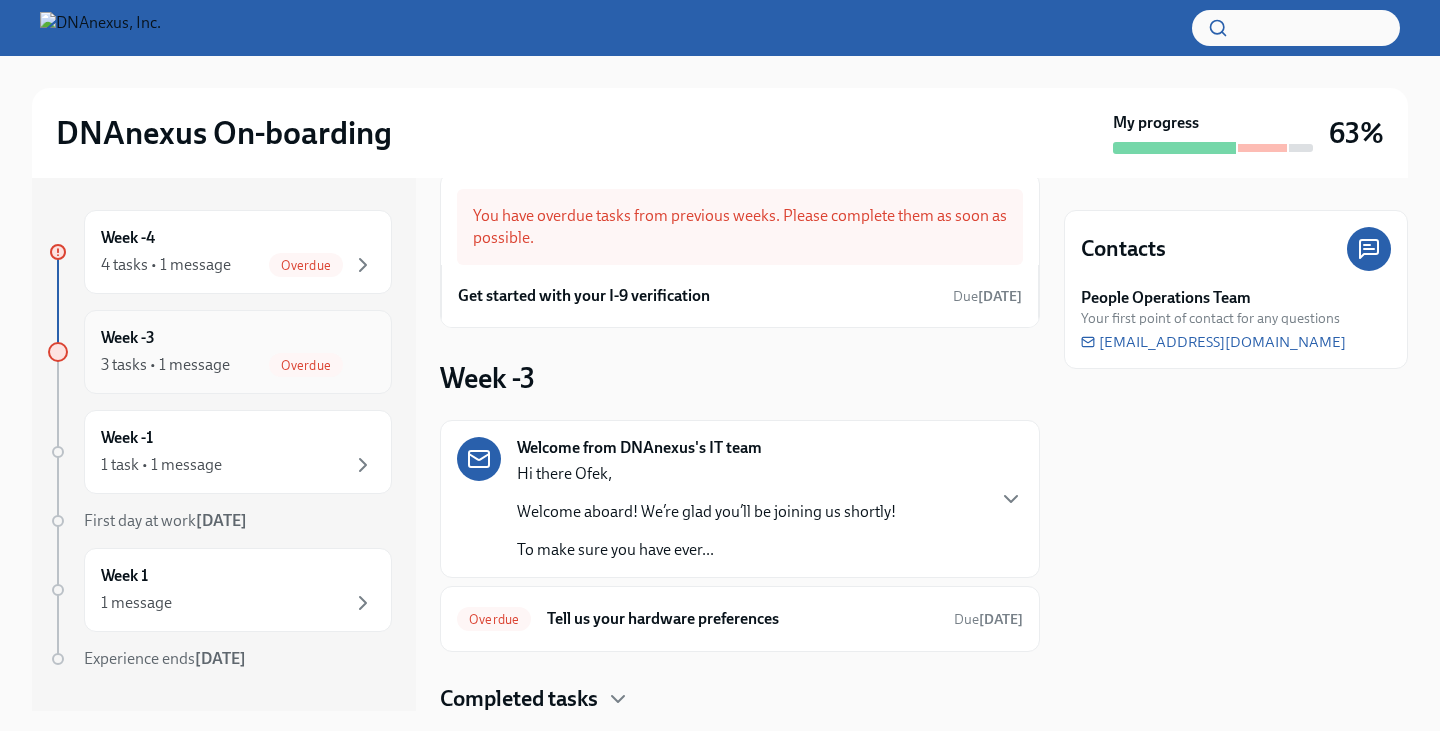 scroll, scrollTop: 0, scrollLeft: 0, axis: both 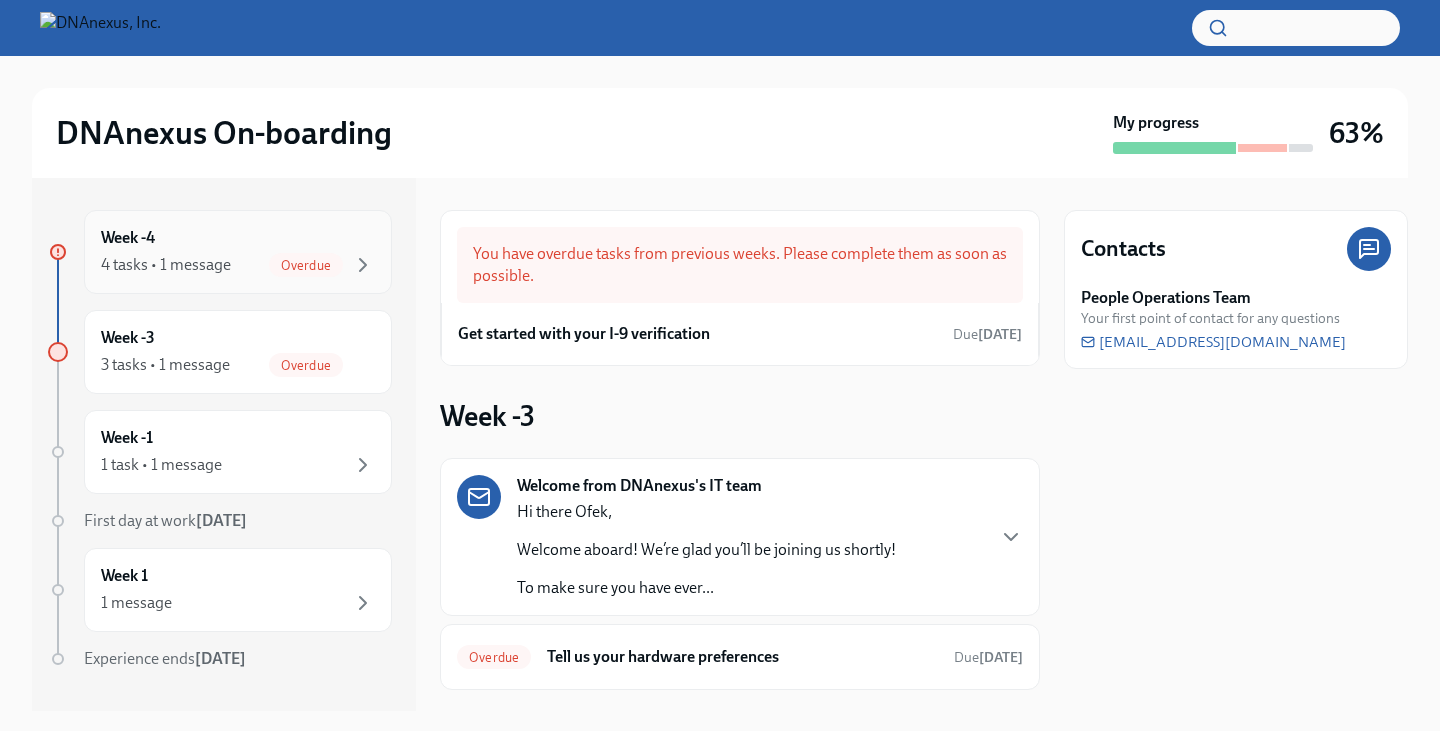 click on "Overdue" at bounding box center (306, 265) 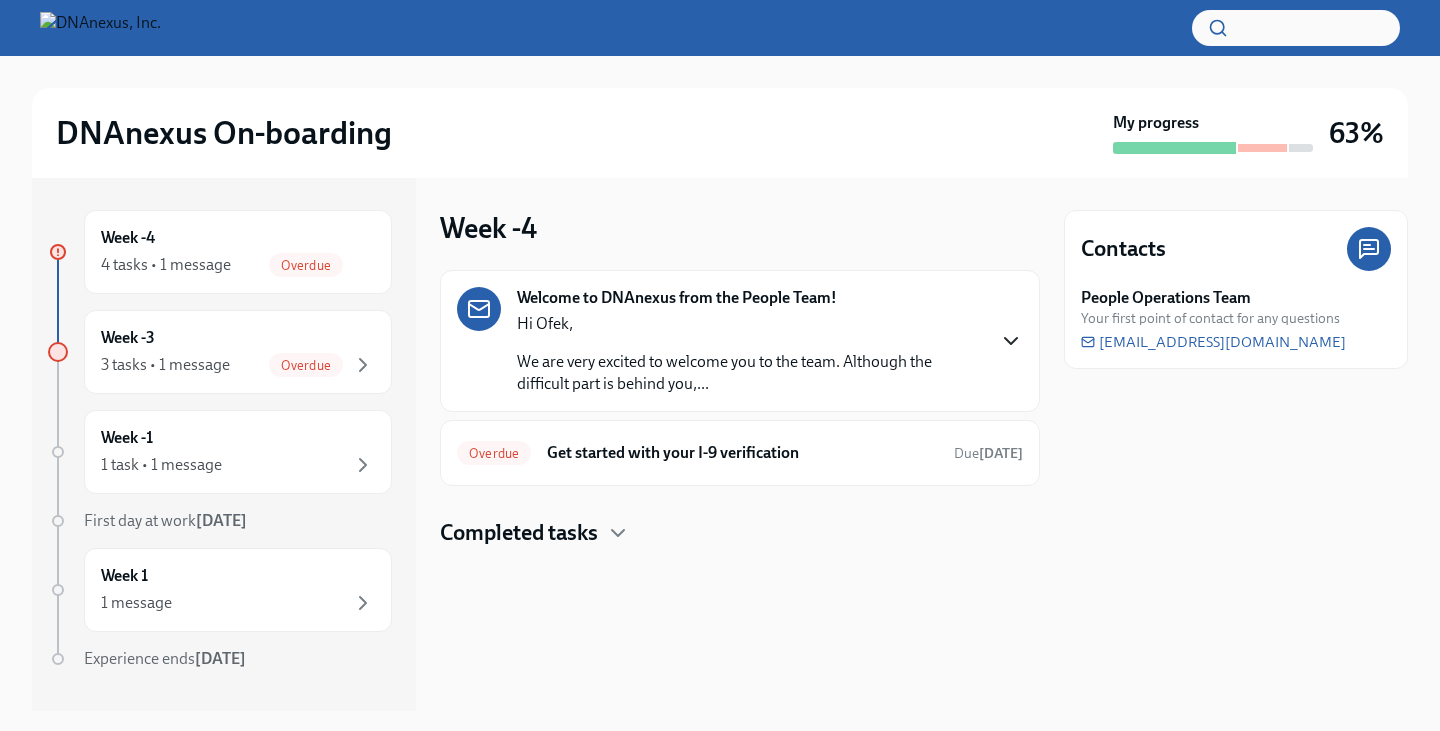 click 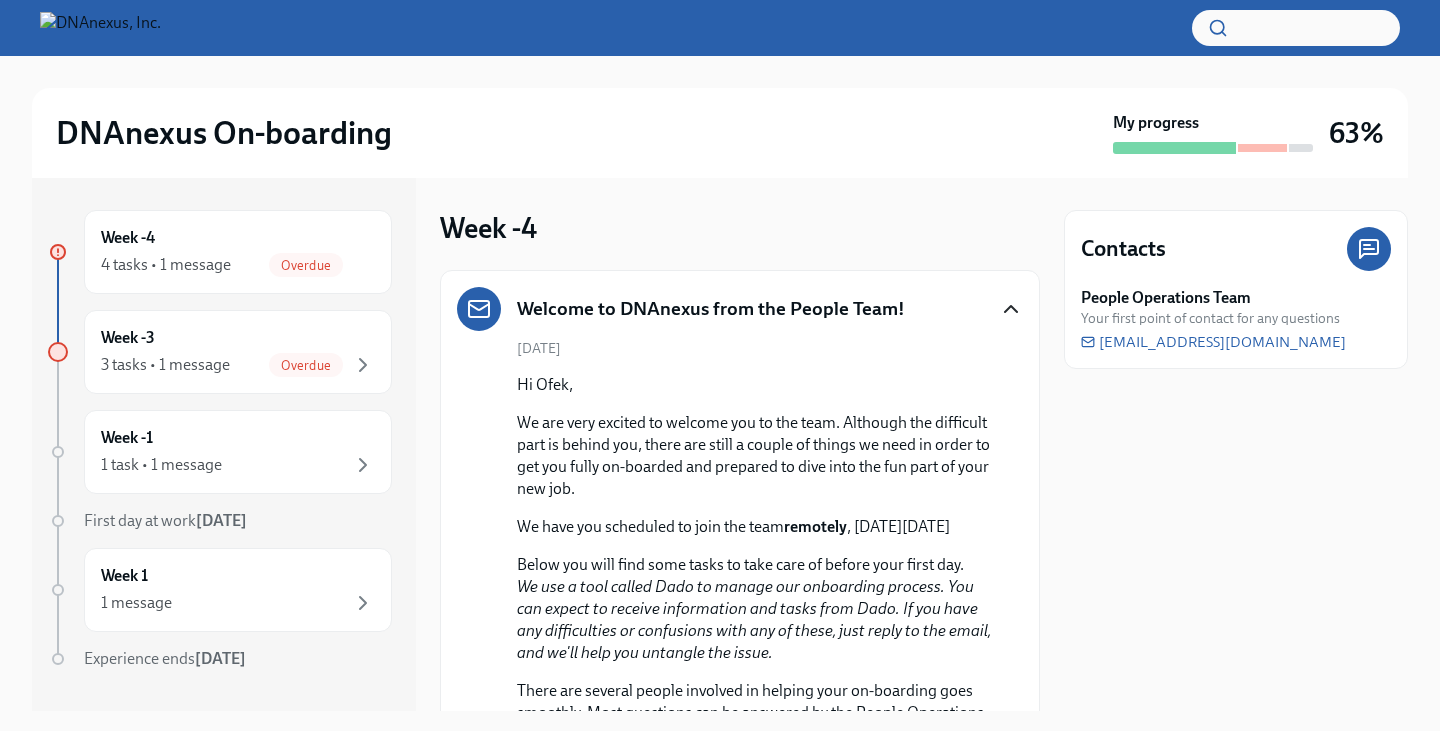 click on "Welcome to DNAnexus from the People Team! July 7th Hi Ofek,
We are very excited to welcome you to the team. Although the difficult part is behind you, there are still a couple of things we need in order to get you fully on-boarded and prepared to dive into the fun part of your new job. We have you scheduled to join the team  remotely ,  on Monday August 4th, 2025 Below you will find some tasks to take care of before your first day.
We use a tool called Dado to manage our onboarding process. You can expect to receive information and tasks from Dado. If you have any difficulties or confusions with any of these, just reply to the email, and we'll help you untangle the issue. There are several people involved in helping your on-boarding goes smoothly. Most questions can be answered by the People Operations team at  people@dnanexus.com , or the IT team at  itsupport@dnanexus.com . The IT team will reach out shortly with a few questions to help them get everything set up for your start-date." at bounding box center (740, 549) 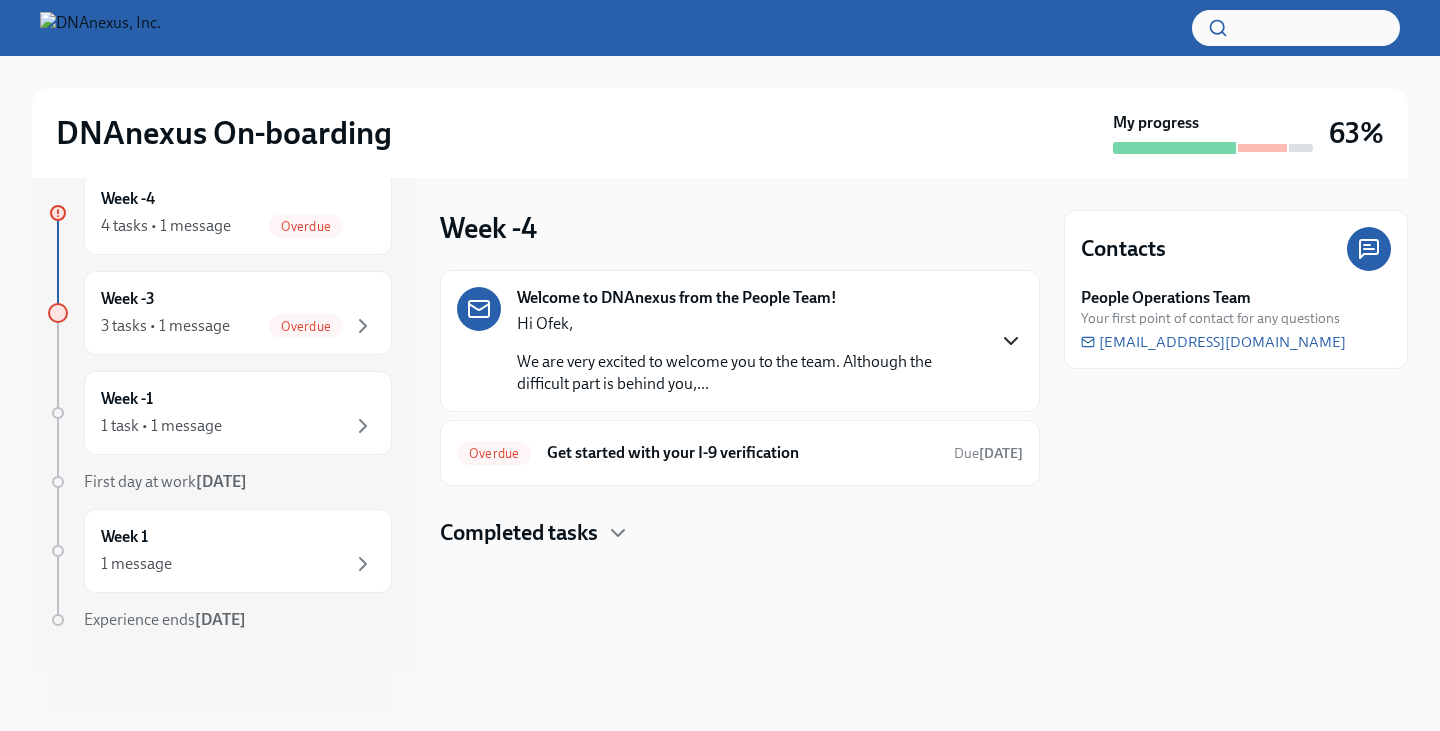 scroll, scrollTop: 0, scrollLeft: 0, axis: both 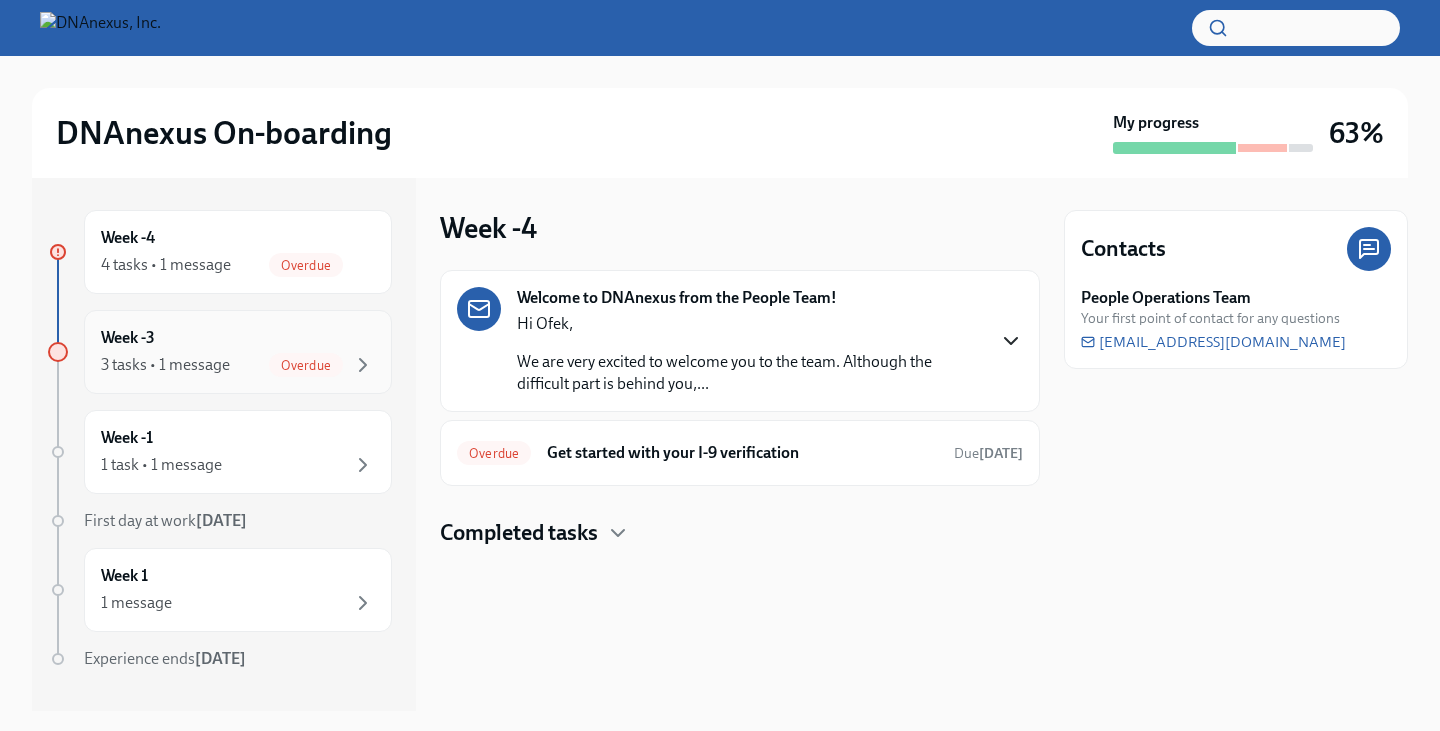 click on "Week -3 3 tasks • 1 message Overdue" at bounding box center (238, 352) 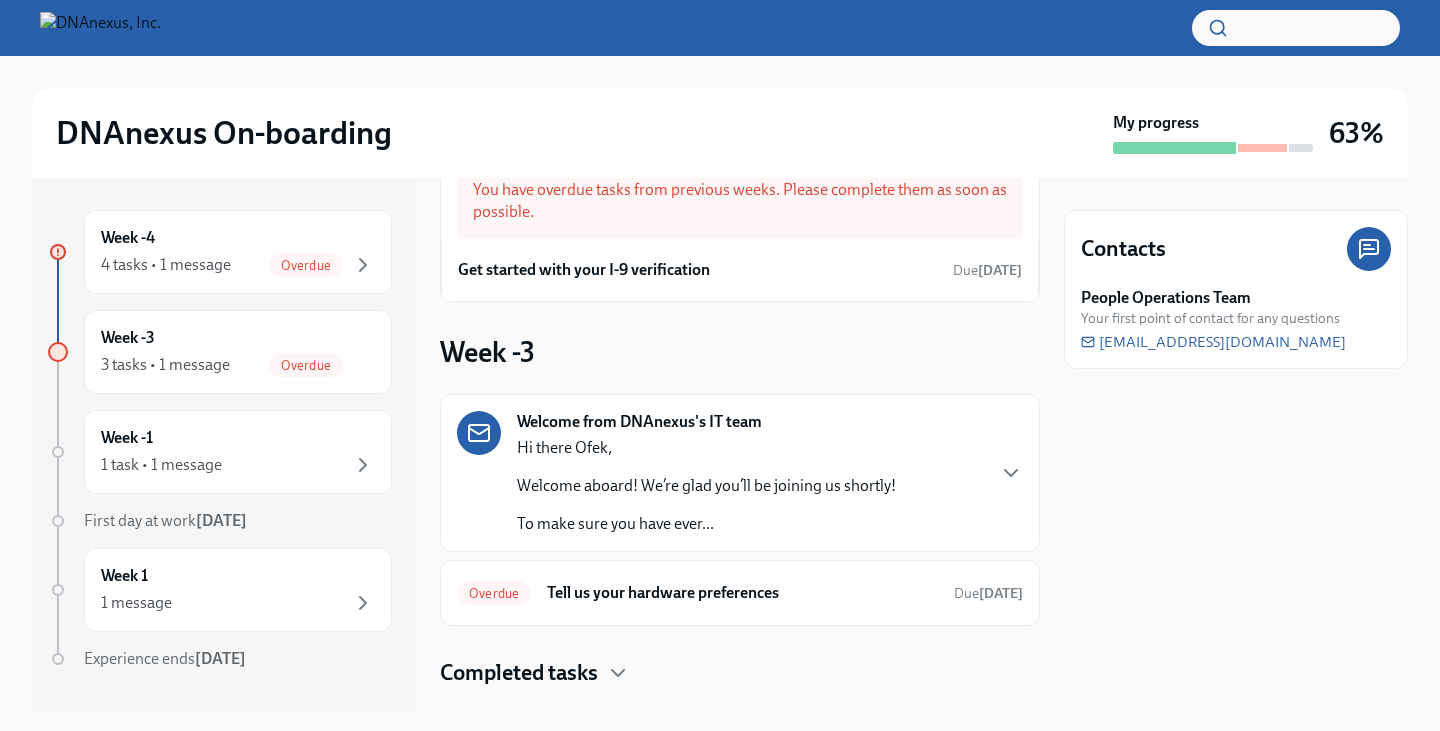 scroll, scrollTop: 105, scrollLeft: 0, axis: vertical 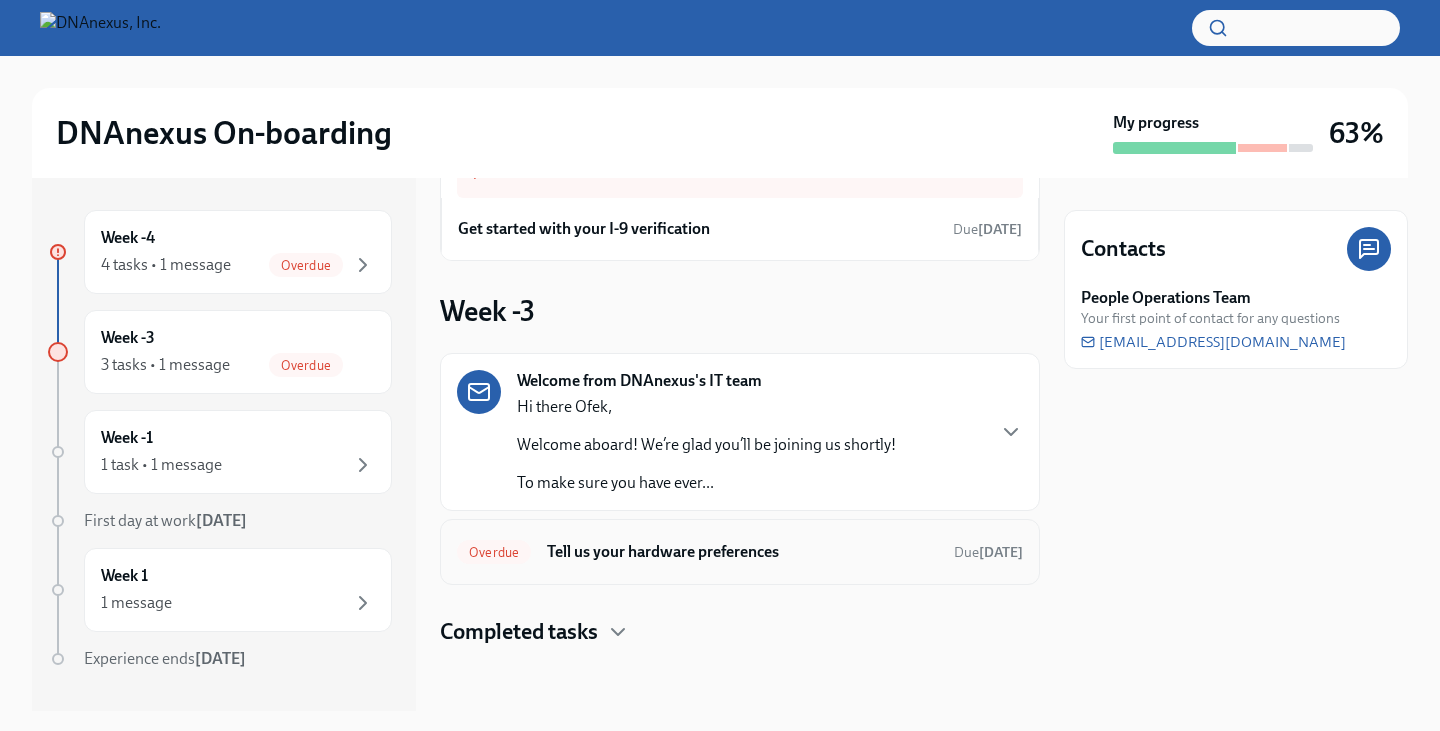 click on "Overdue Tell us your hardware preferences Due  2 days ago" at bounding box center [740, 552] 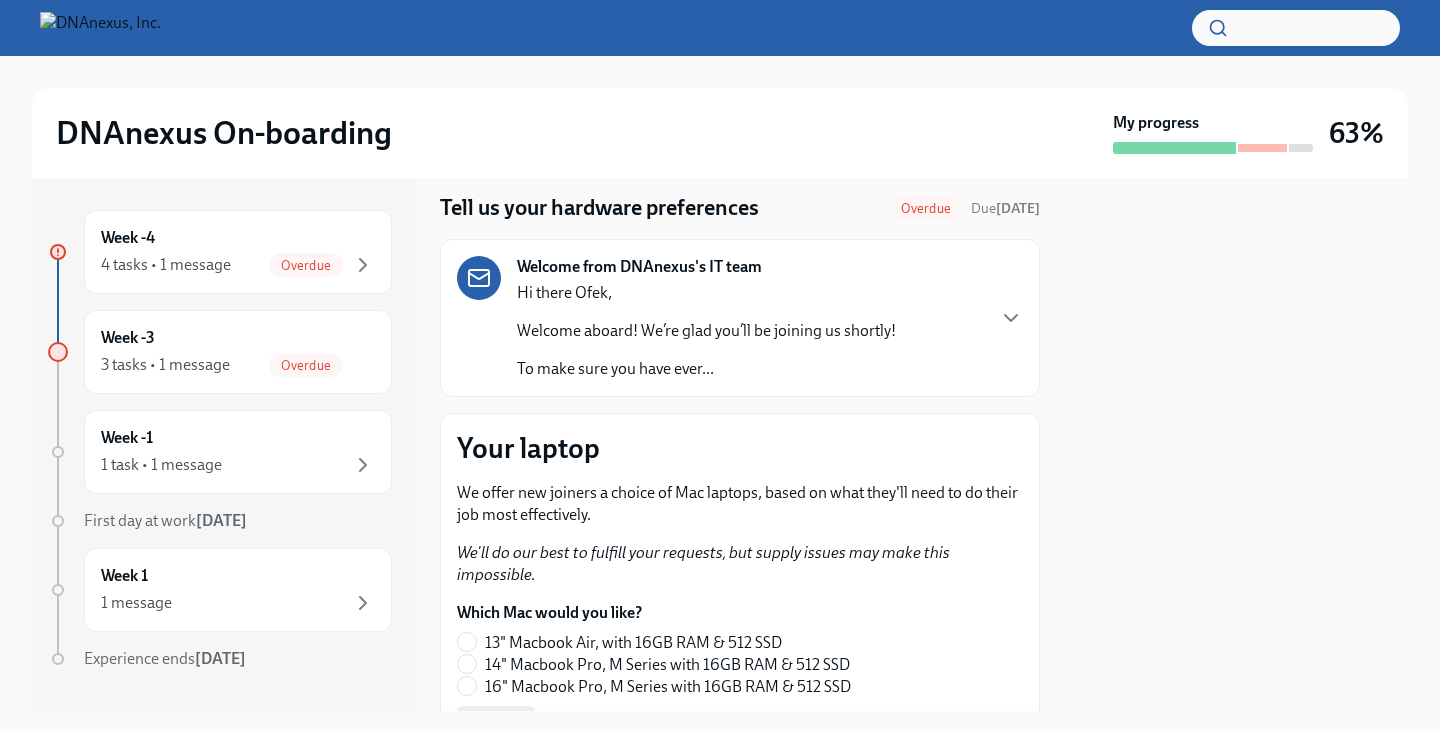 scroll, scrollTop: 0, scrollLeft: 0, axis: both 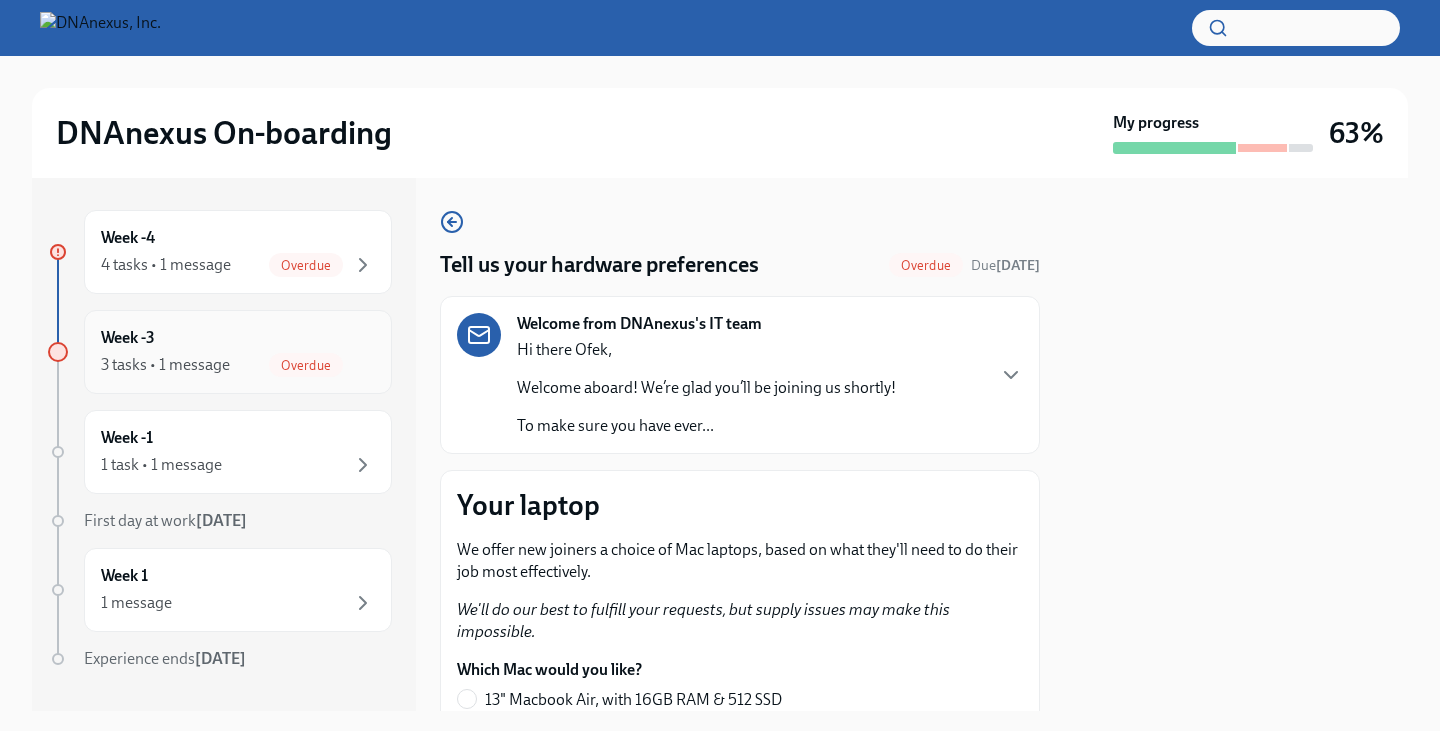 click on "Week -3 3 tasks • 1 message Overdue" at bounding box center [238, 352] 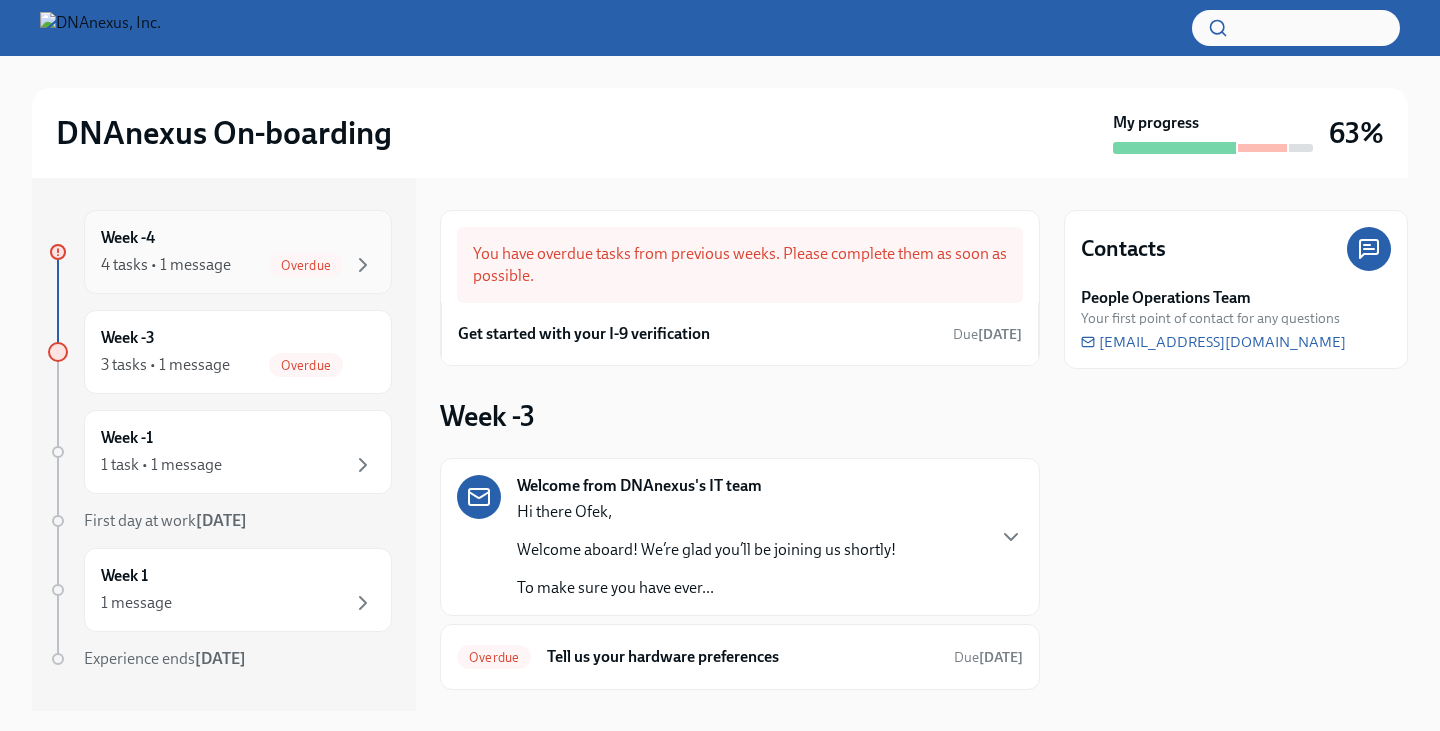 click on "Week -4 4 tasks • 1 message Overdue" at bounding box center [238, 252] 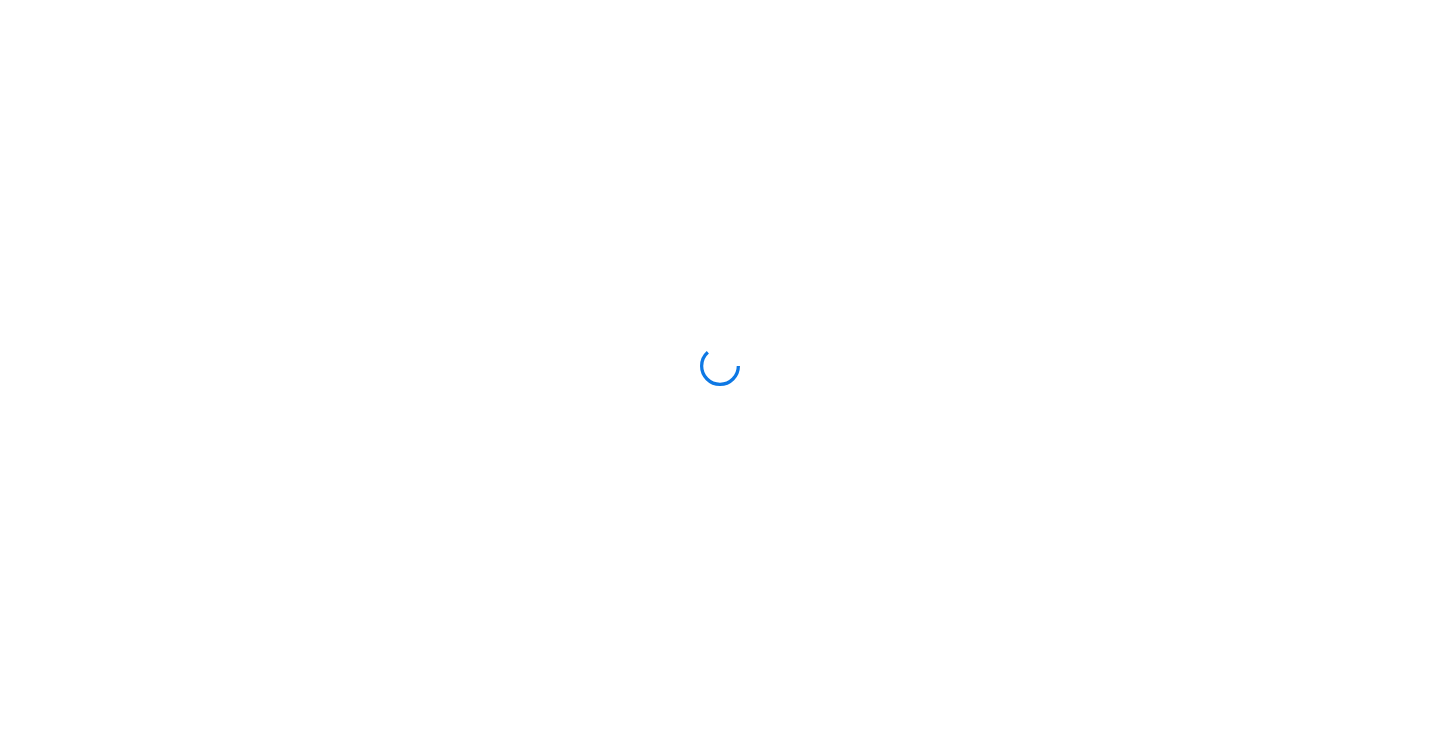 scroll, scrollTop: 0, scrollLeft: 0, axis: both 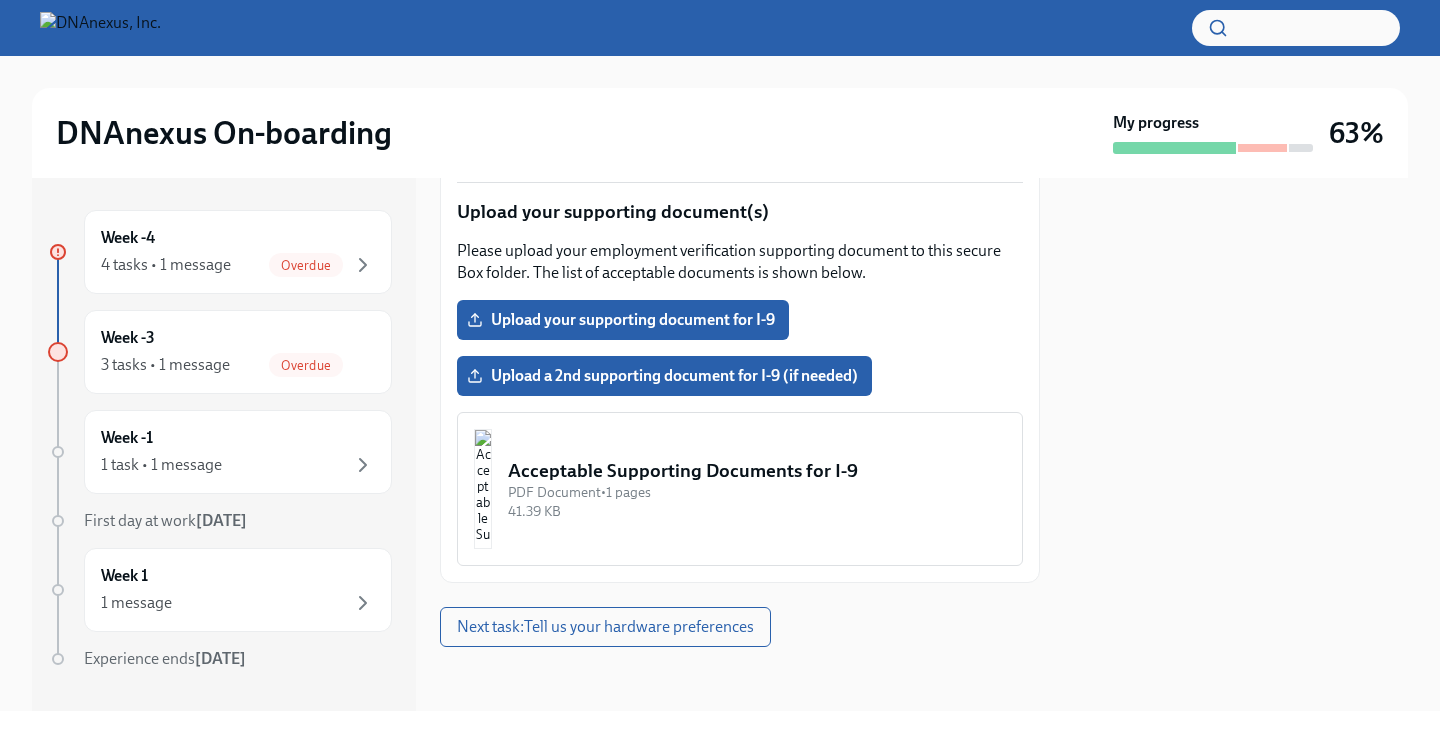 click on "41.39 KB" at bounding box center [757, 511] 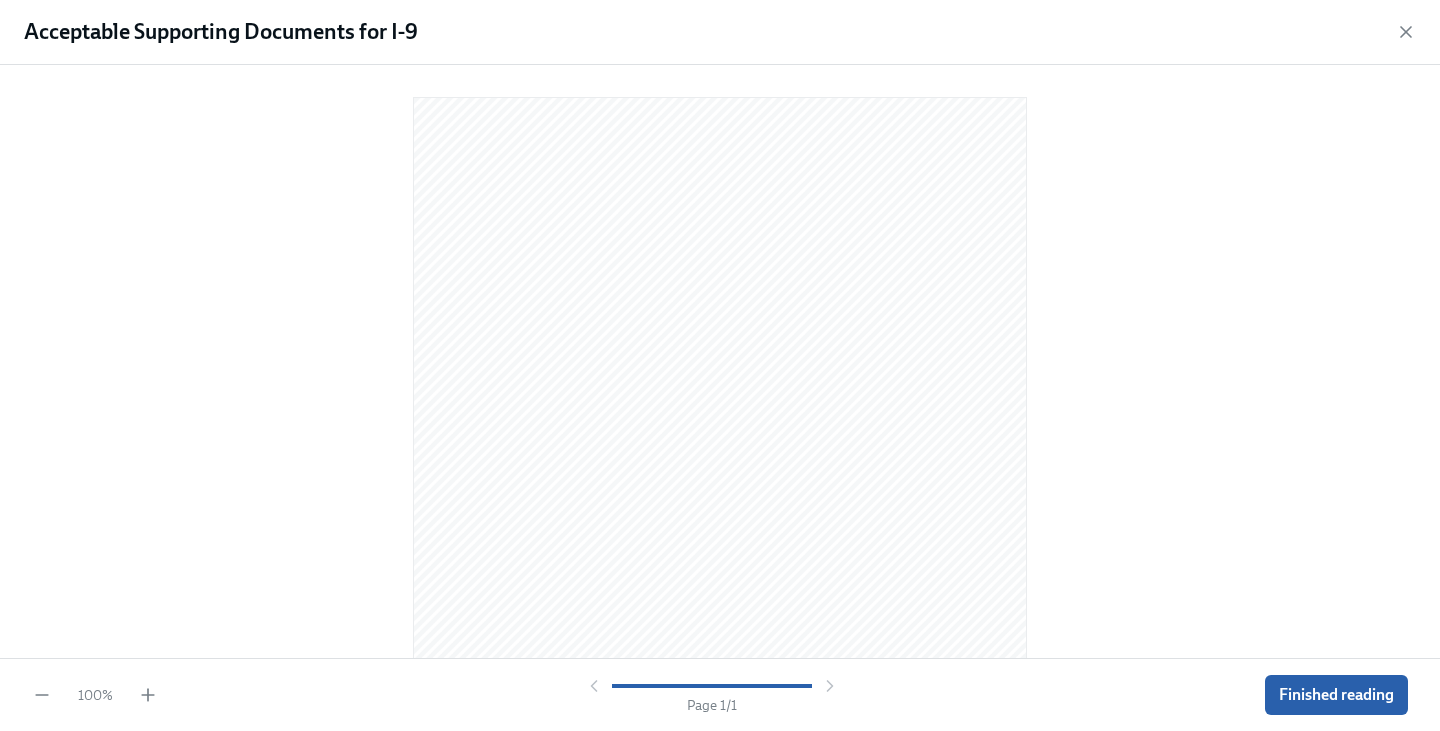 click at bounding box center [720, 357] 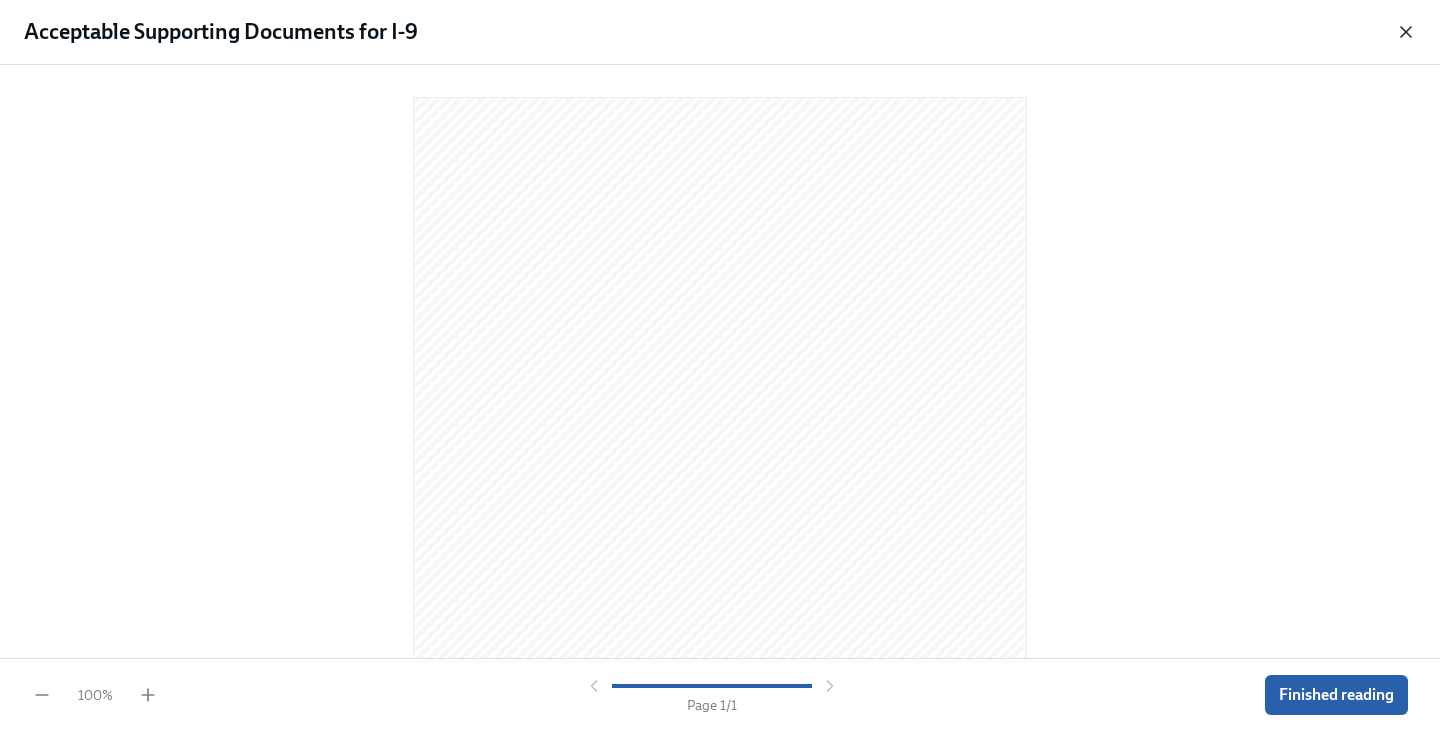 click 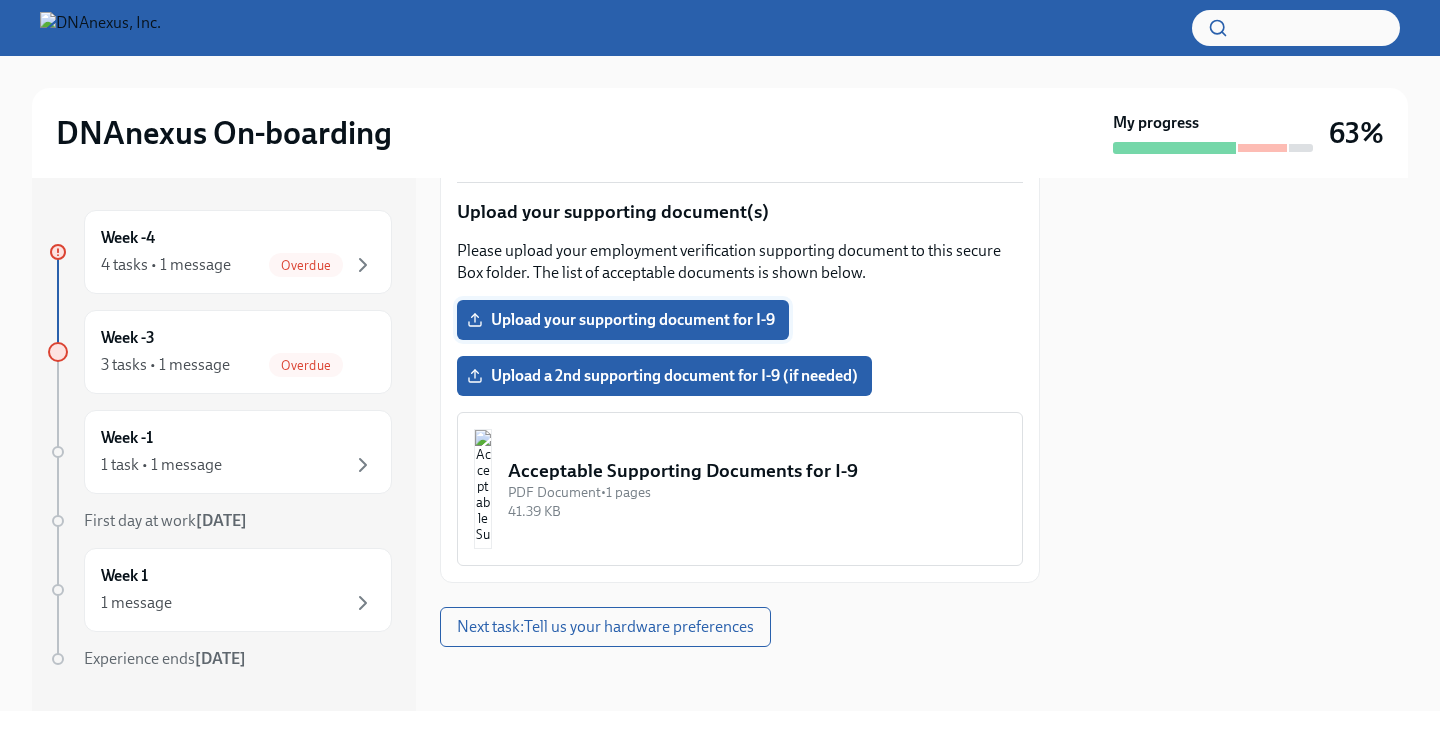 click on "Upload your supporting document for I-9" at bounding box center (623, 320) 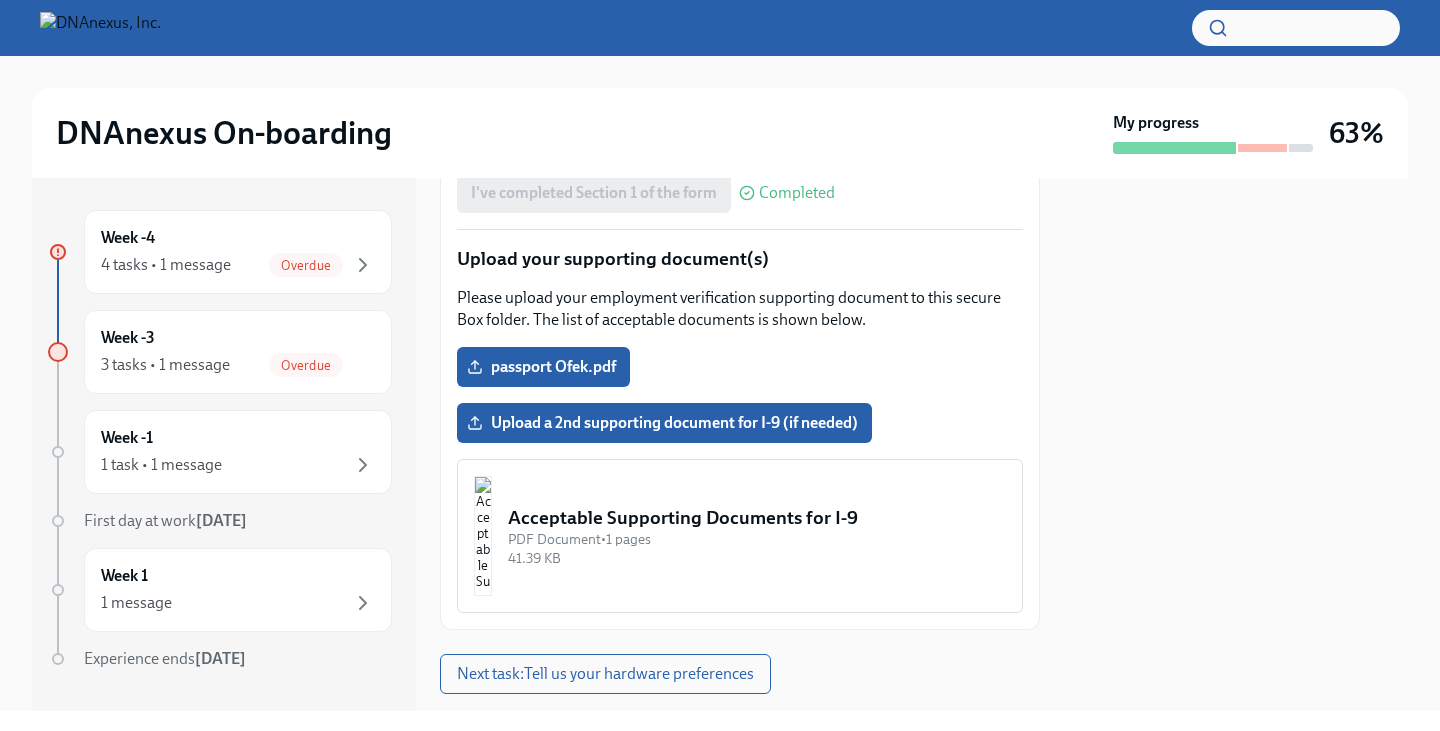 scroll, scrollTop: 448, scrollLeft: 0, axis: vertical 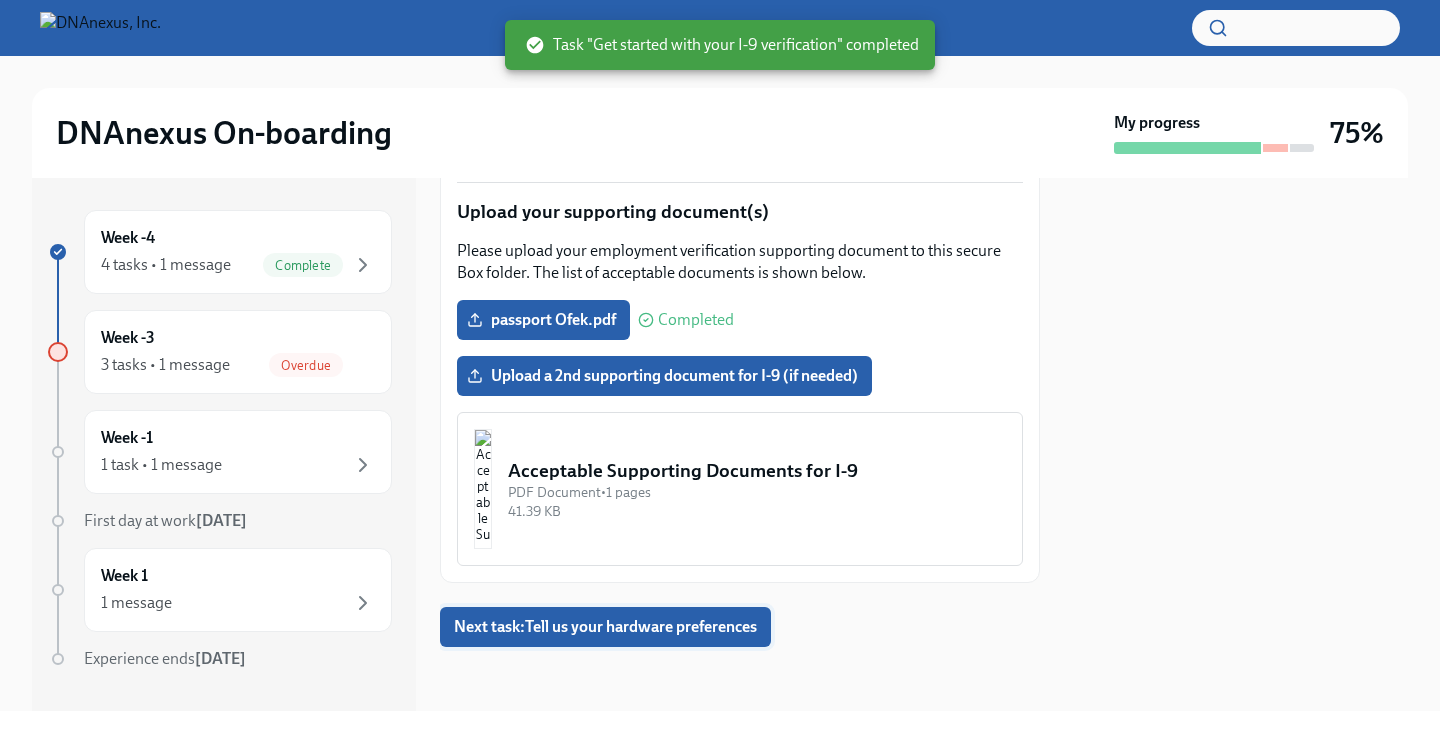 click on "Next task :  Tell us your hardware preferences" at bounding box center [605, 627] 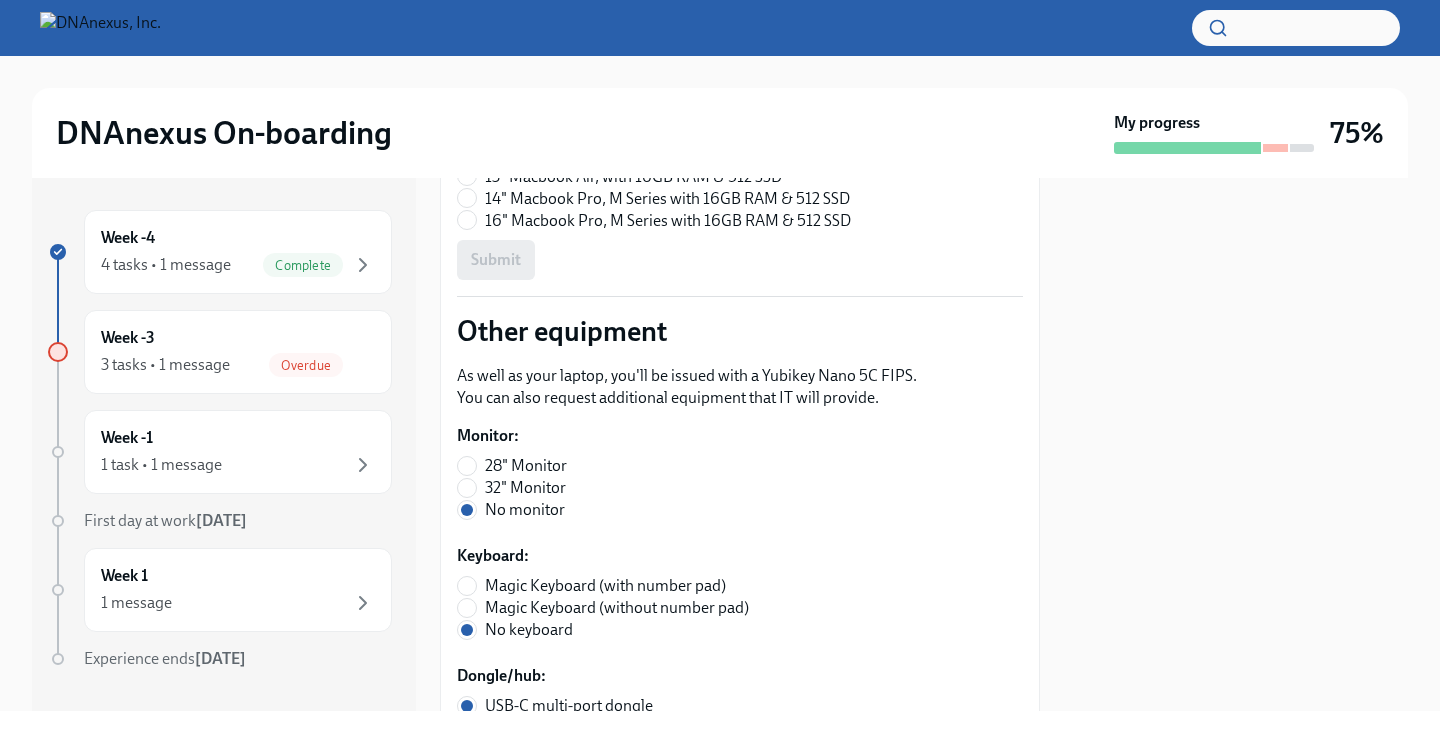 scroll, scrollTop: 23, scrollLeft: 0, axis: vertical 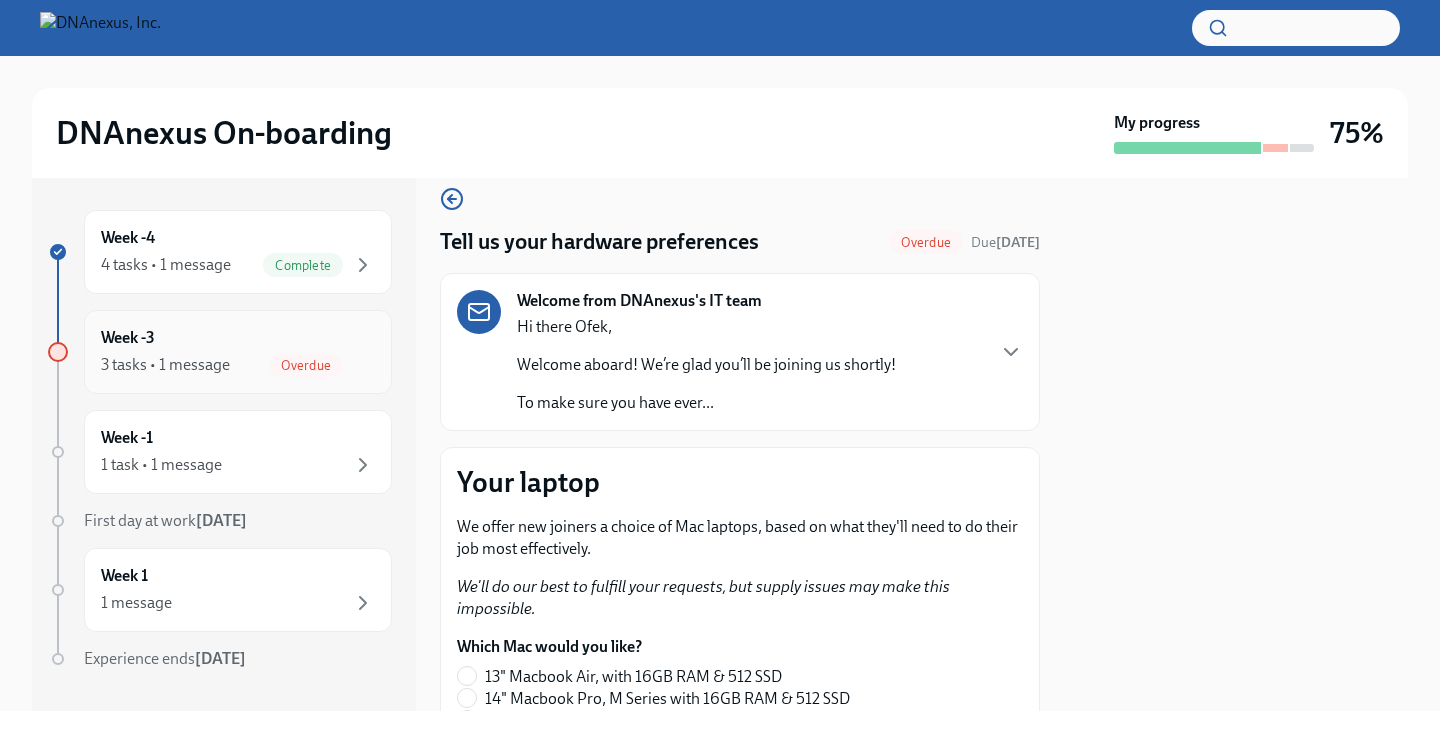 click on "Week -3 3 tasks • 1 message Overdue" at bounding box center (238, 352) 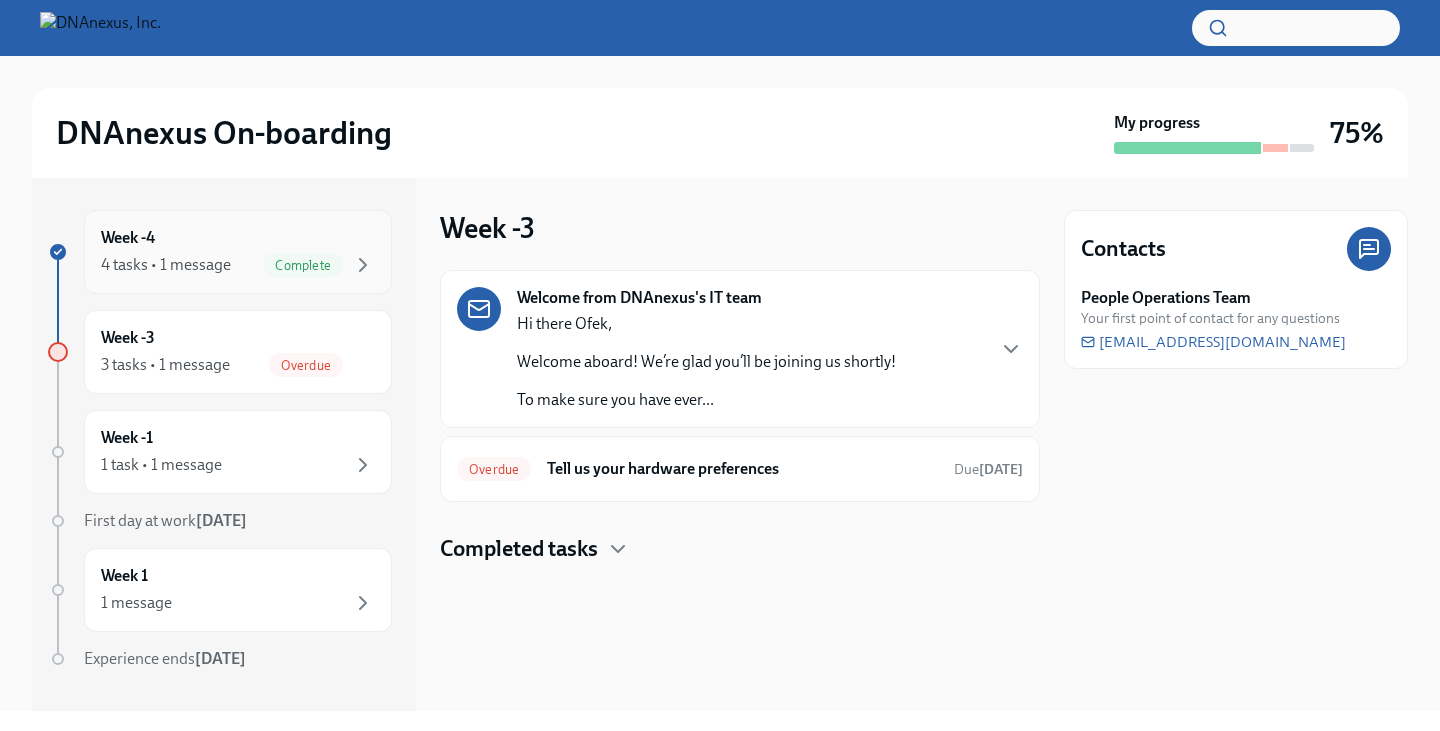 click on "Complete" at bounding box center (303, 265) 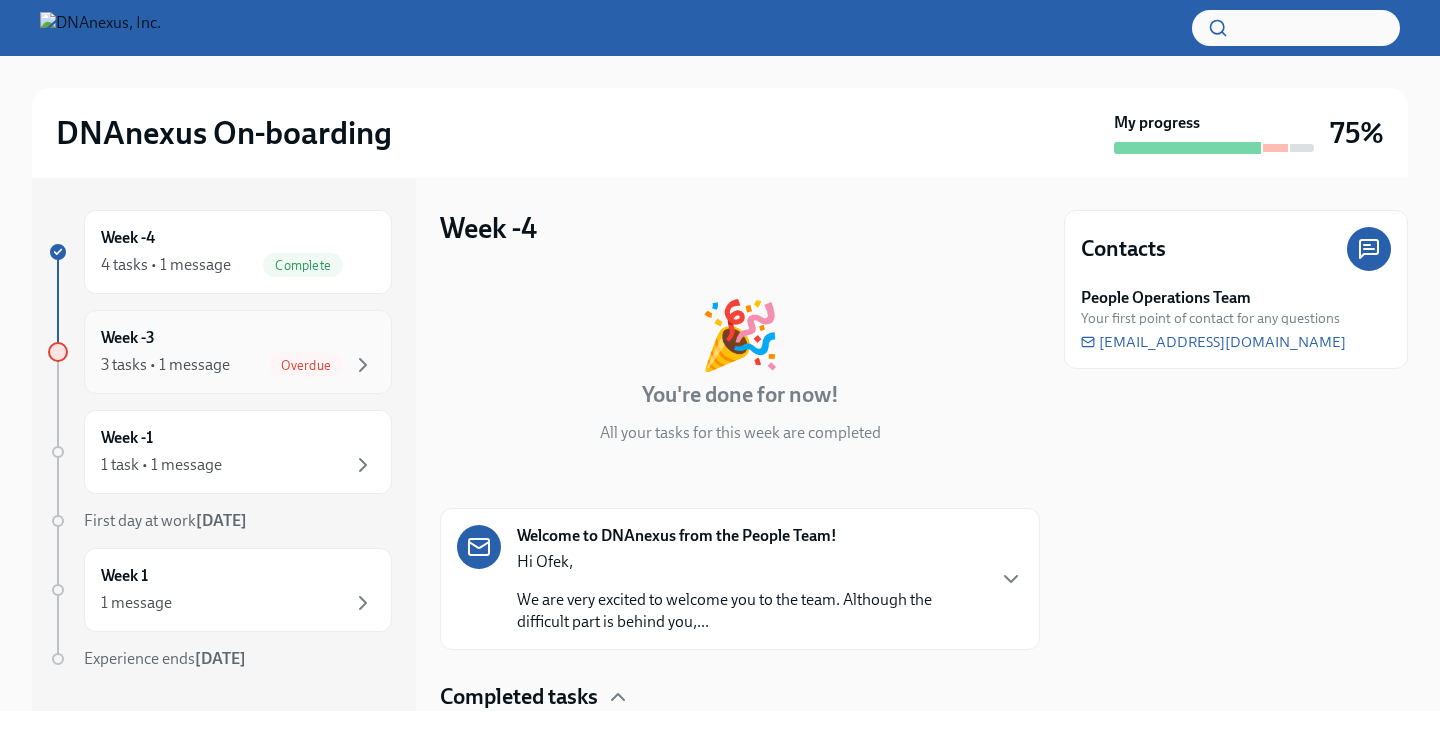 click on "Week -3 3 tasks • 1 message Overdue" at bounding box center [238, 352] 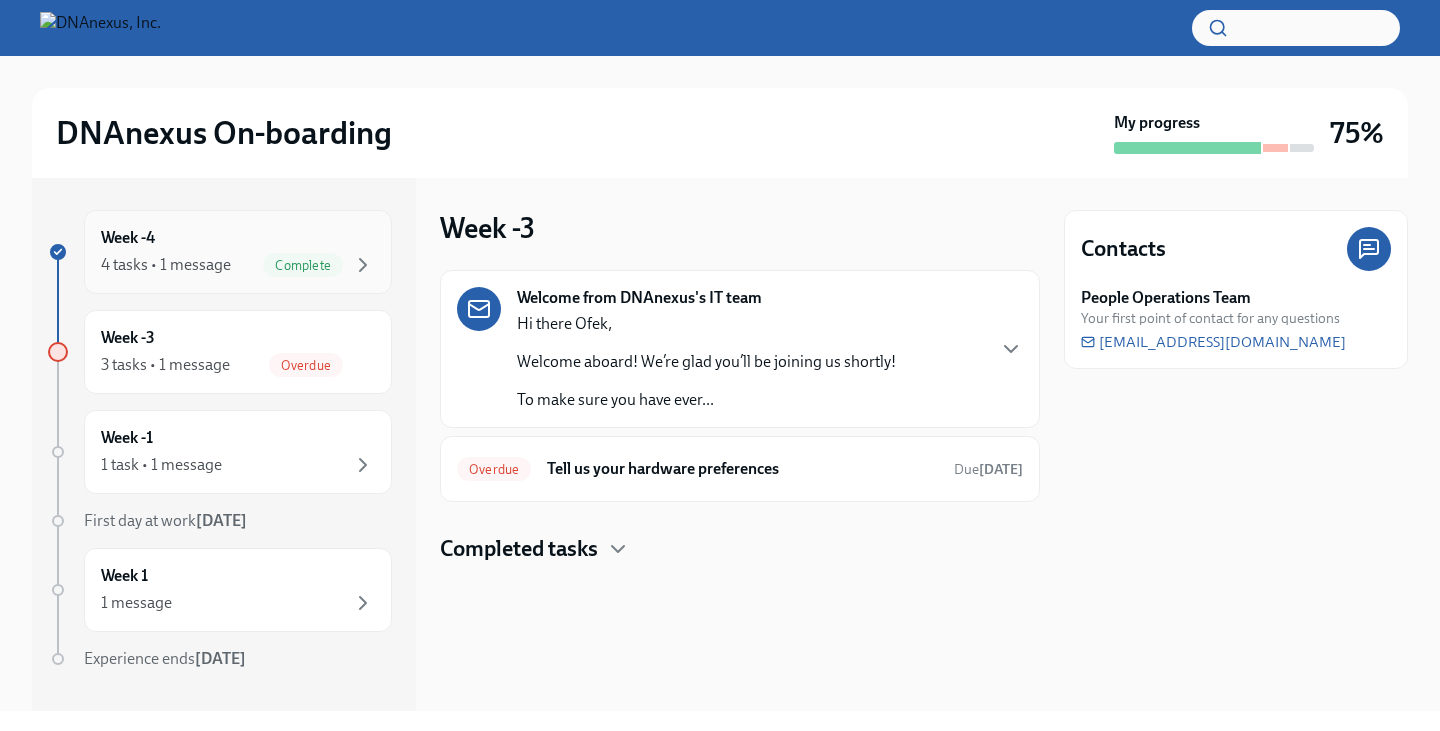 click on "Complete" at bounding box center [303, 265] 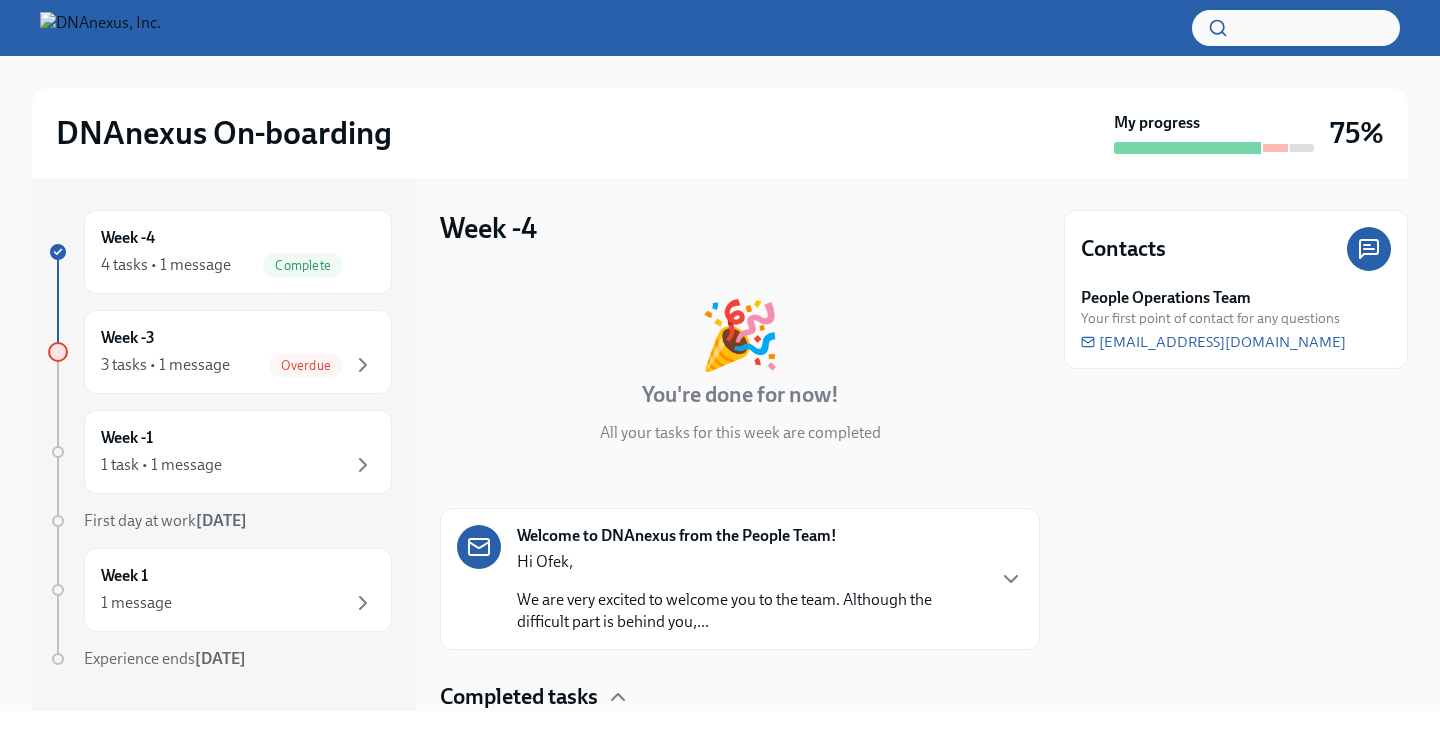 scroll, scrollTop: 400, scrollLeft: 0, axis: vertical 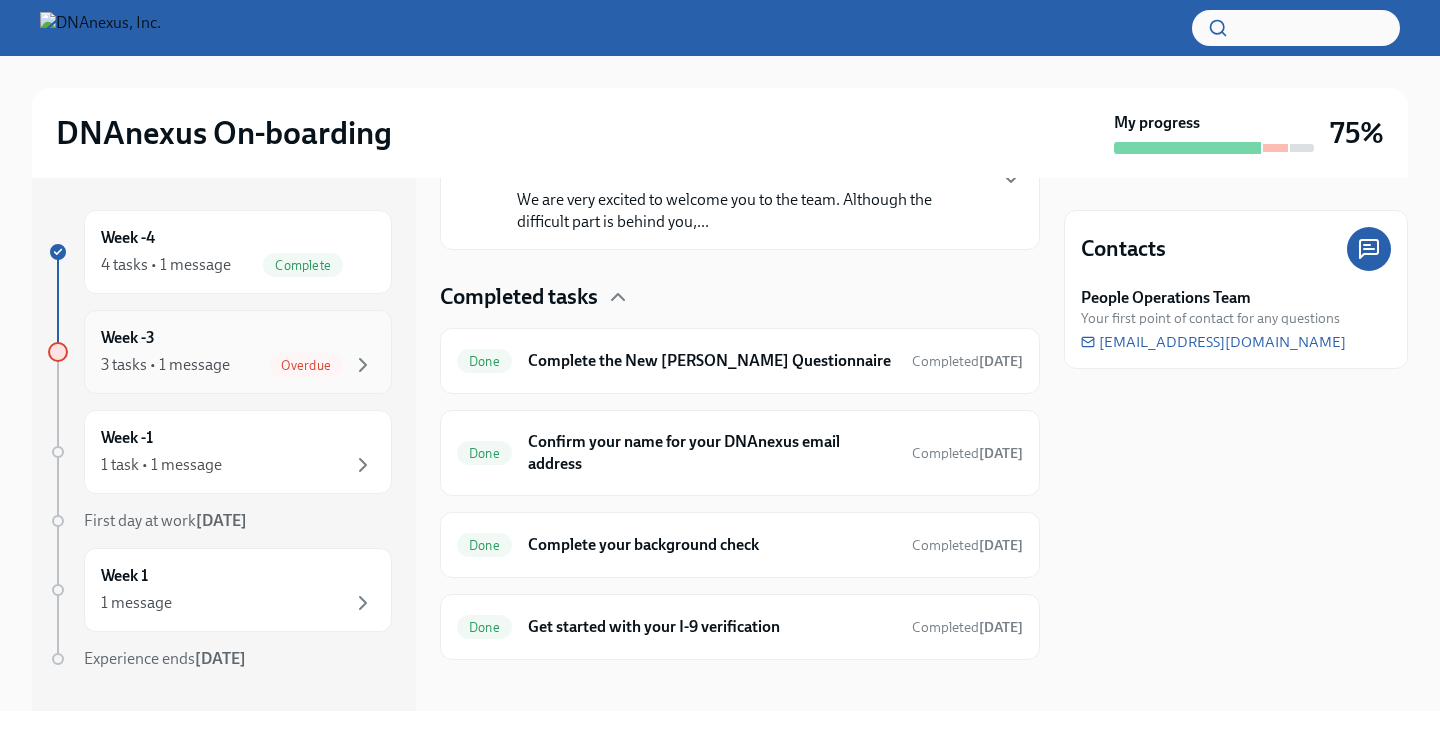 click on "Week -3 3 tasks • 1 message Overdue" at bounding box center [238, 352] 